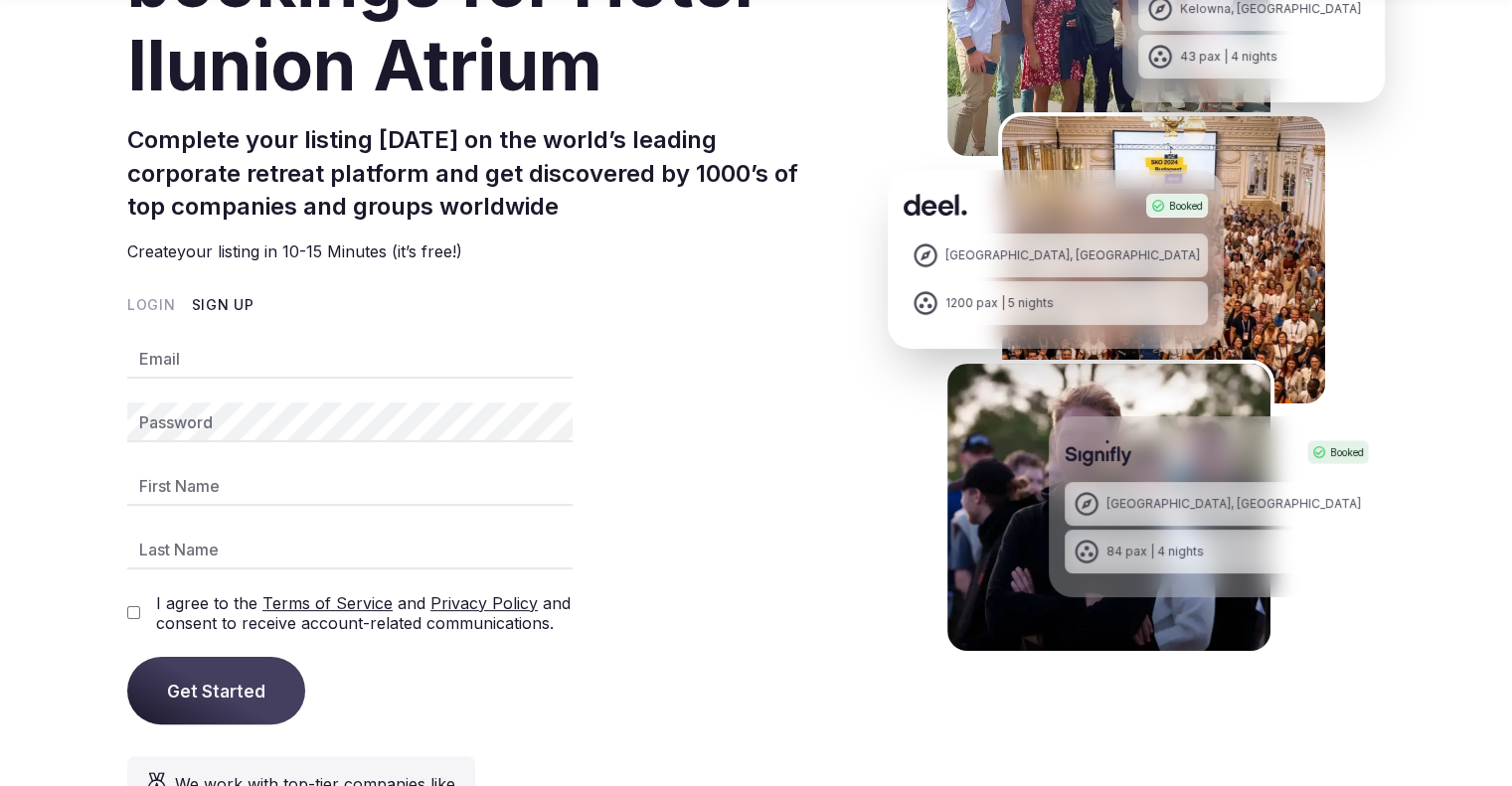 scroll, scrollTop: 298, scrollLeft: 0, axis: vertical 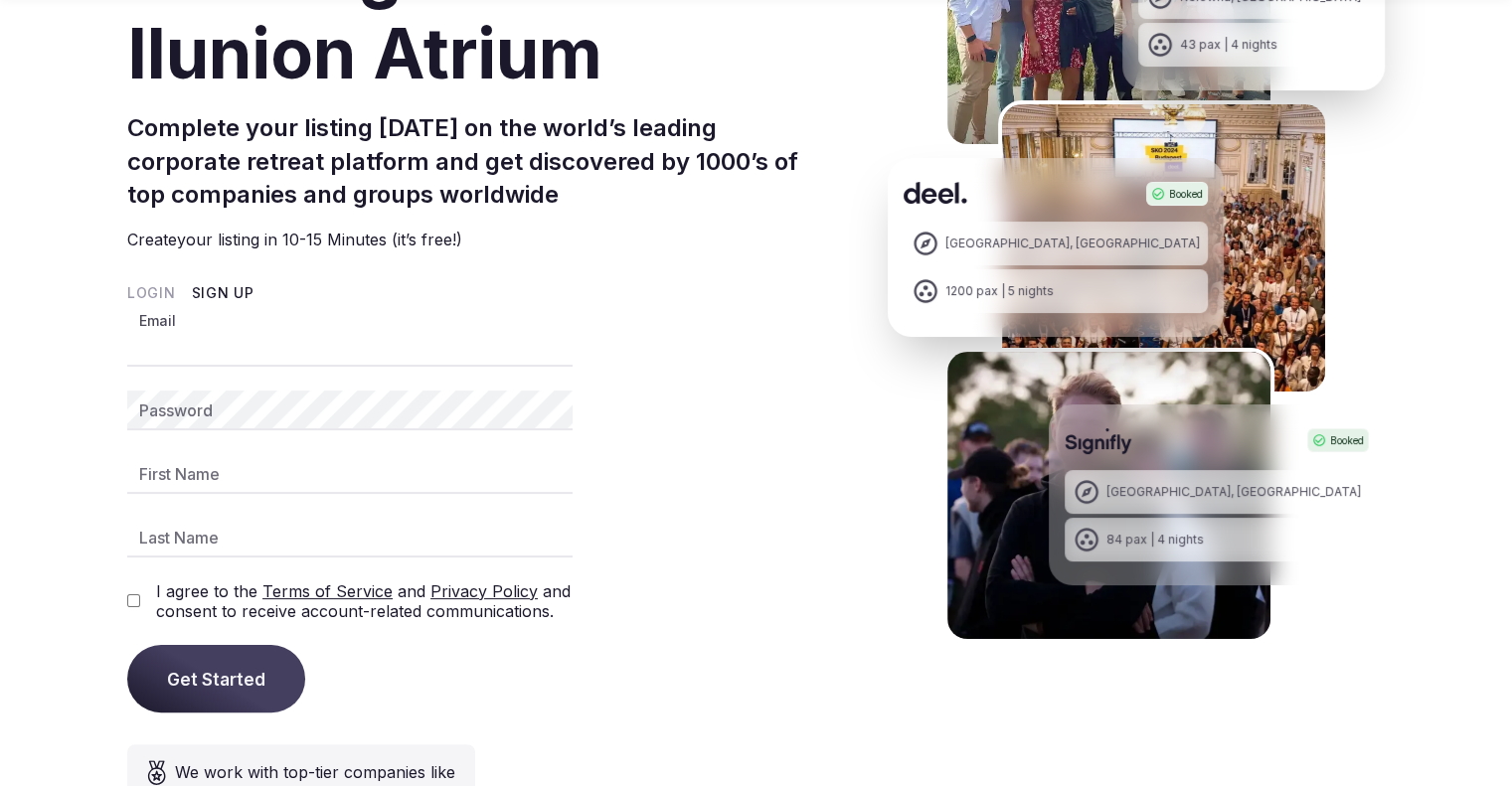 click on "Email" at bounding box center [350, 347] 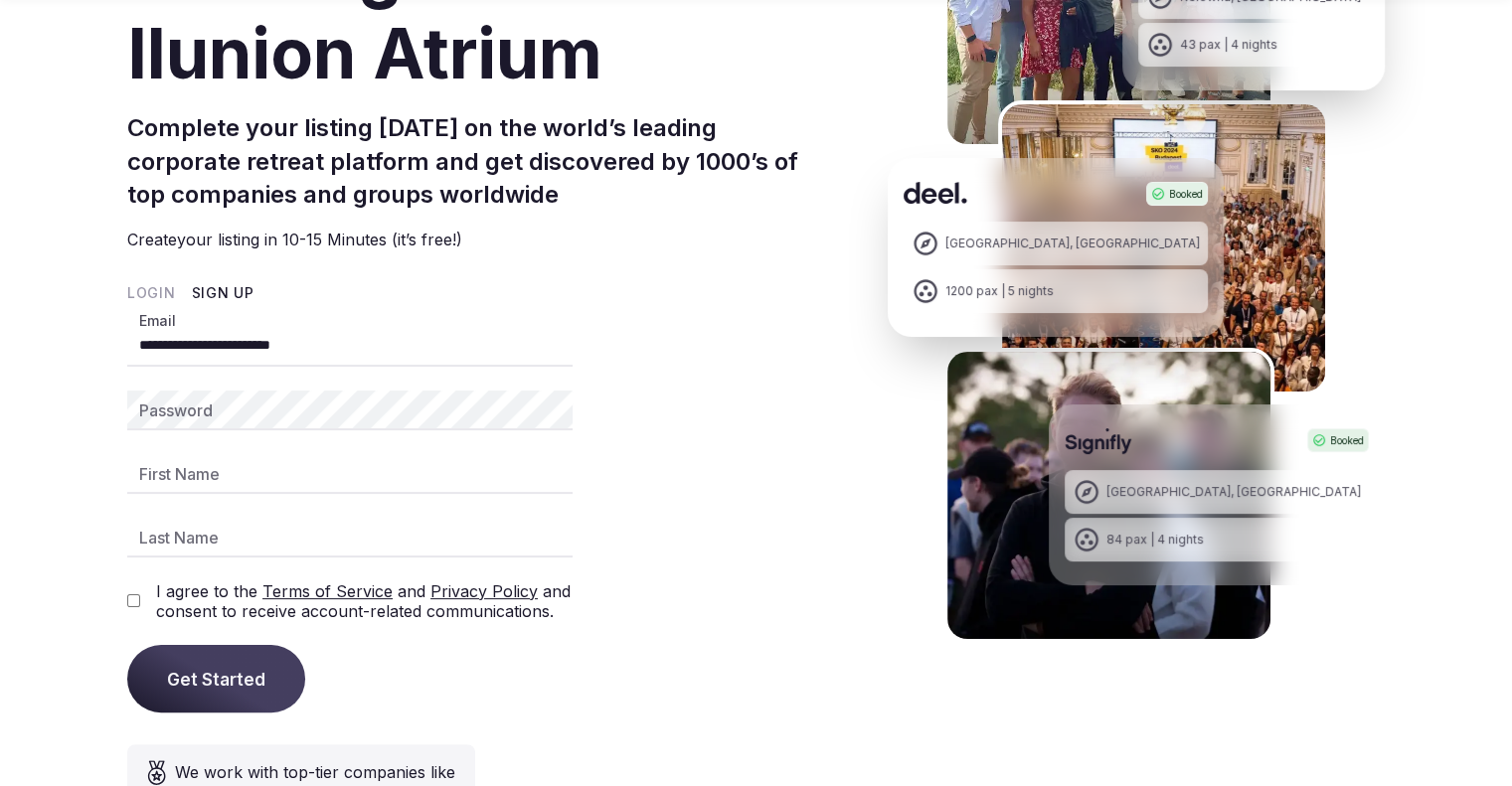 type on "*****" 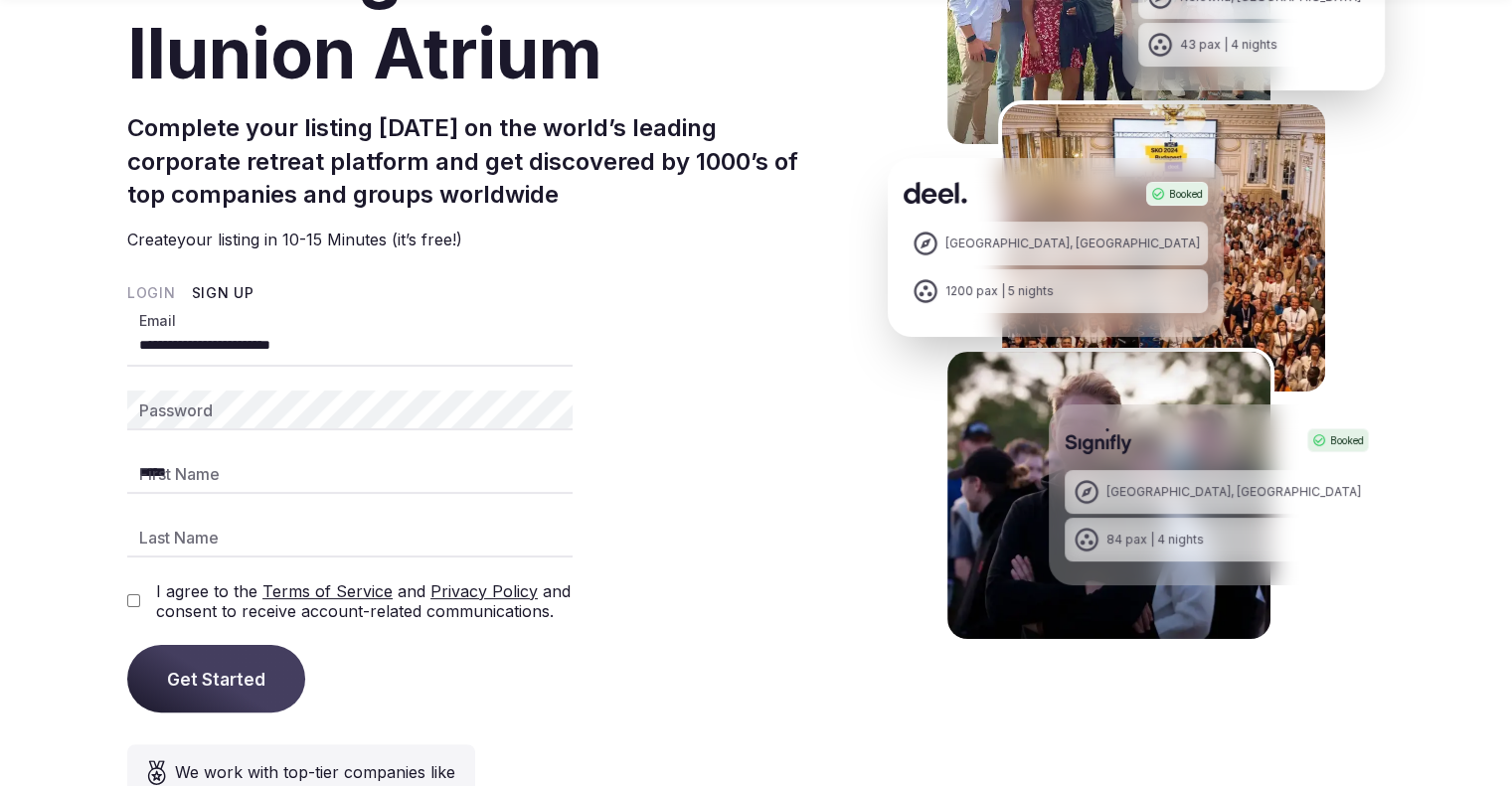 type on "**********" 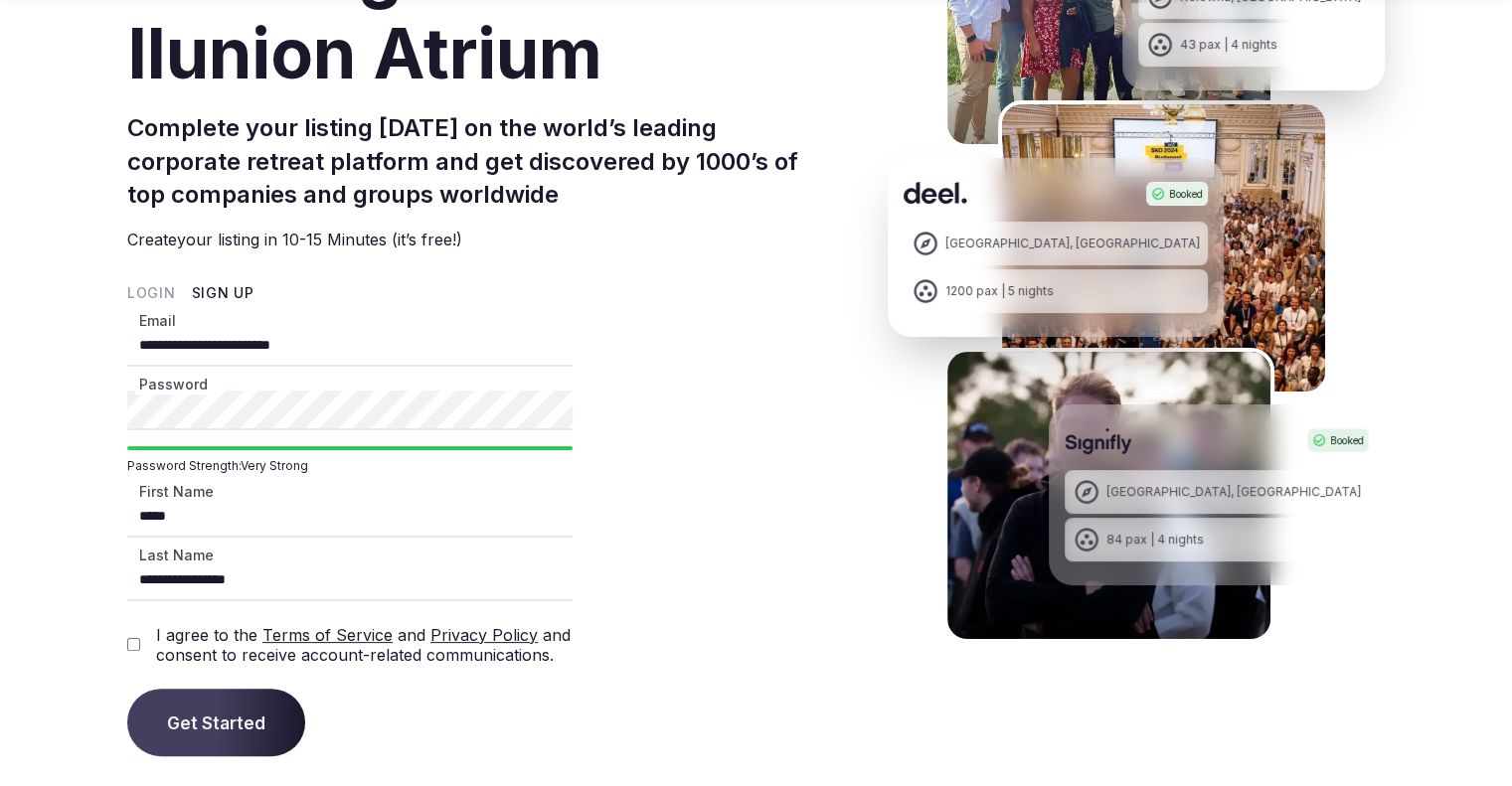 click on "Get Started" at bounding box center (216, 722) 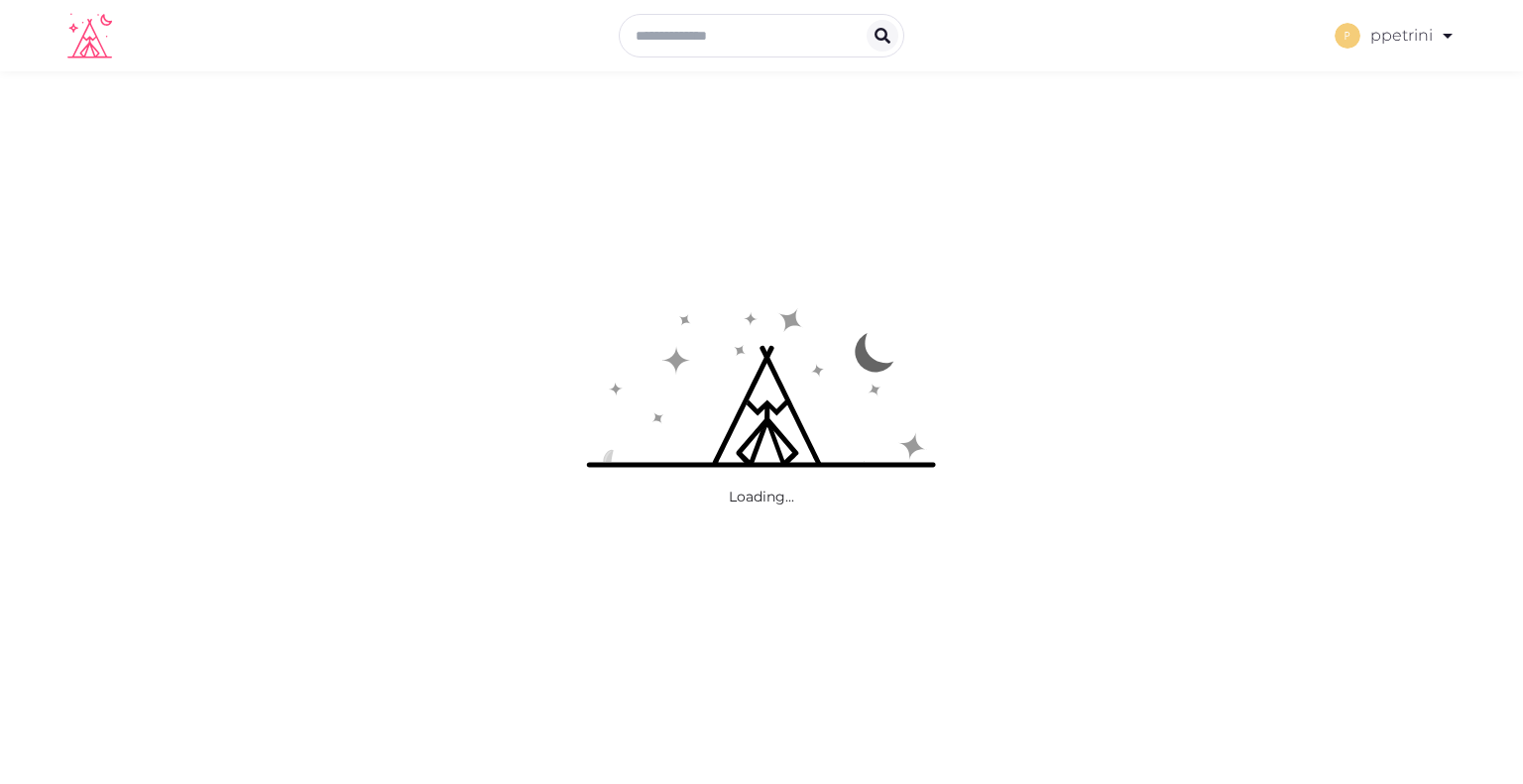 scroll, scrollTop: 0, scrollLeft: 0, axis: both 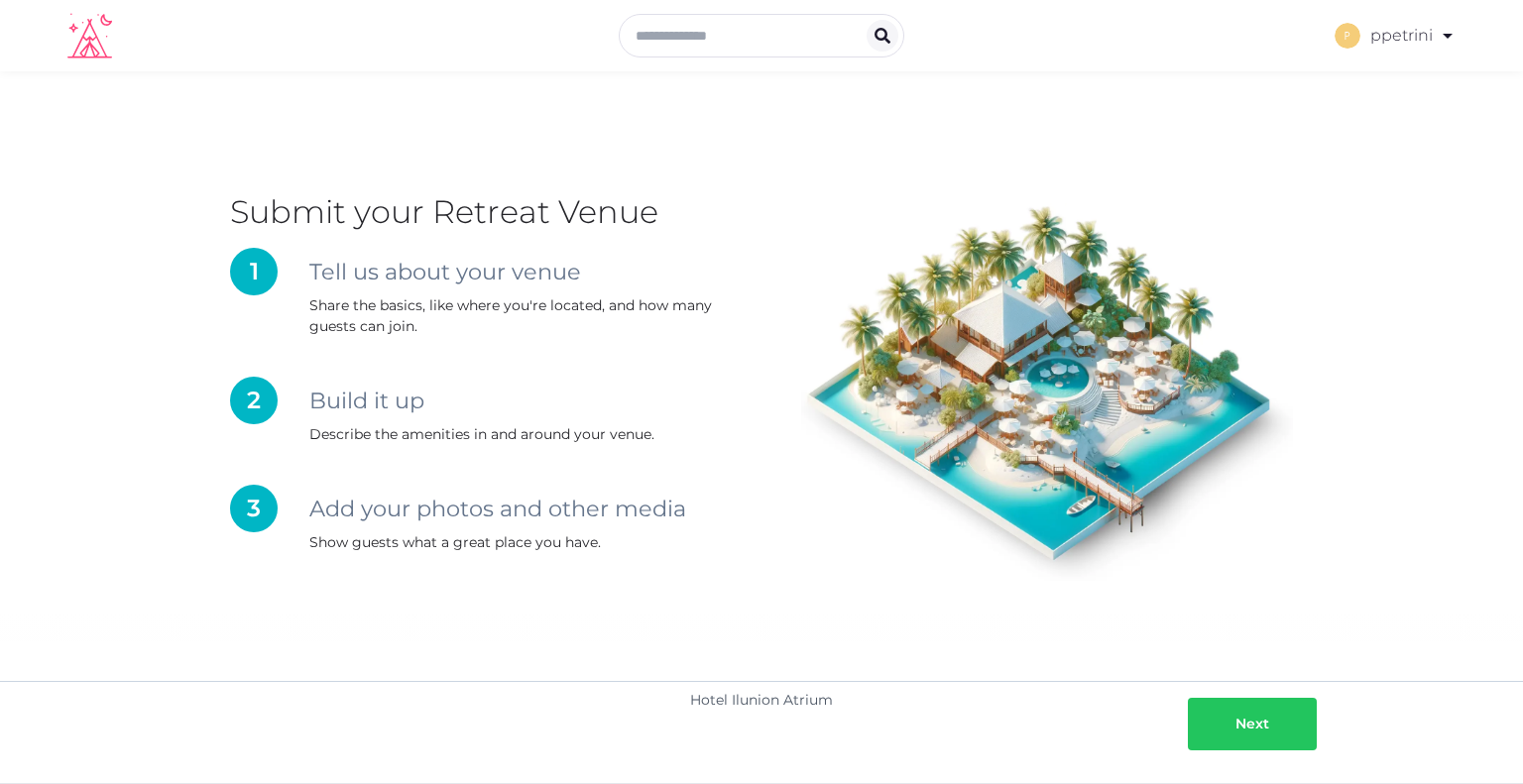 click on "Next" at bounding box center [1252, 724] 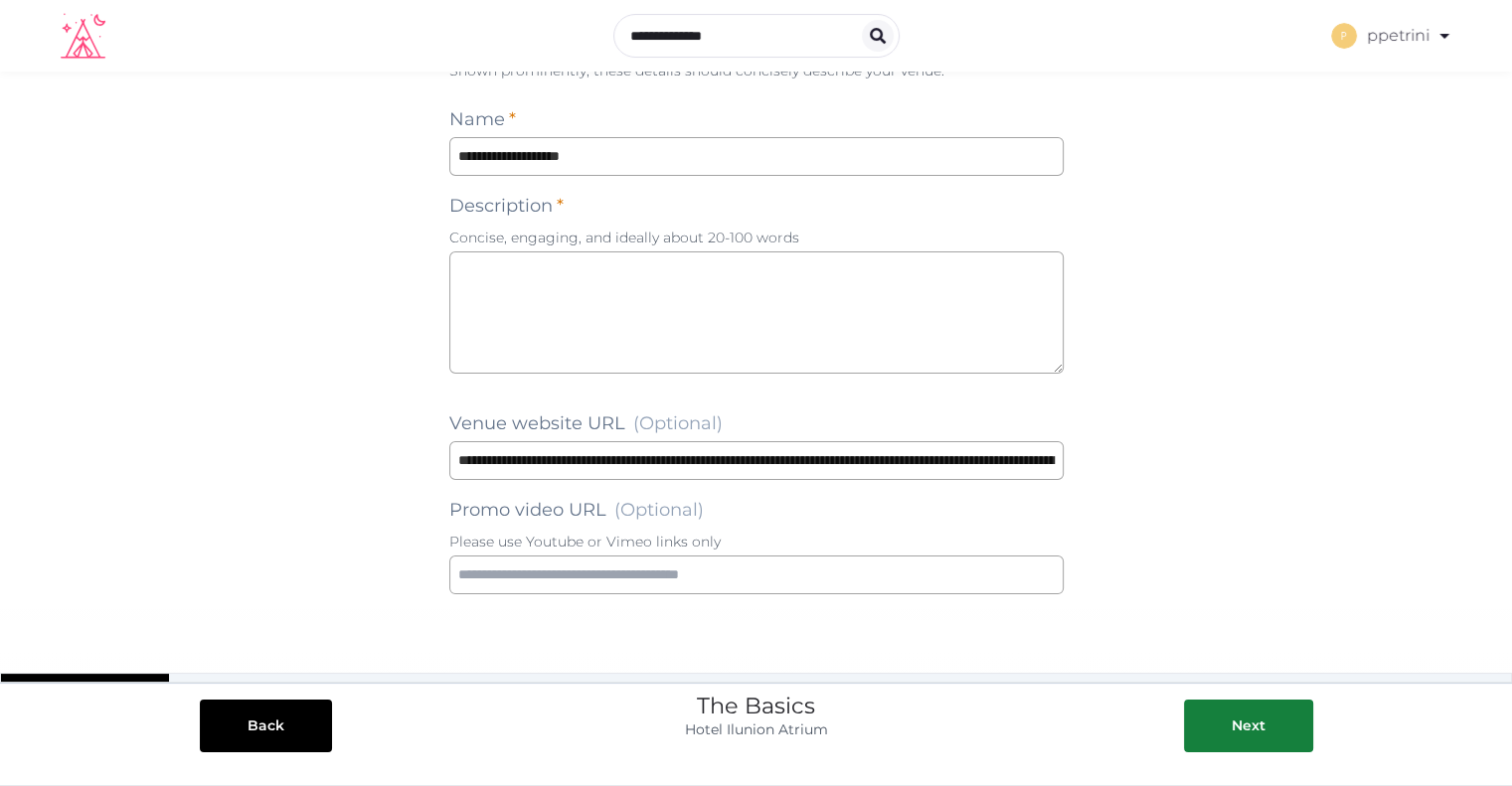 scroll, scrollTop: 153, scrollLeft: 0, axis: vertical 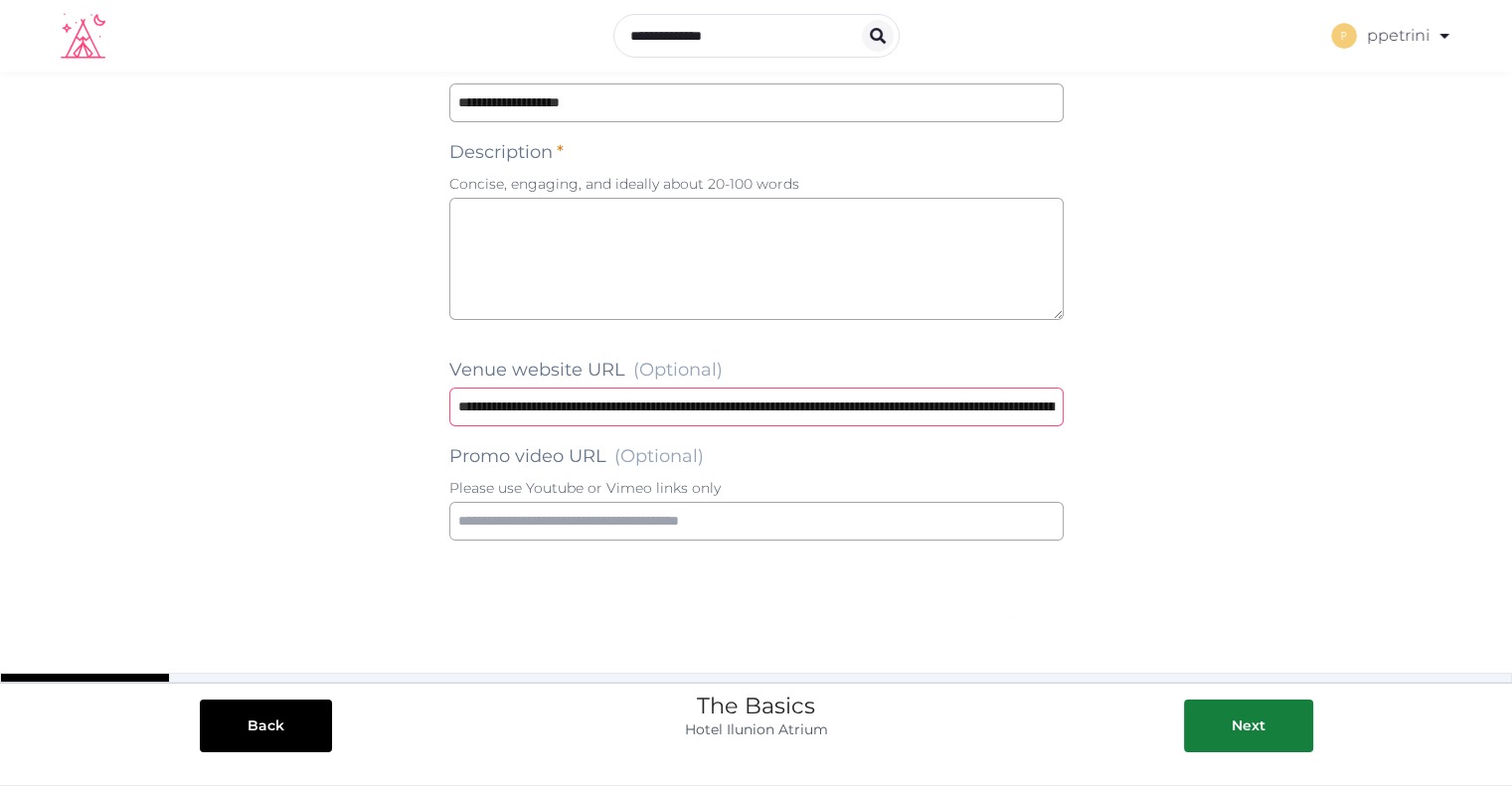 click at bounding box center [756, 406] 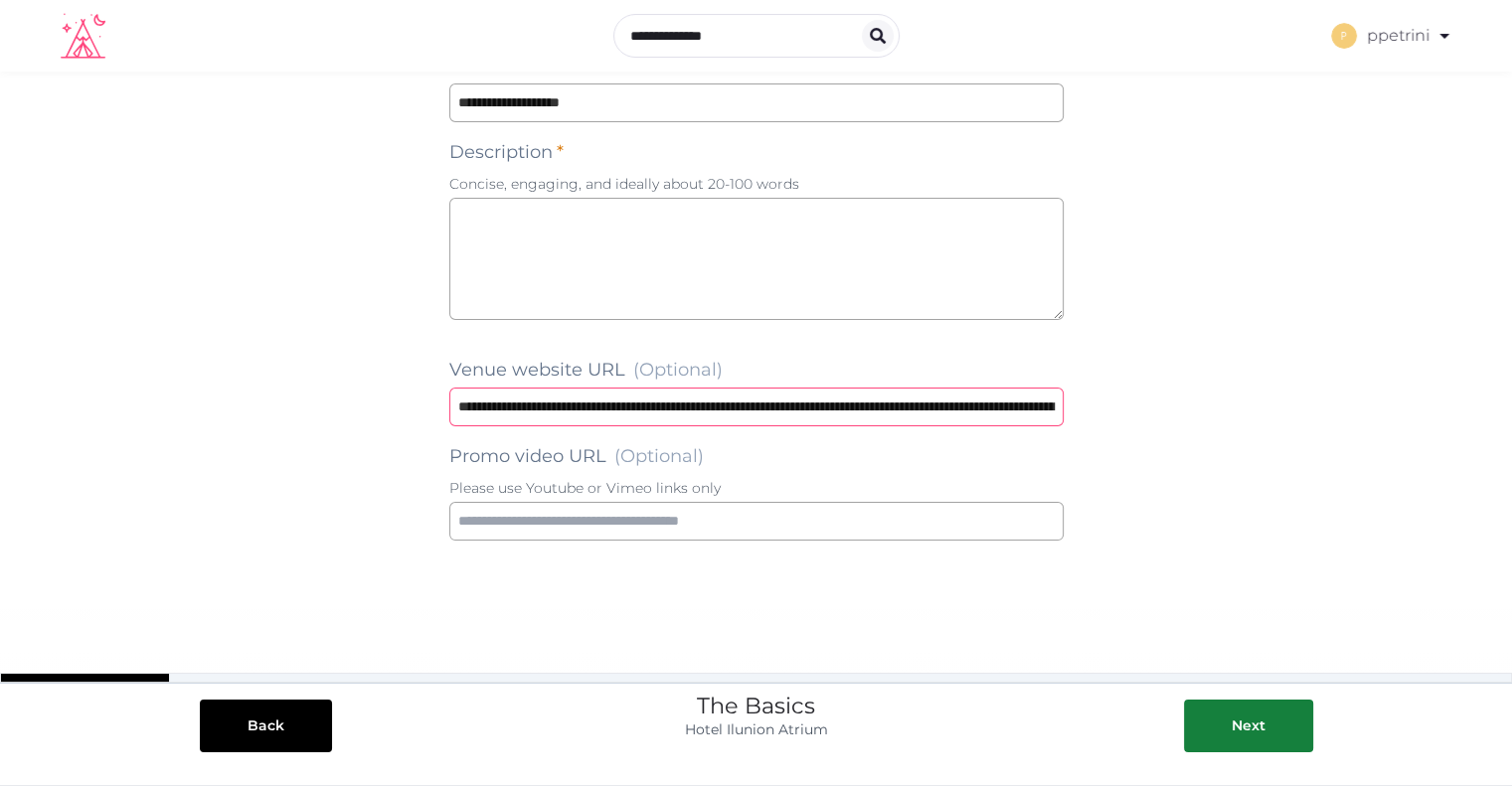 click at bounding box center (756, 406) 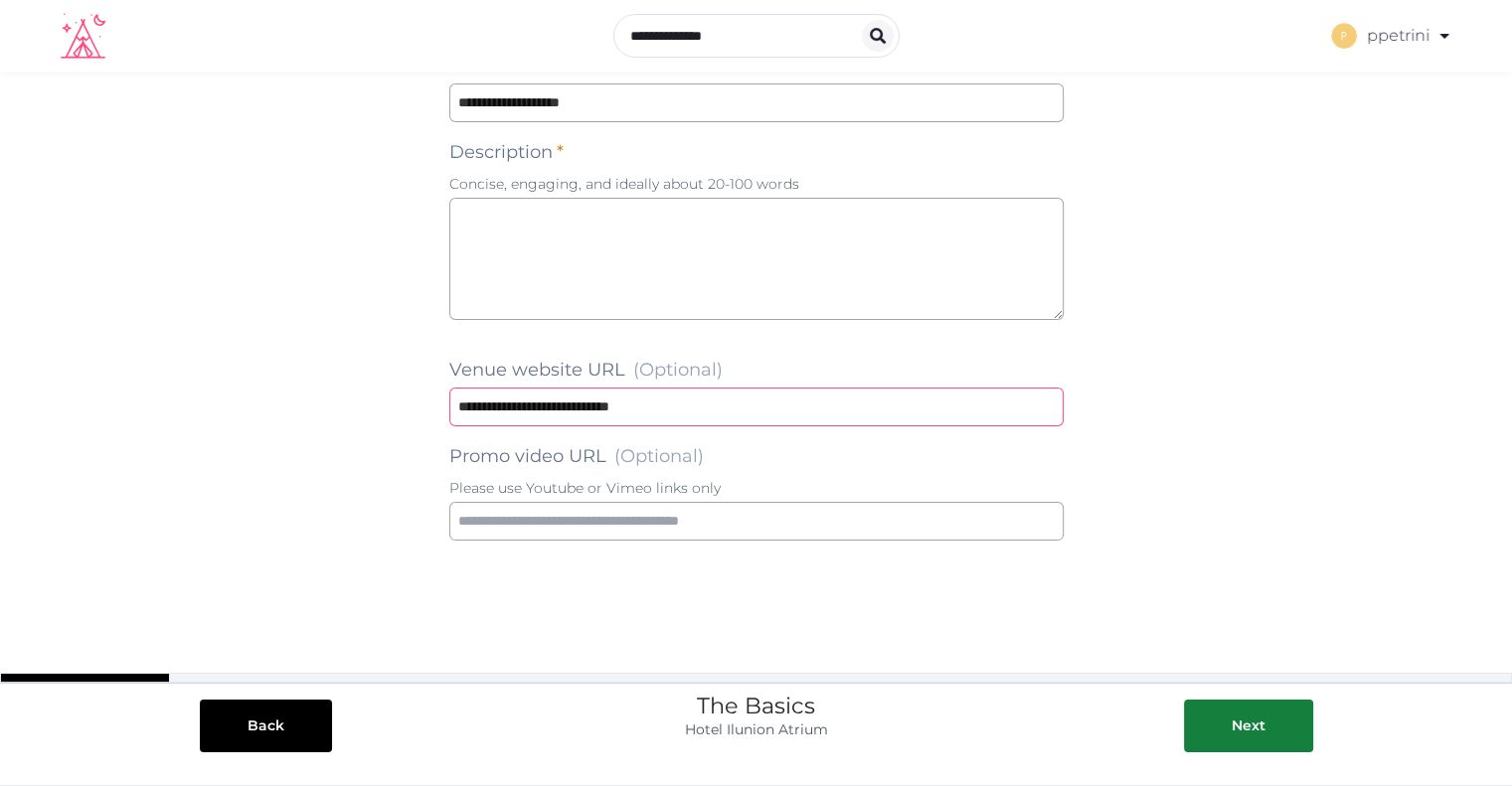 type on "**********" 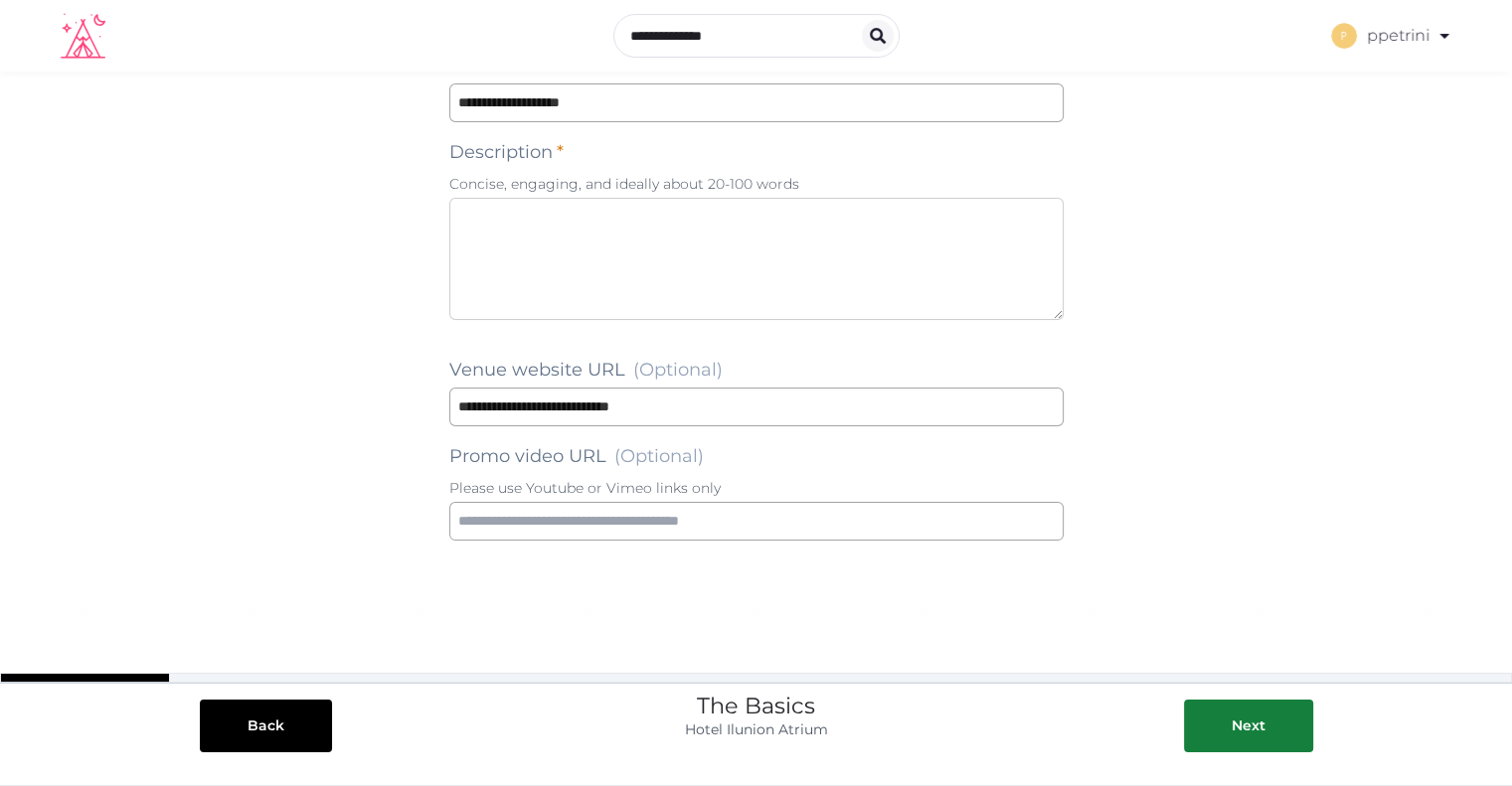 click at bounding box center (756, 258) 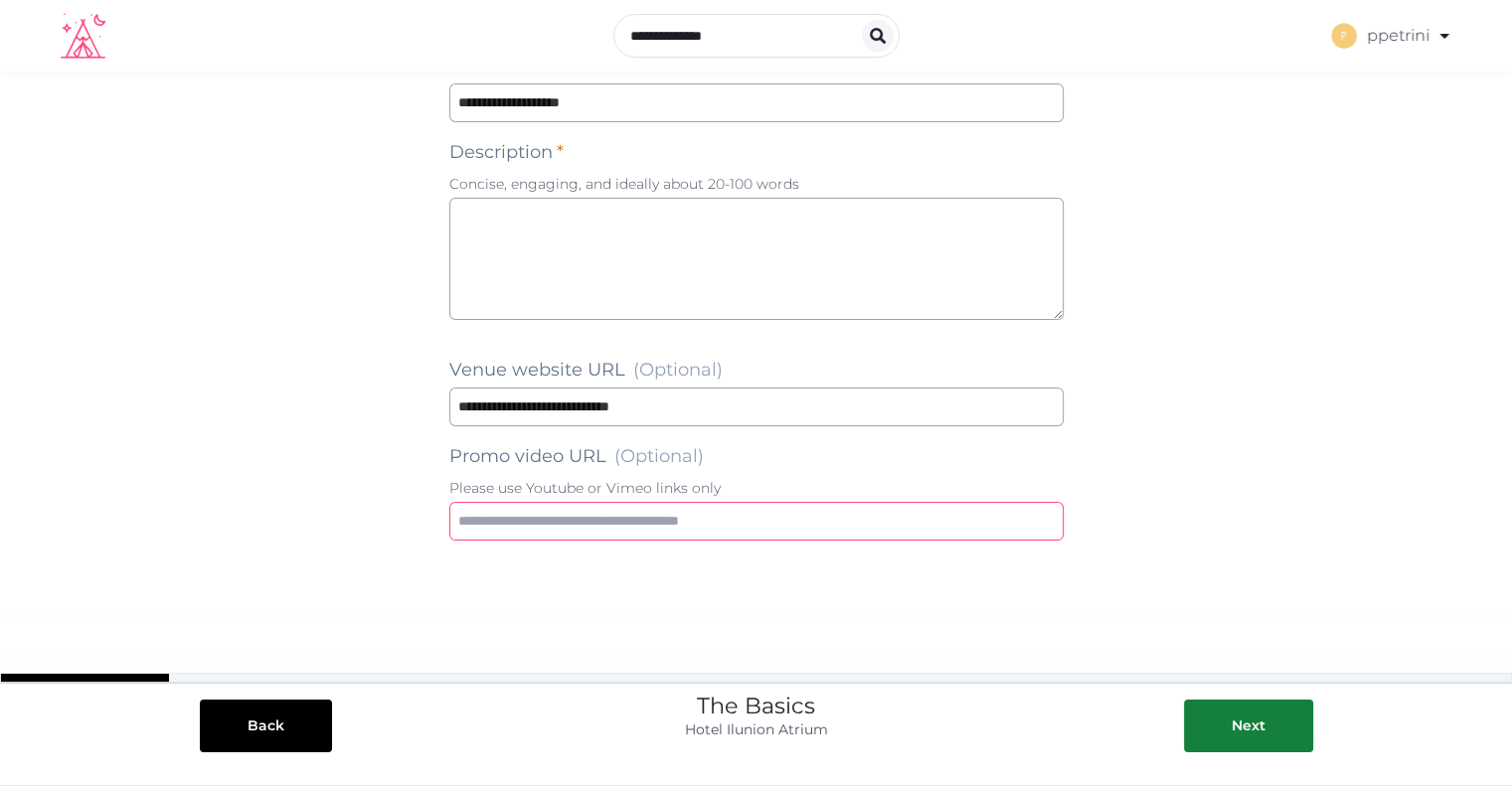 click at bounding box center (756, 521) 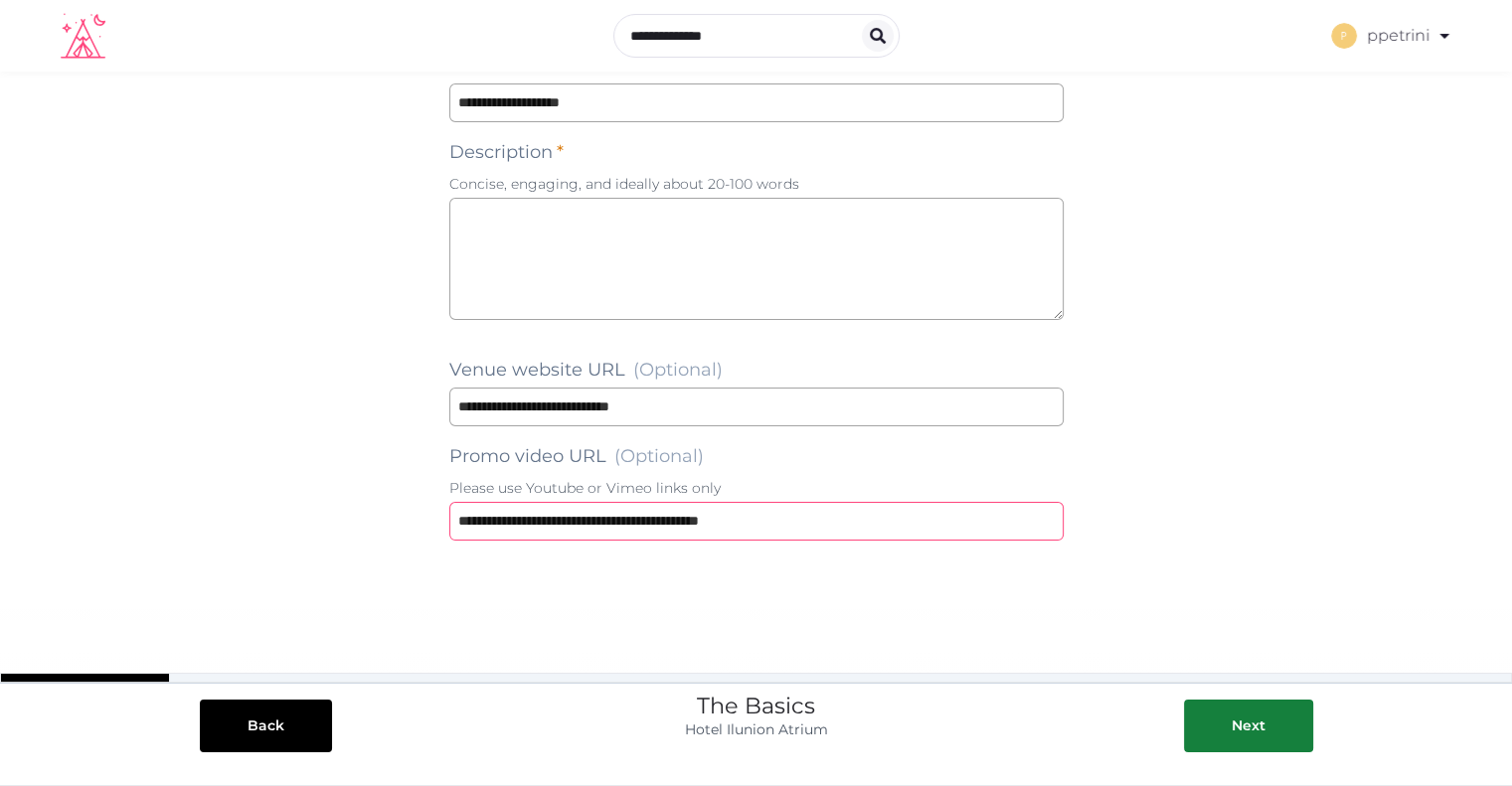 drag, startPoint x: 863, startPoint y: 516, endPoint x: 354, endPoint y: 512, distance: 509.0157 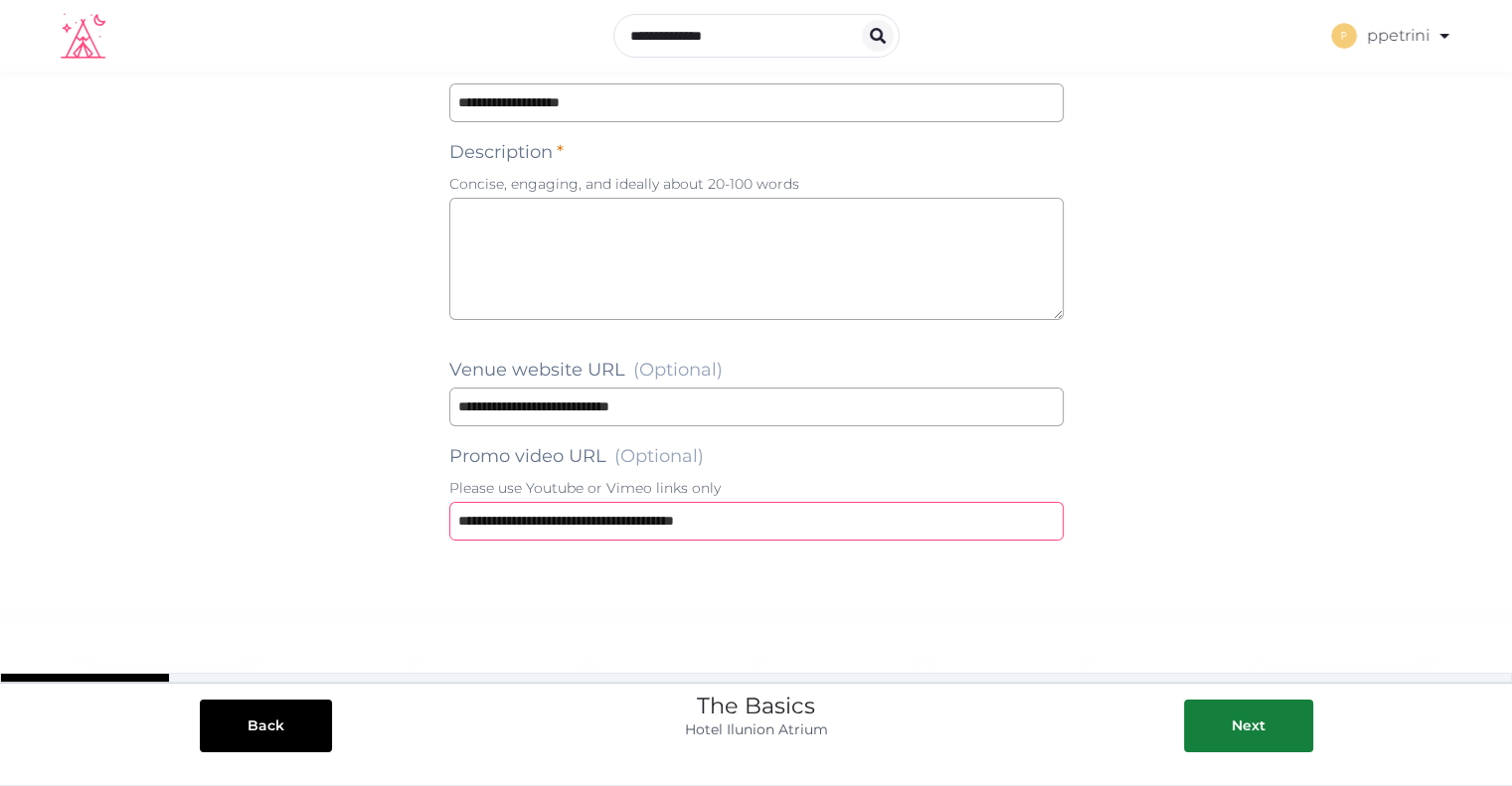 type on "**********" 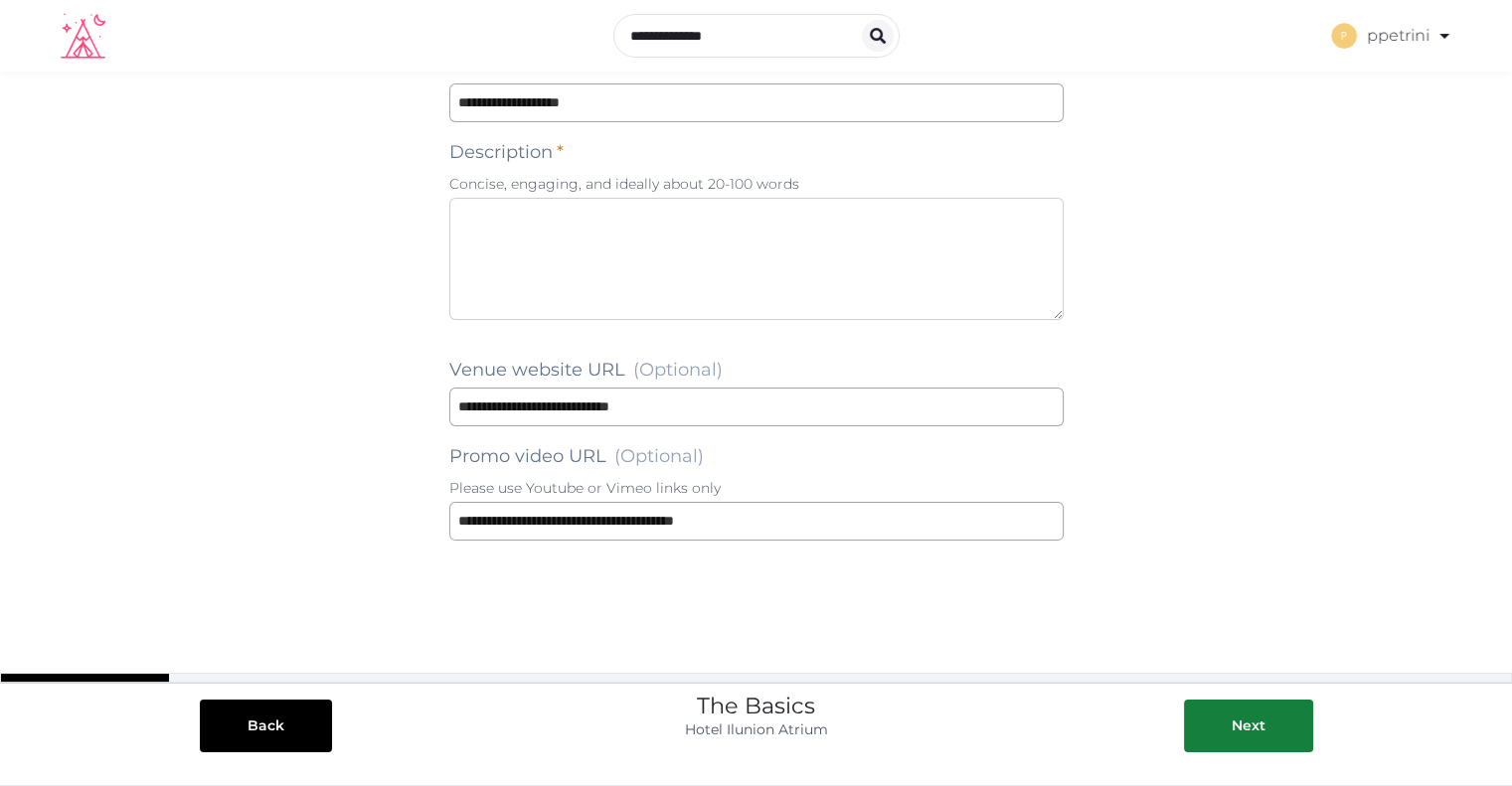 click at bounding box center [756, 258] 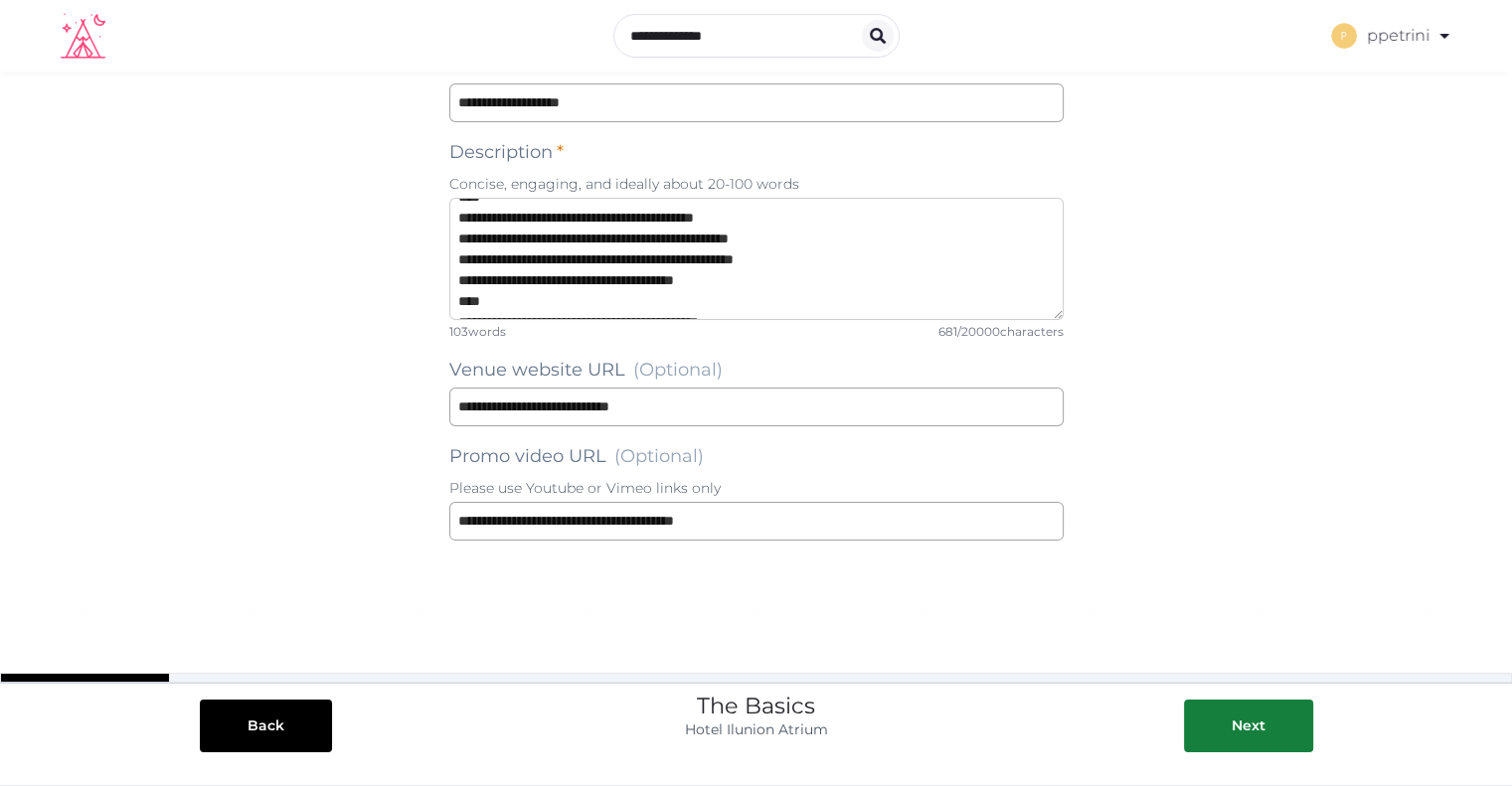 scroll, scrollTop: 0, scrollLeft: 0, axis: both 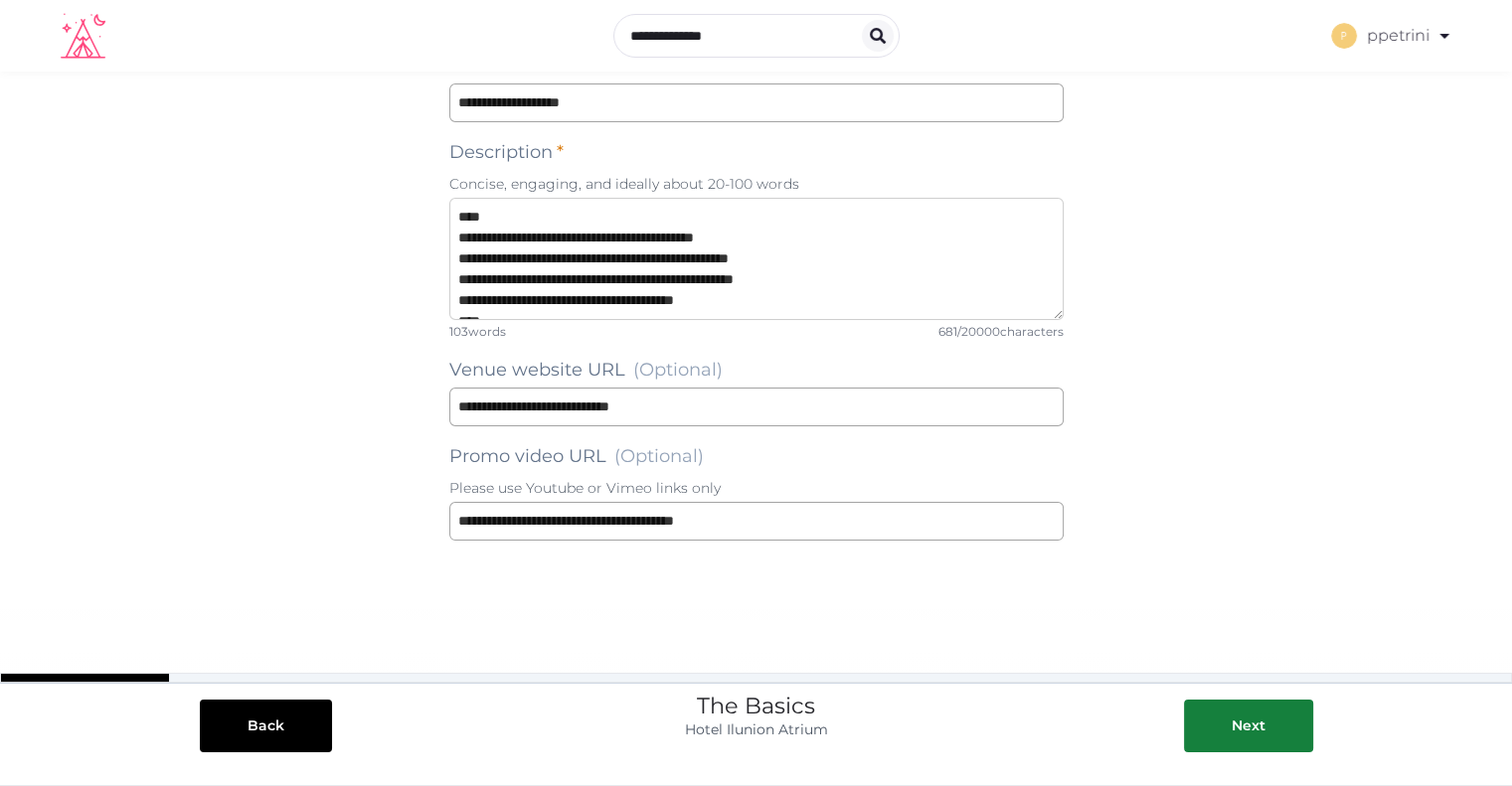 click on "**********" at bounding box center [756, 258] 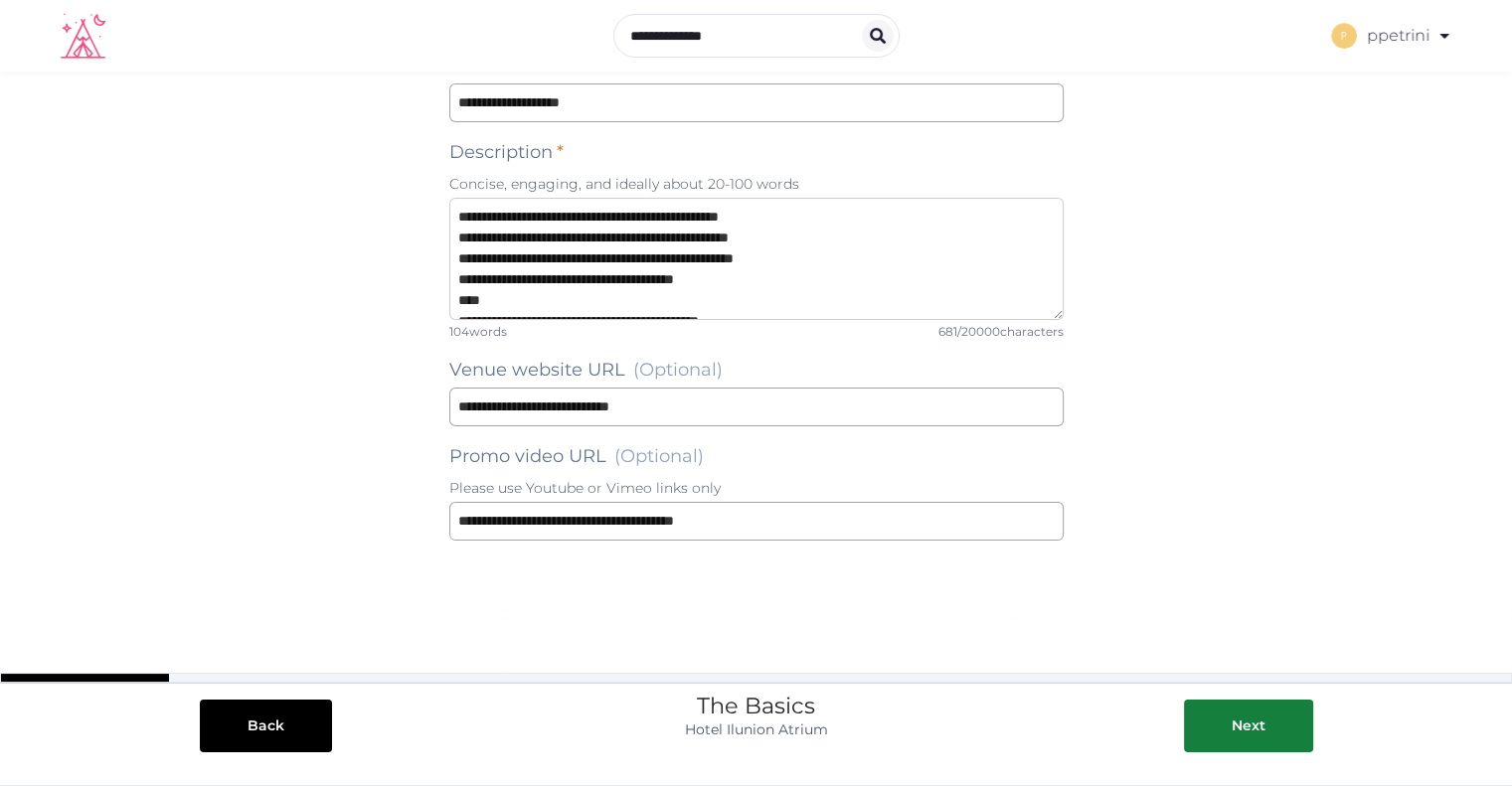 click on "**********" at bounding box center (756, 258) 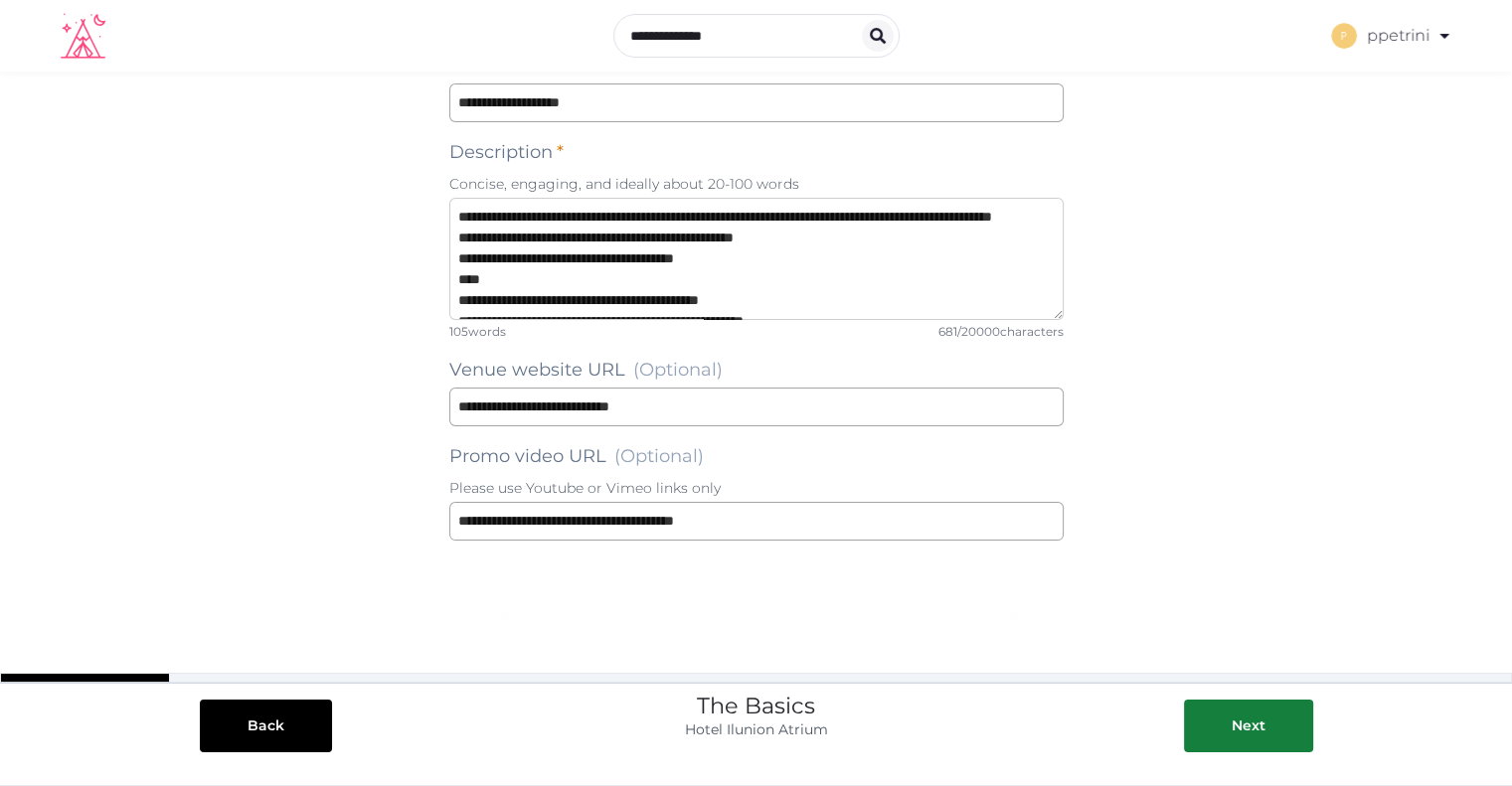 click on "**********" at bounding box center [756, 258] 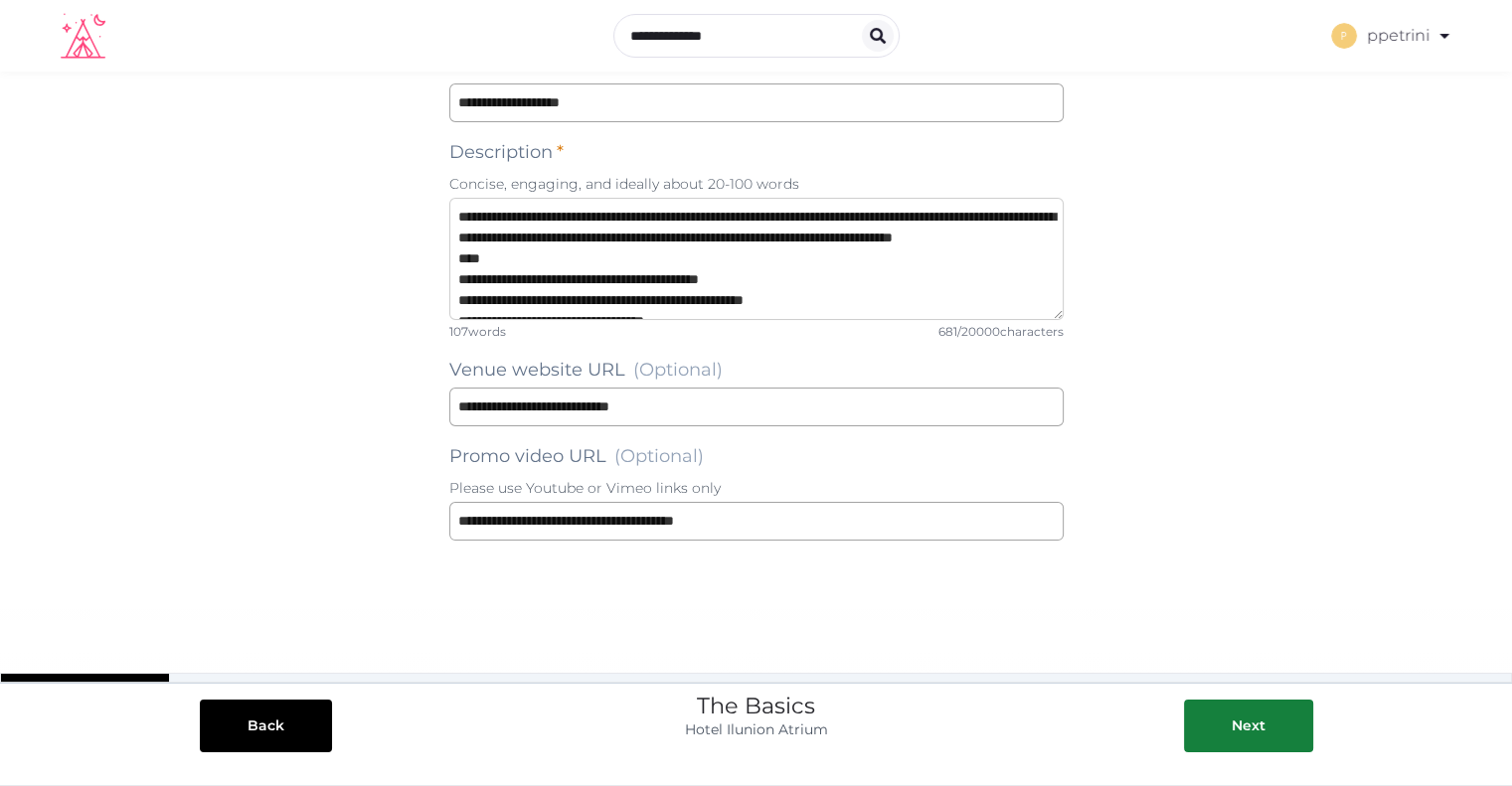 click on "**********" at bounding box center (756, 258) 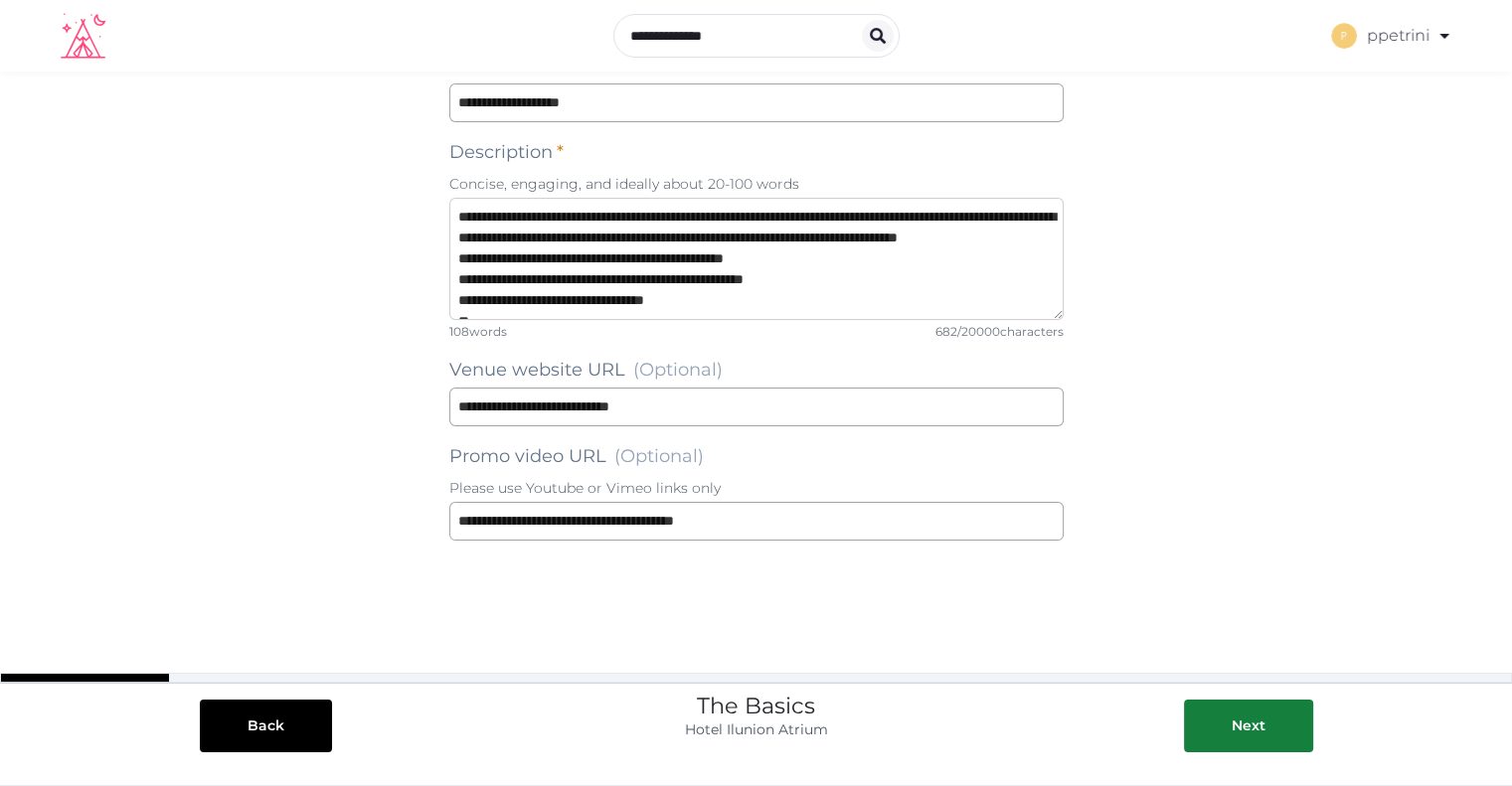 click on "**********" at bounding box center (756, 258) 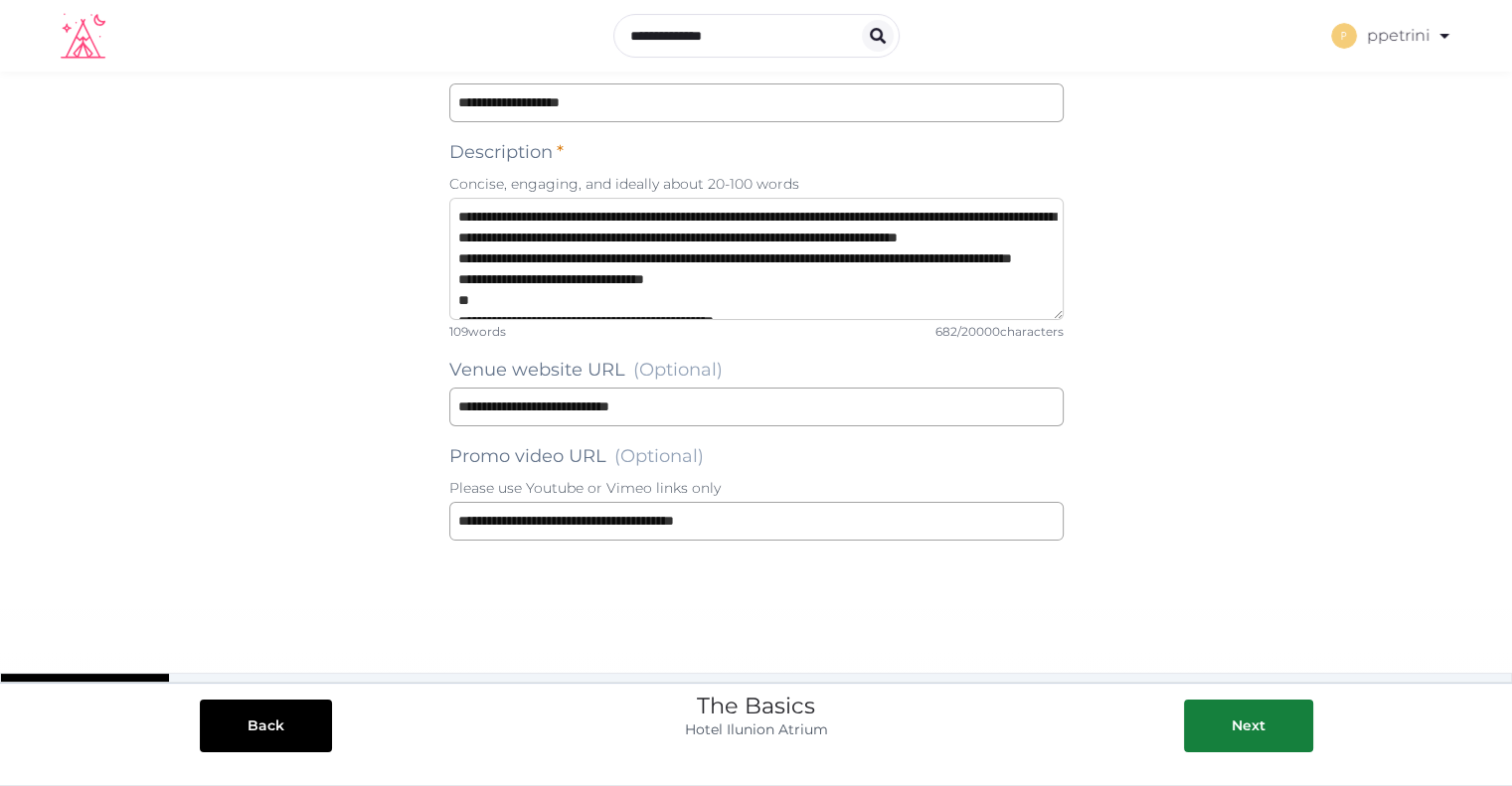 click on "**********" at bounding box center (756, 258) 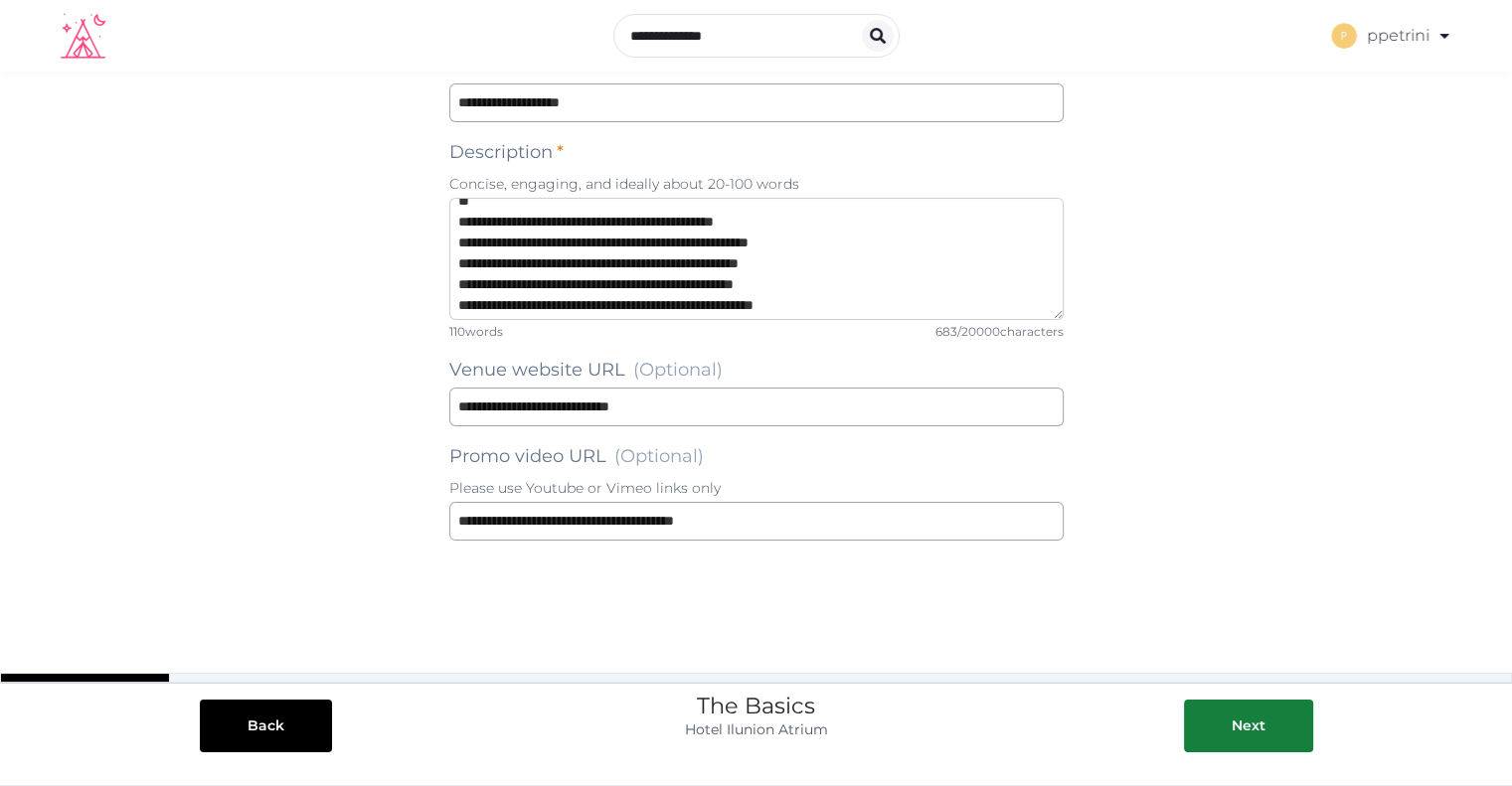scroll, scrollTop: 91, scrollLeft: 0, axis: vertical 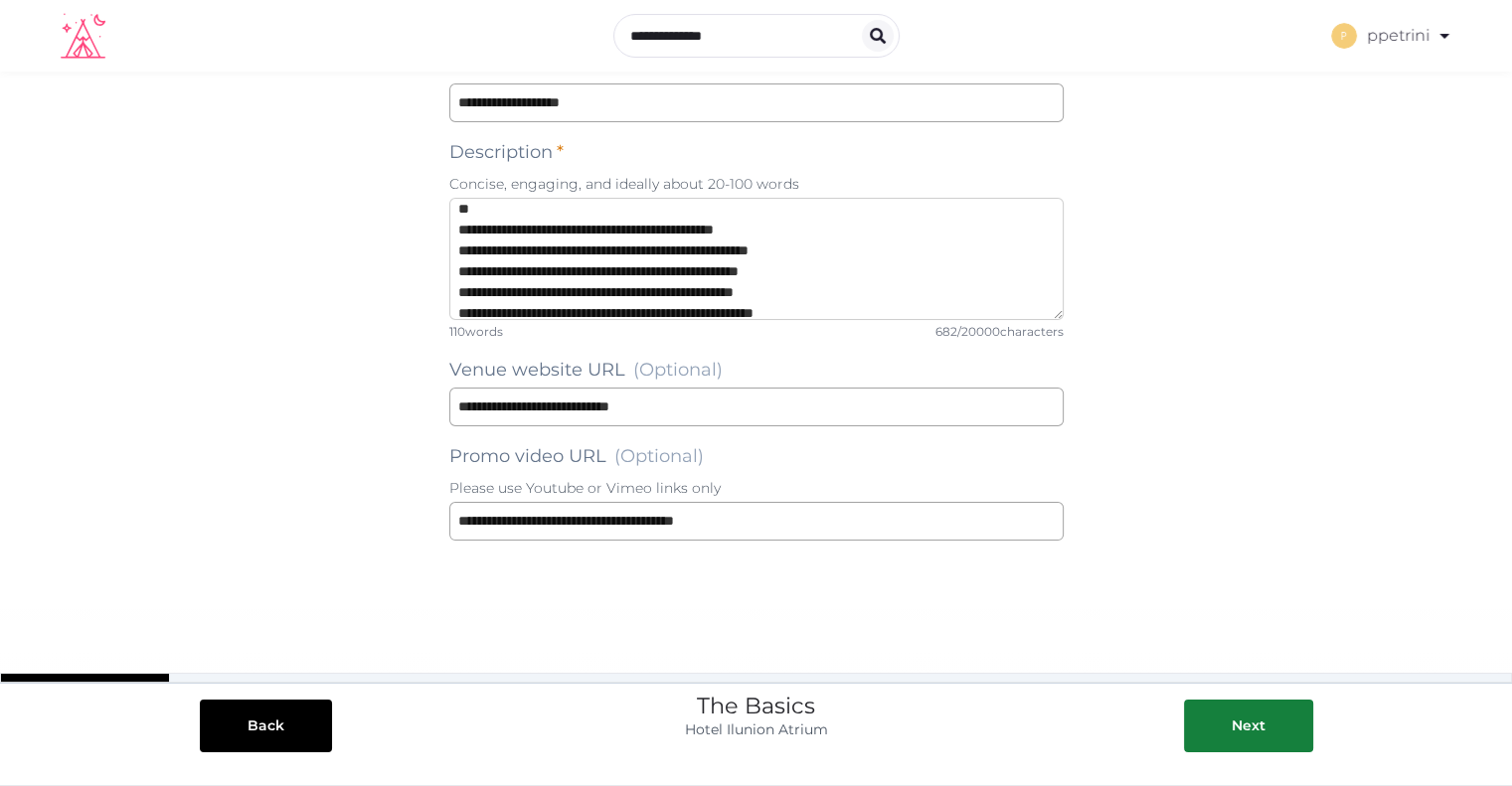 click on "**********" at bounding box center [756, 258] 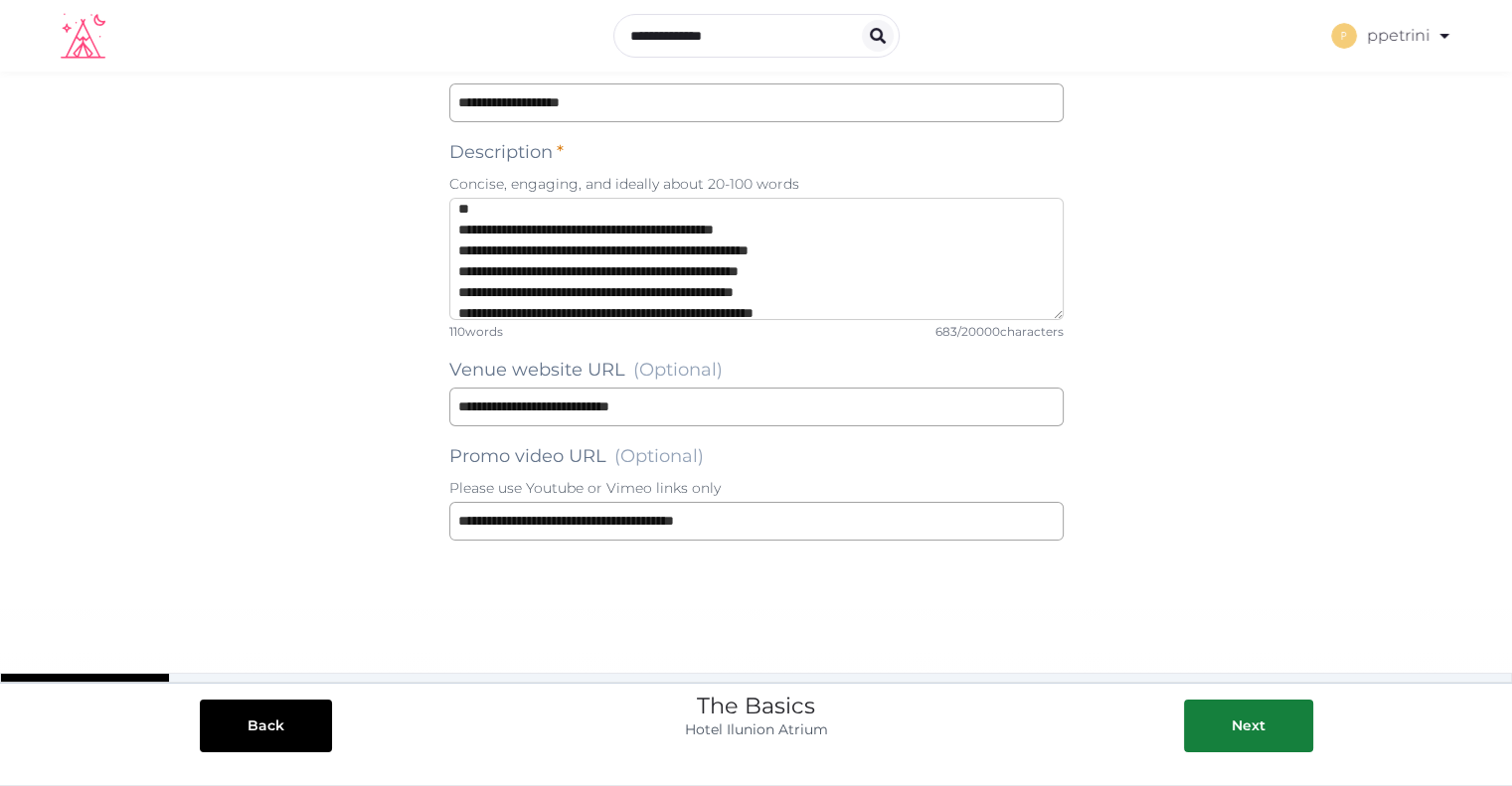 click on "**********" at bounding box center [756, 258] 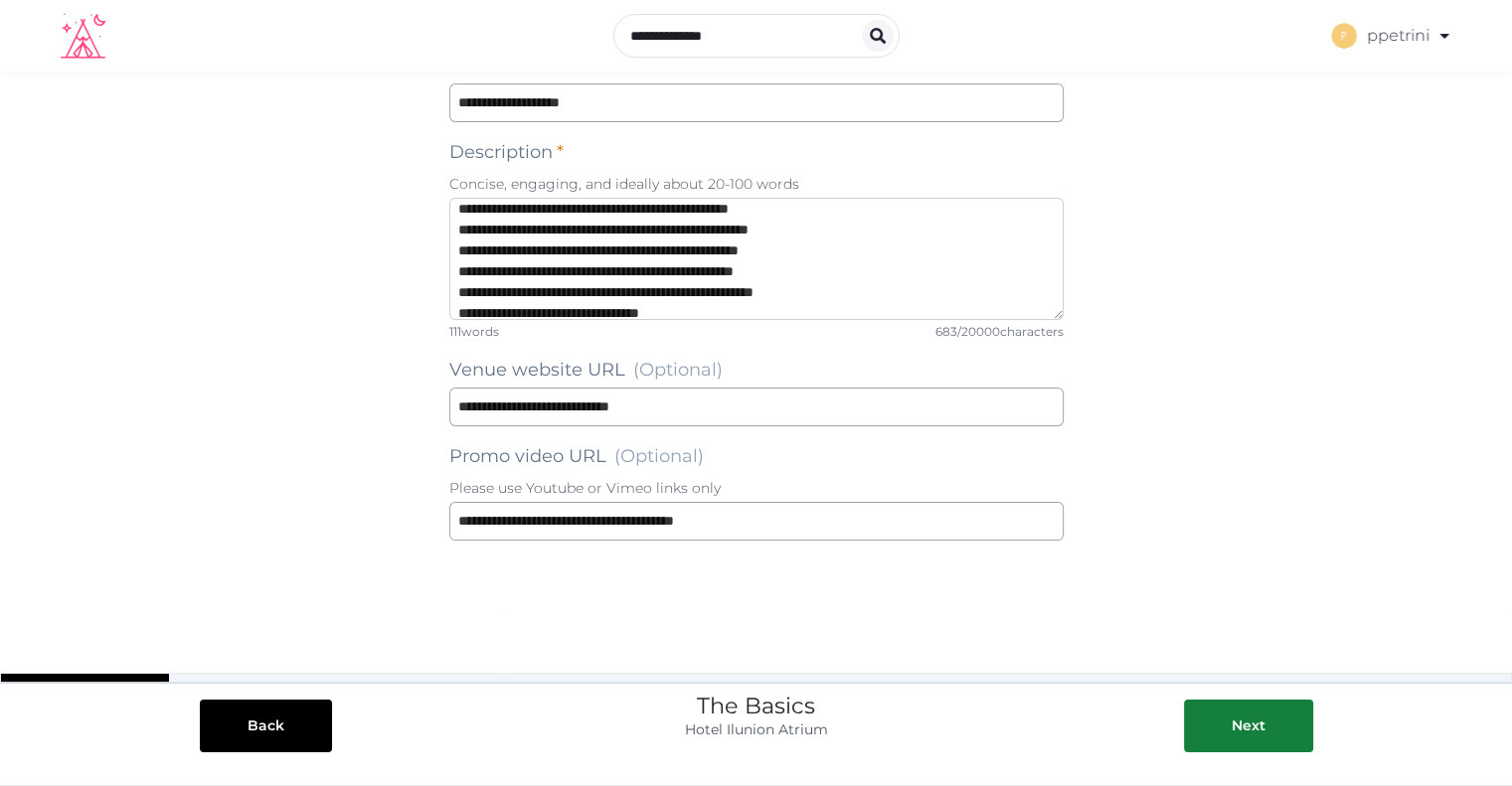 click on "**********" at bounding box center (756, 258) 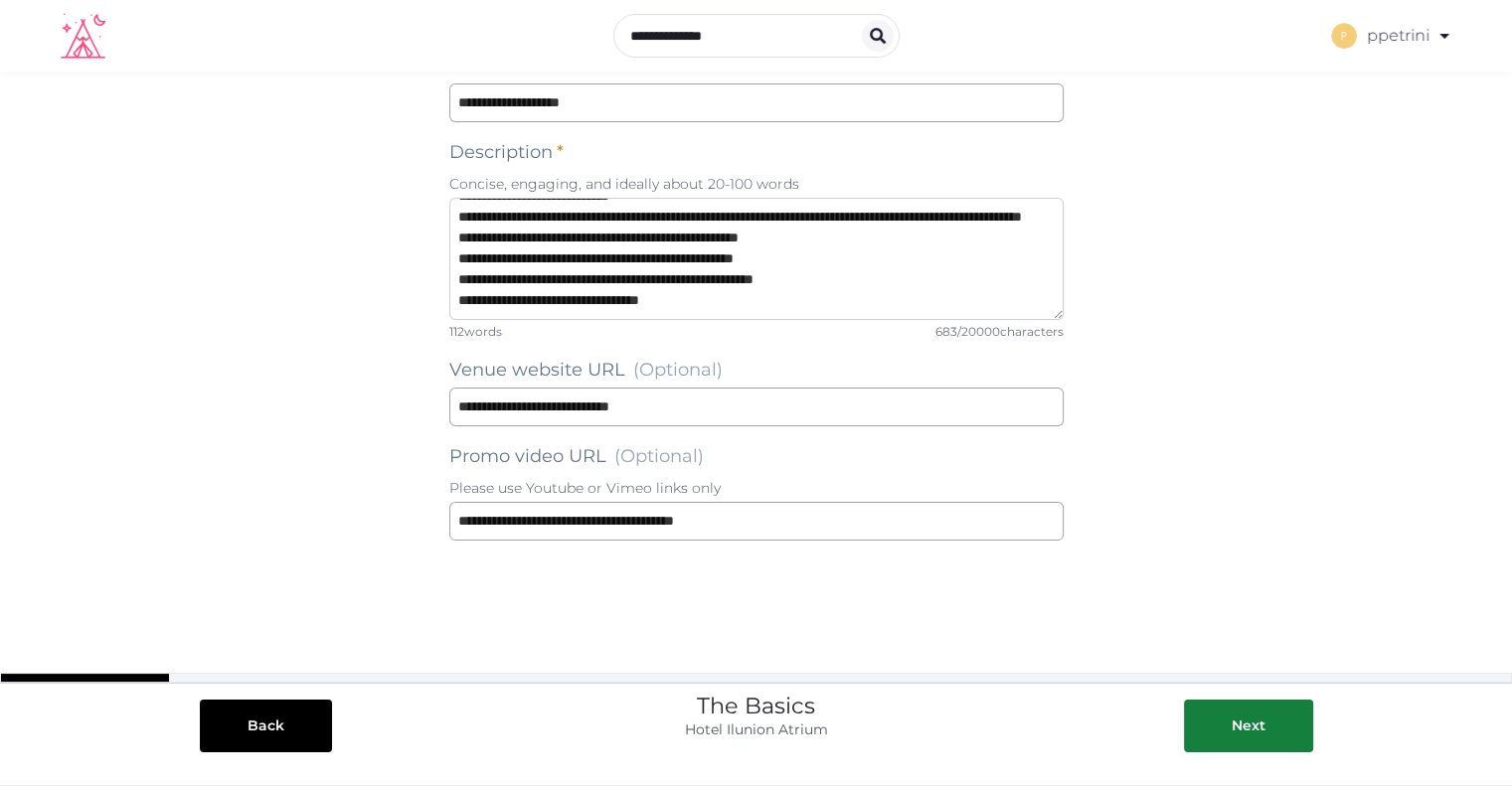 click on "**********" at bounding box center (756, 258) 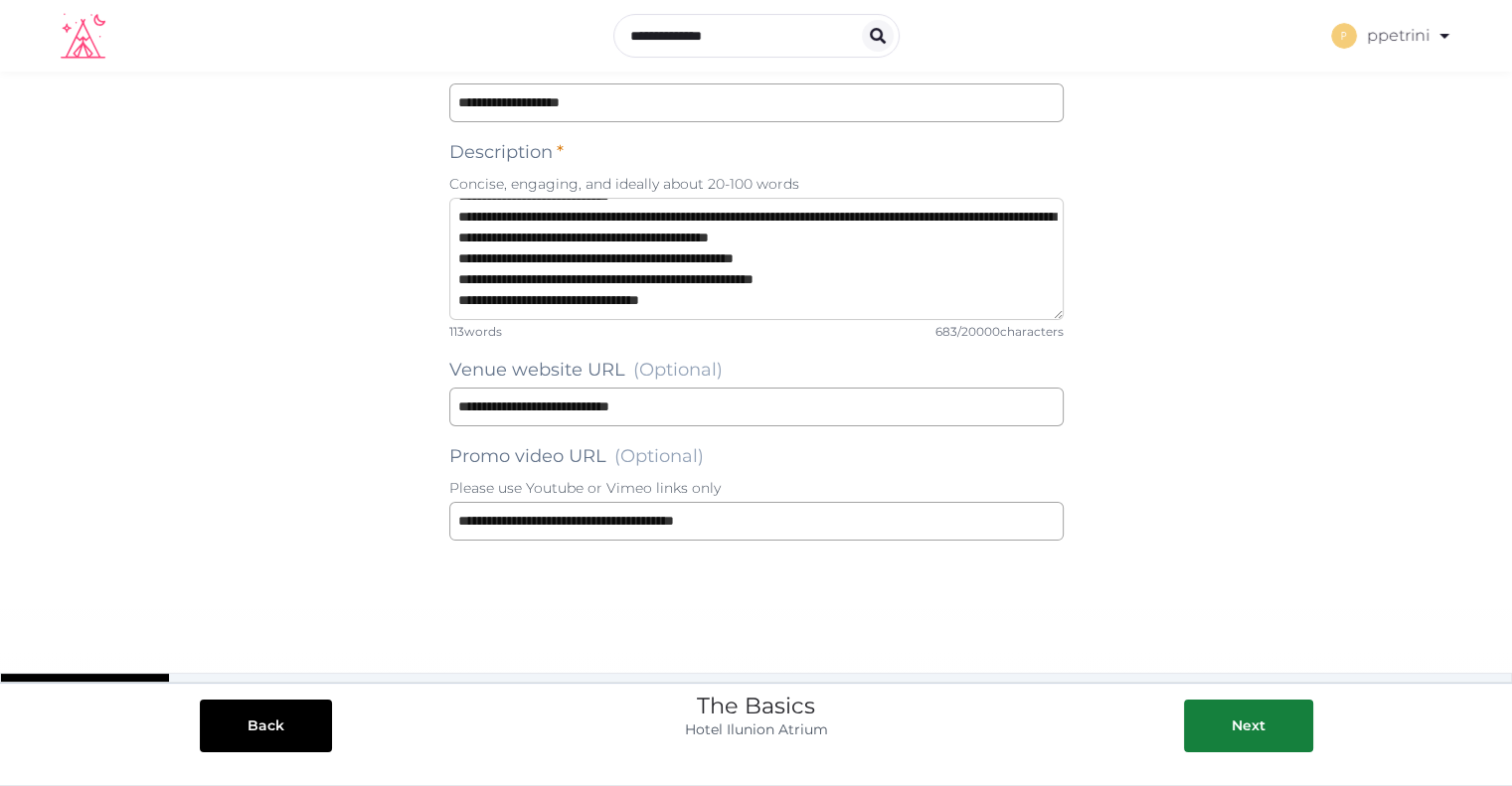 click on "**********" at bounding box center (756, 258) 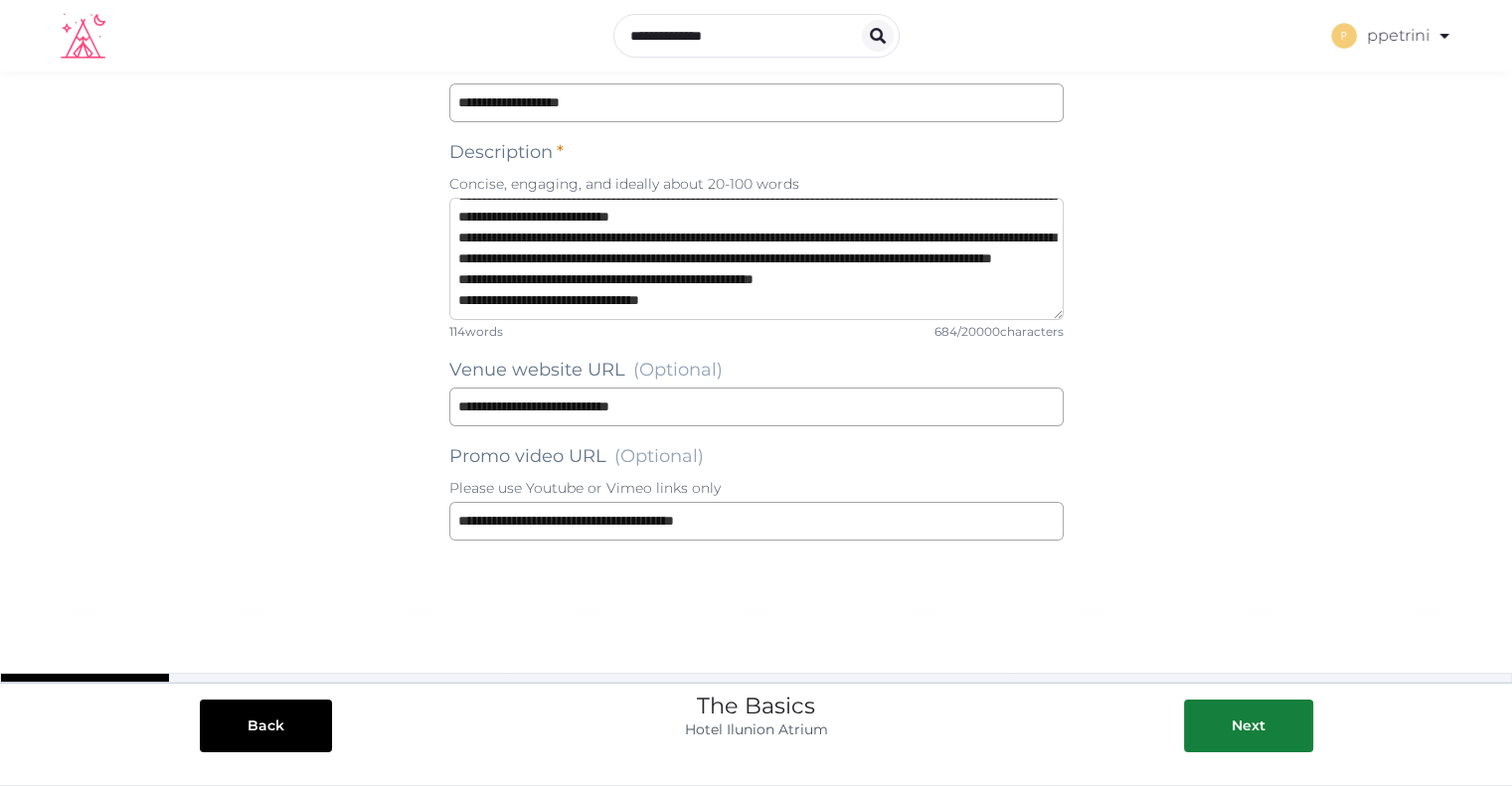 click on "**********" at bounding box center (756, 258) 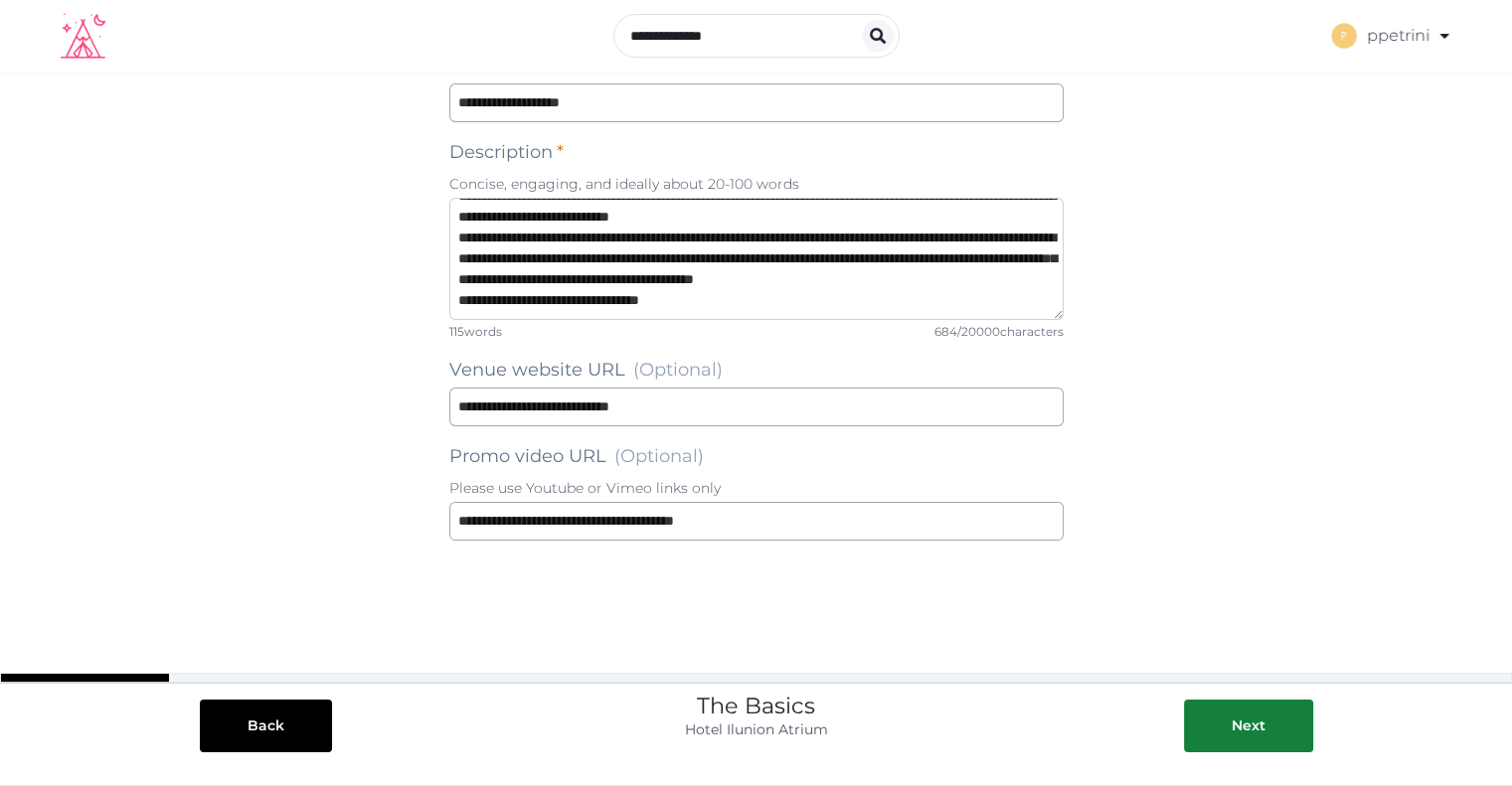 click on "**********" at bounding box center [756, 258] 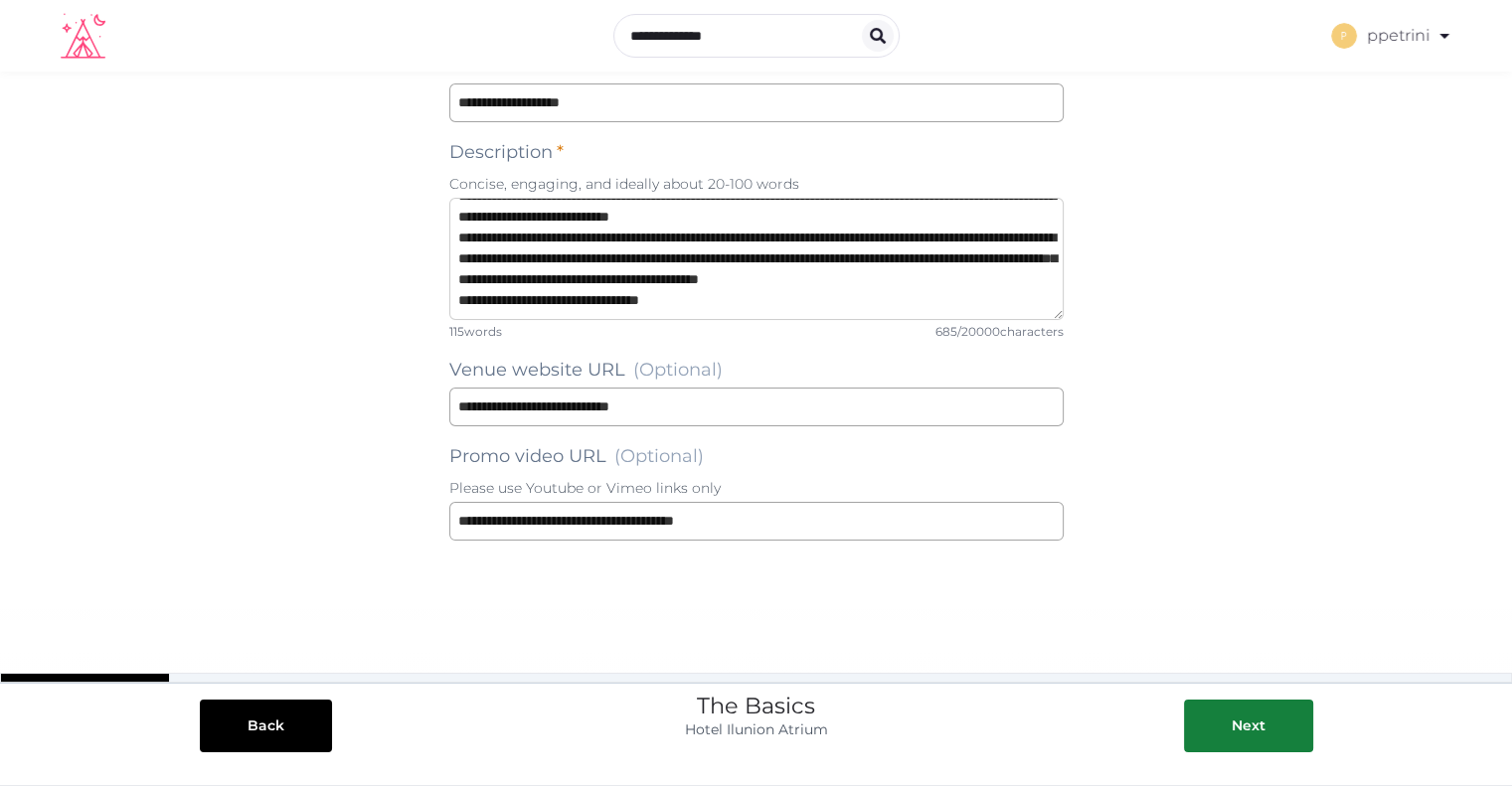 click on "**********" at bounding box center (756, 258) 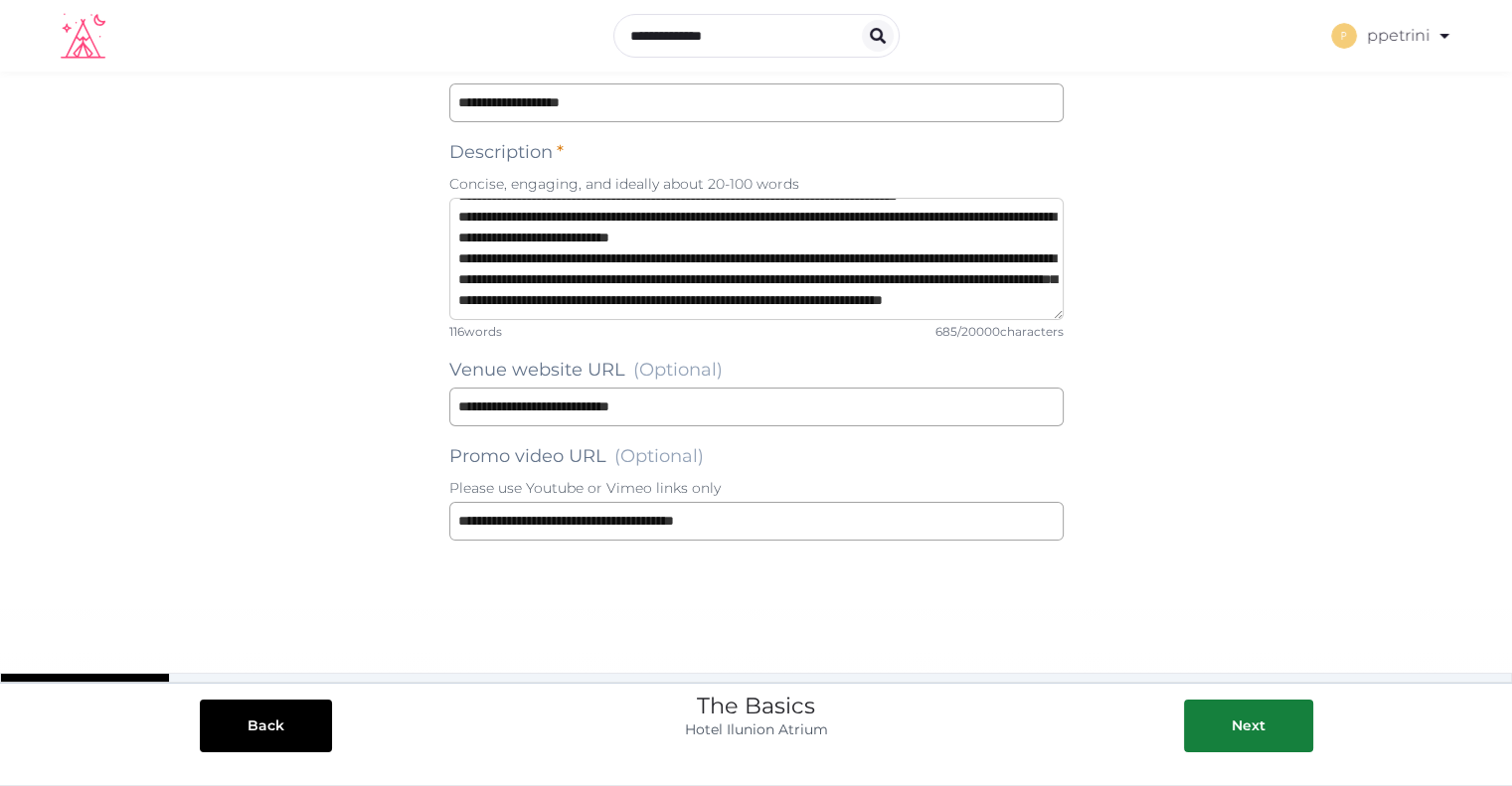 scroll, scrollTop: 83, scrollLeft: 0, axis: vertical 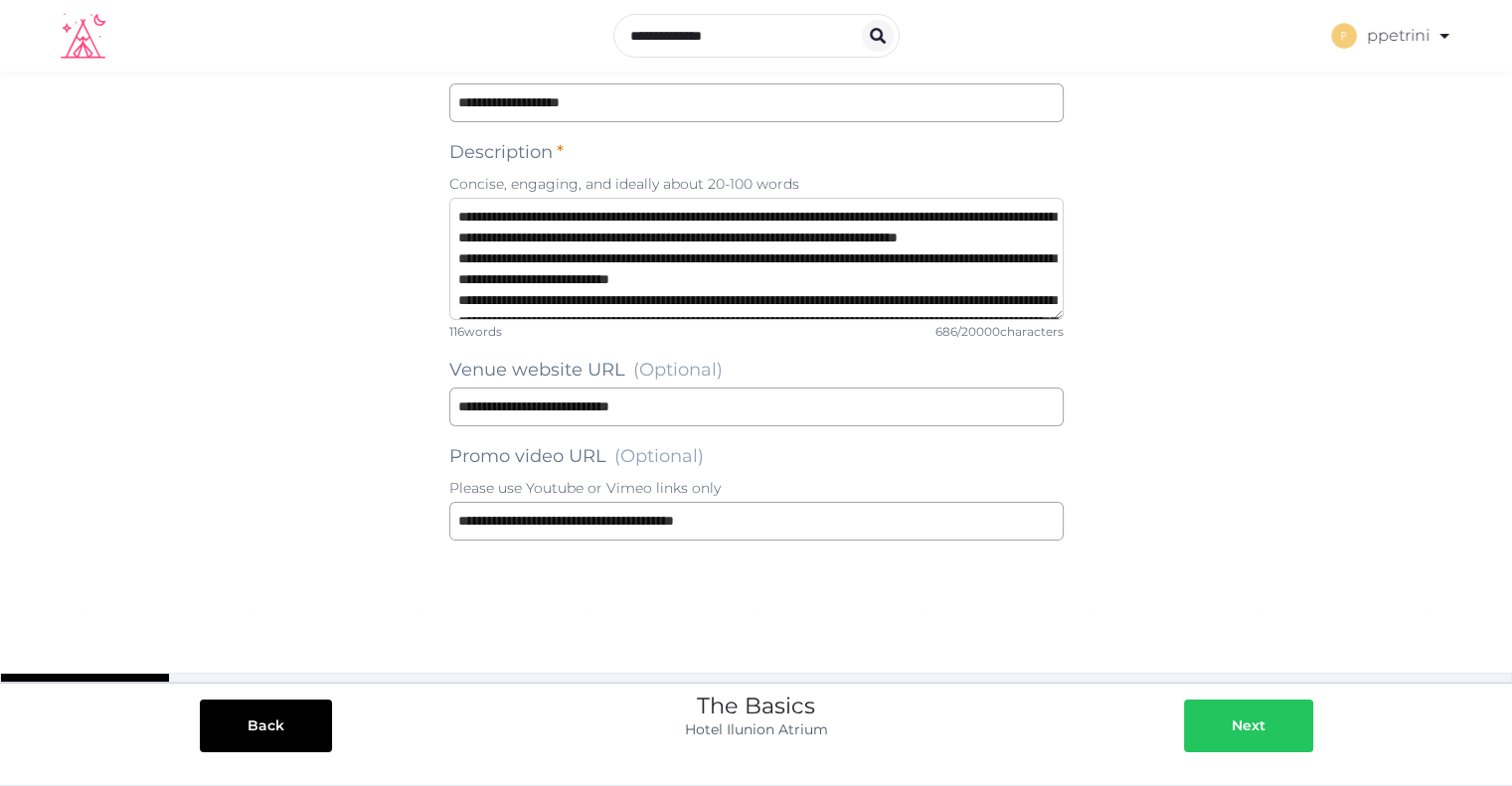 type on "**********" 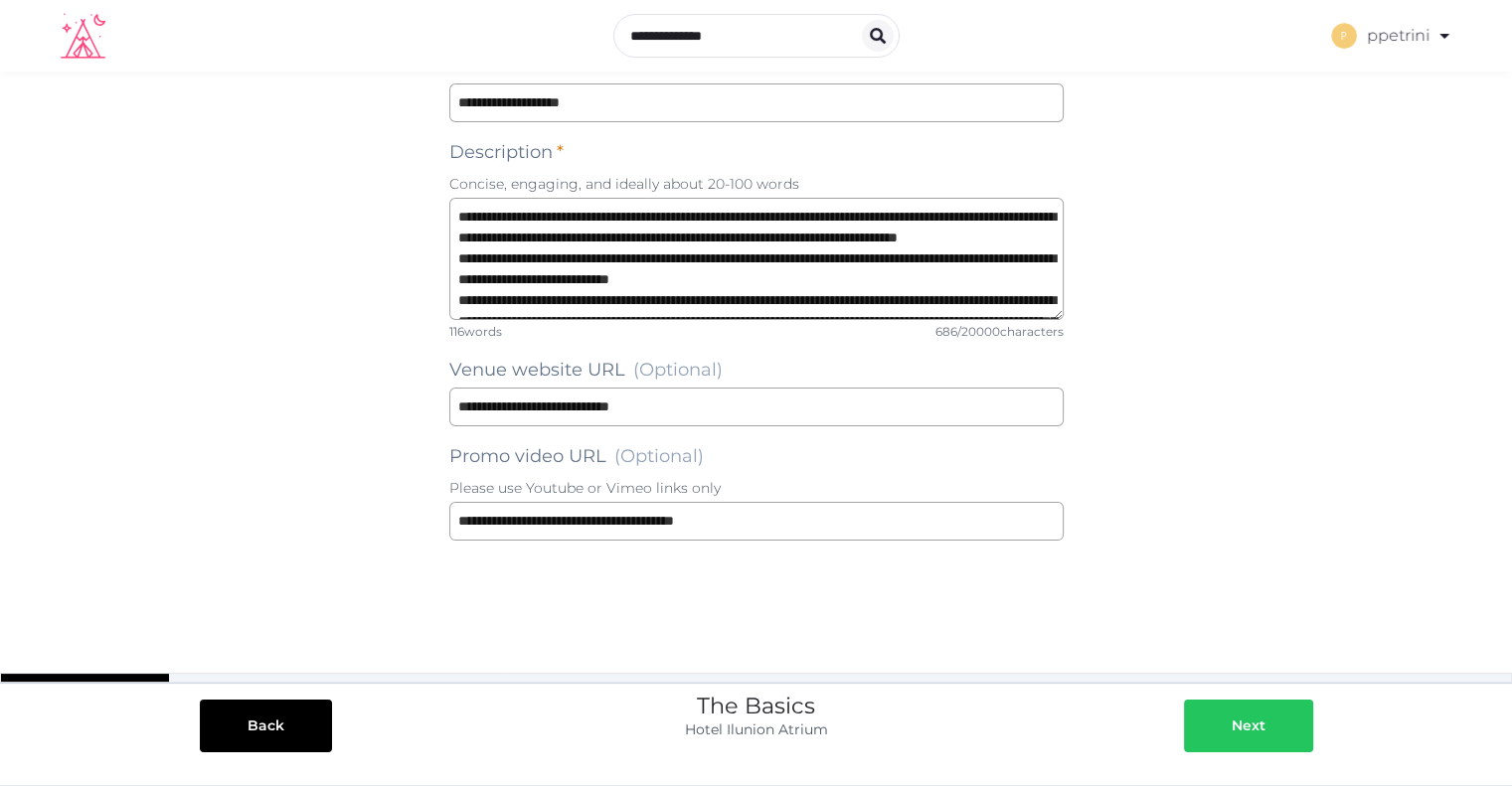 click on "Next" at bounding box center (1249, 725) 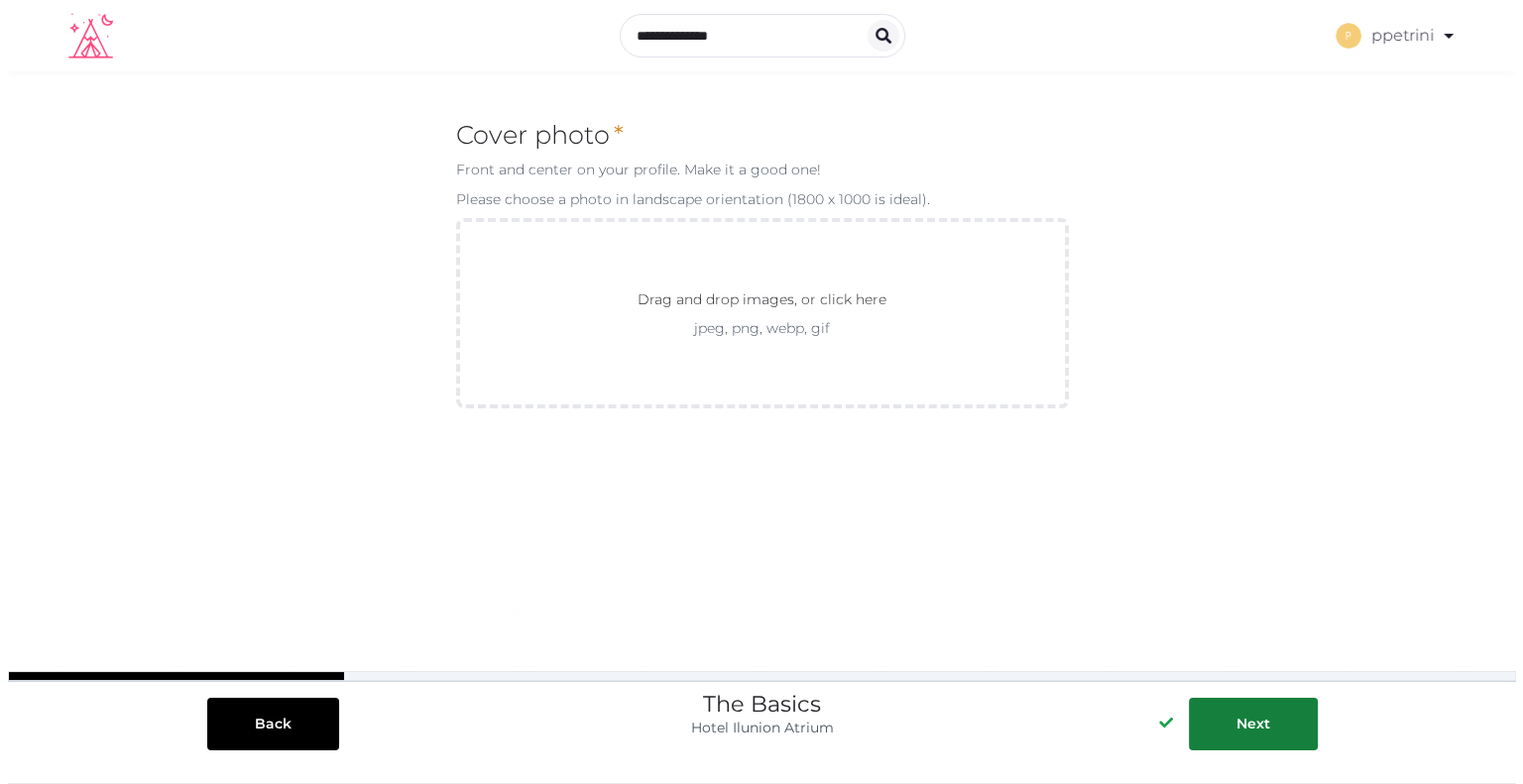 scroll, scrollTop: 0, scrollLeft: 0, axis: both 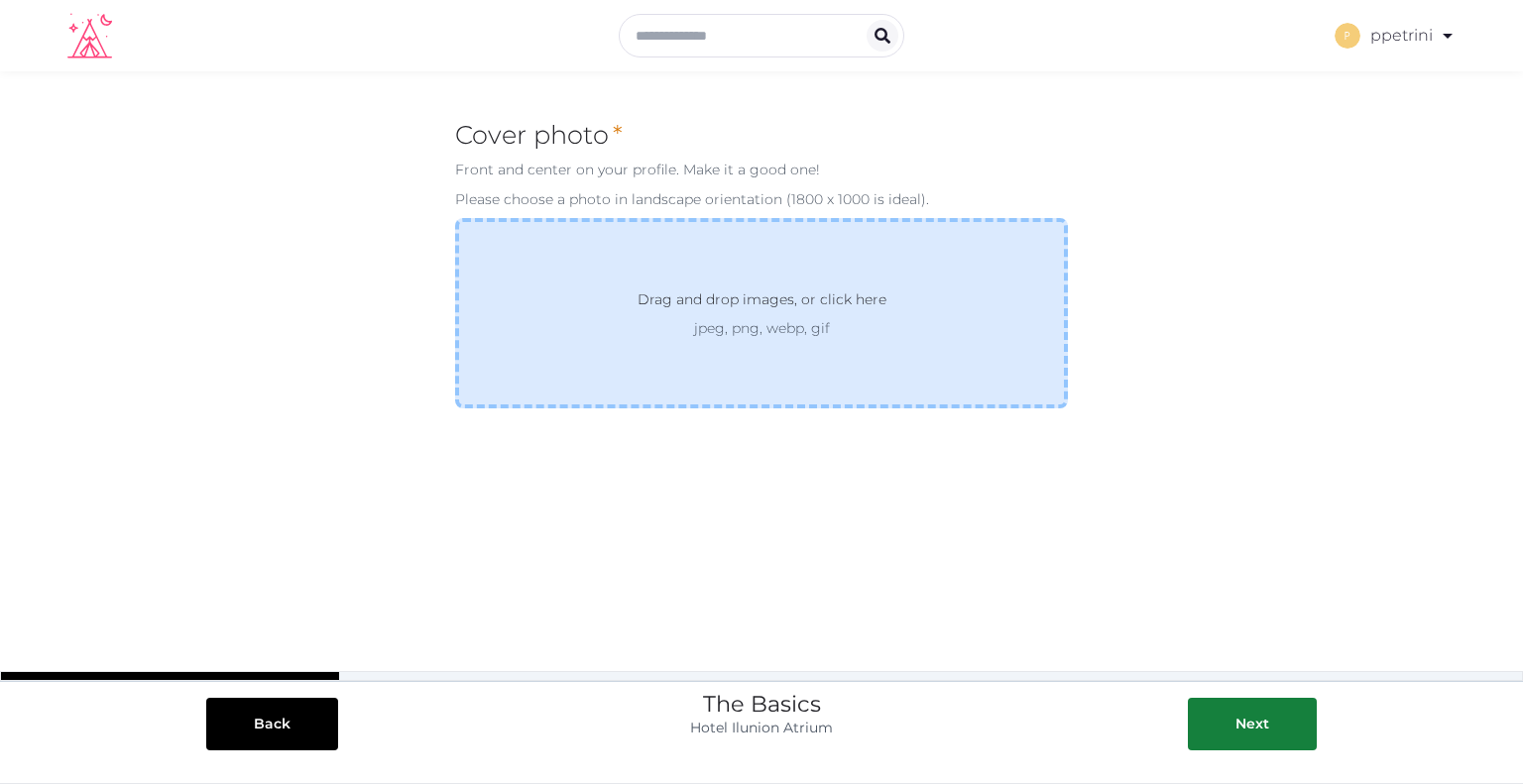 click on "Drag and drop images, or click here" at bounding box center [762, 303] 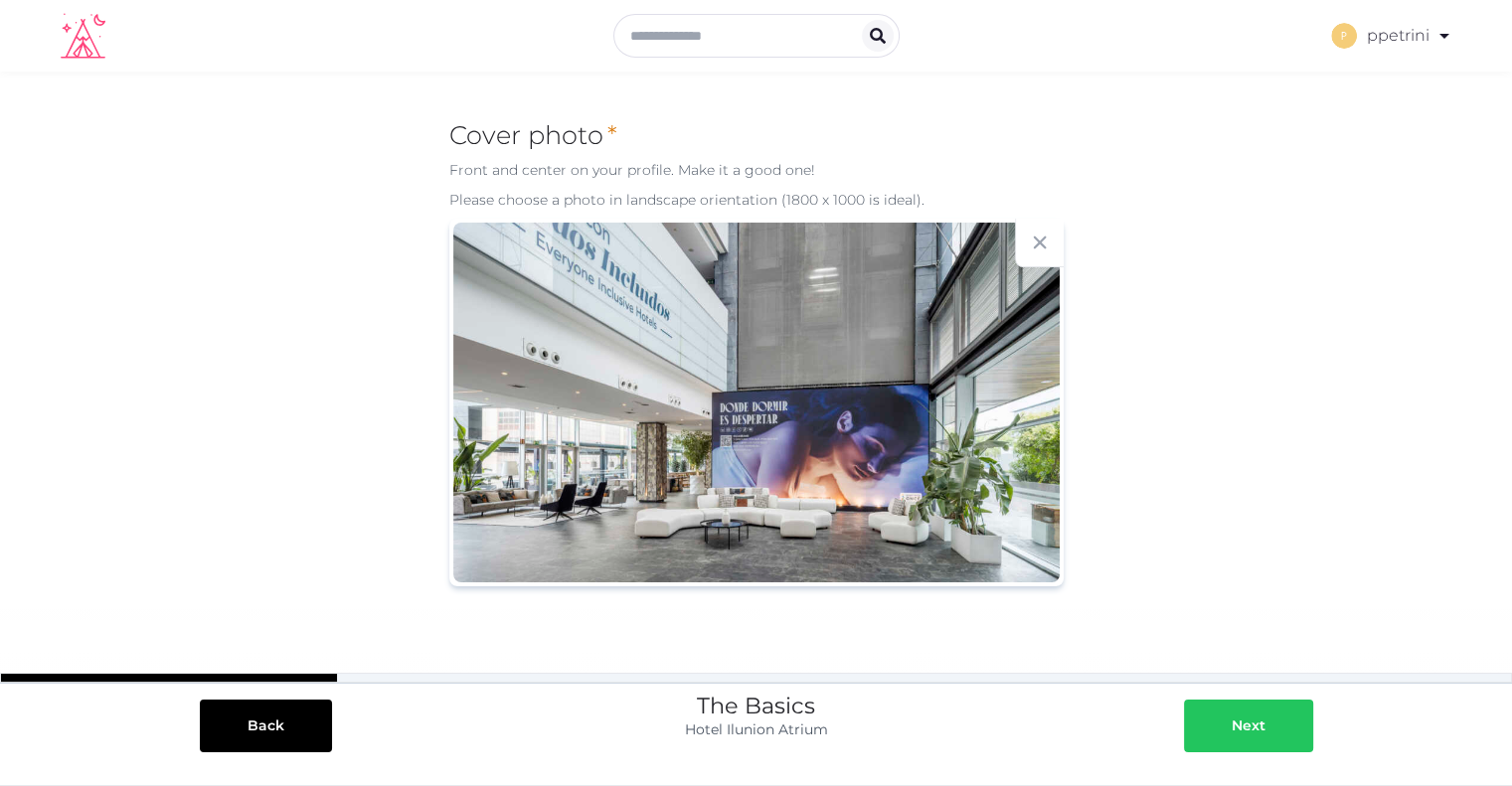click on "Next" at bounding box center (1249, 725) 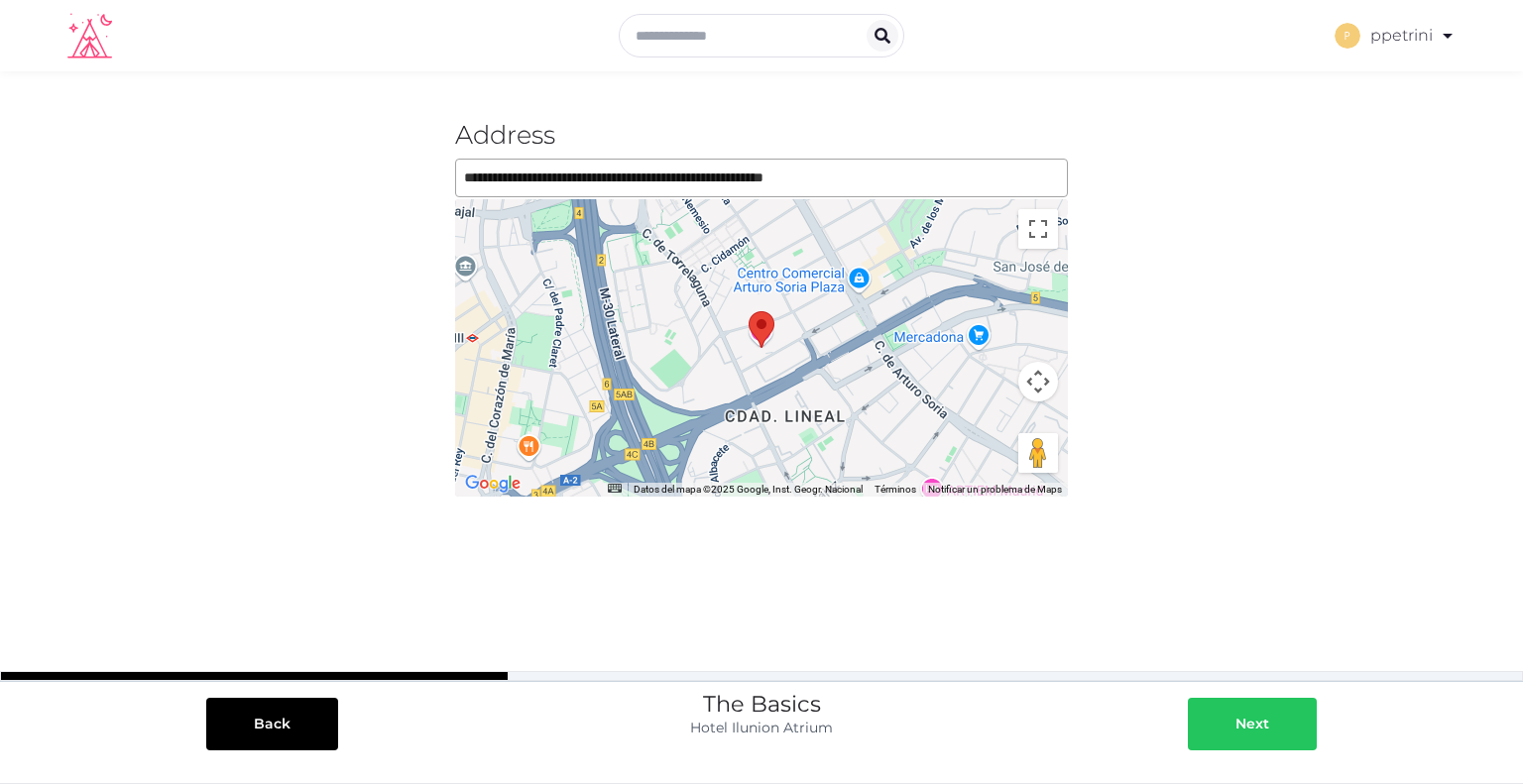 click on "Next" at bounding box center (1252, 724) 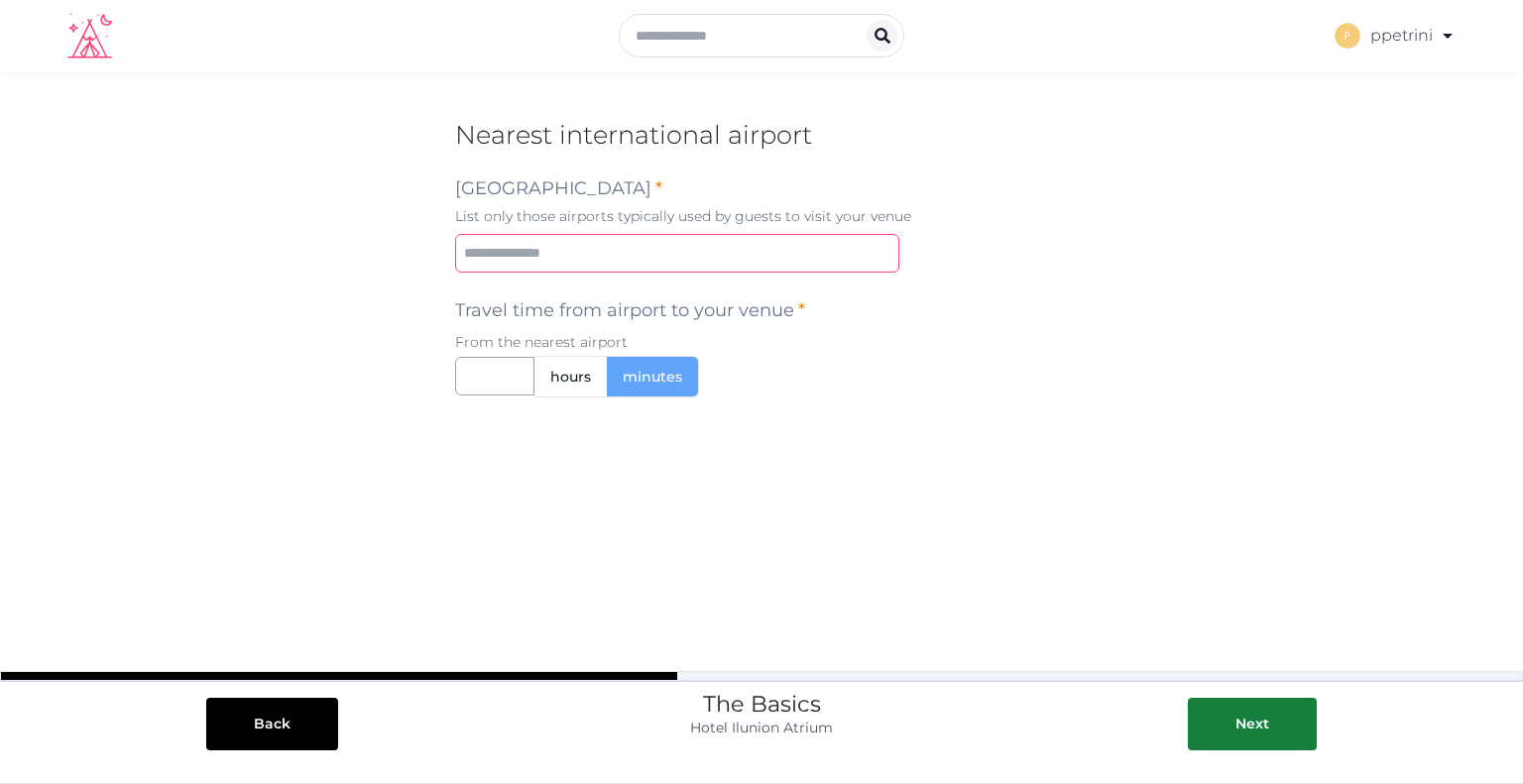 click at bounding box center (677, 253) 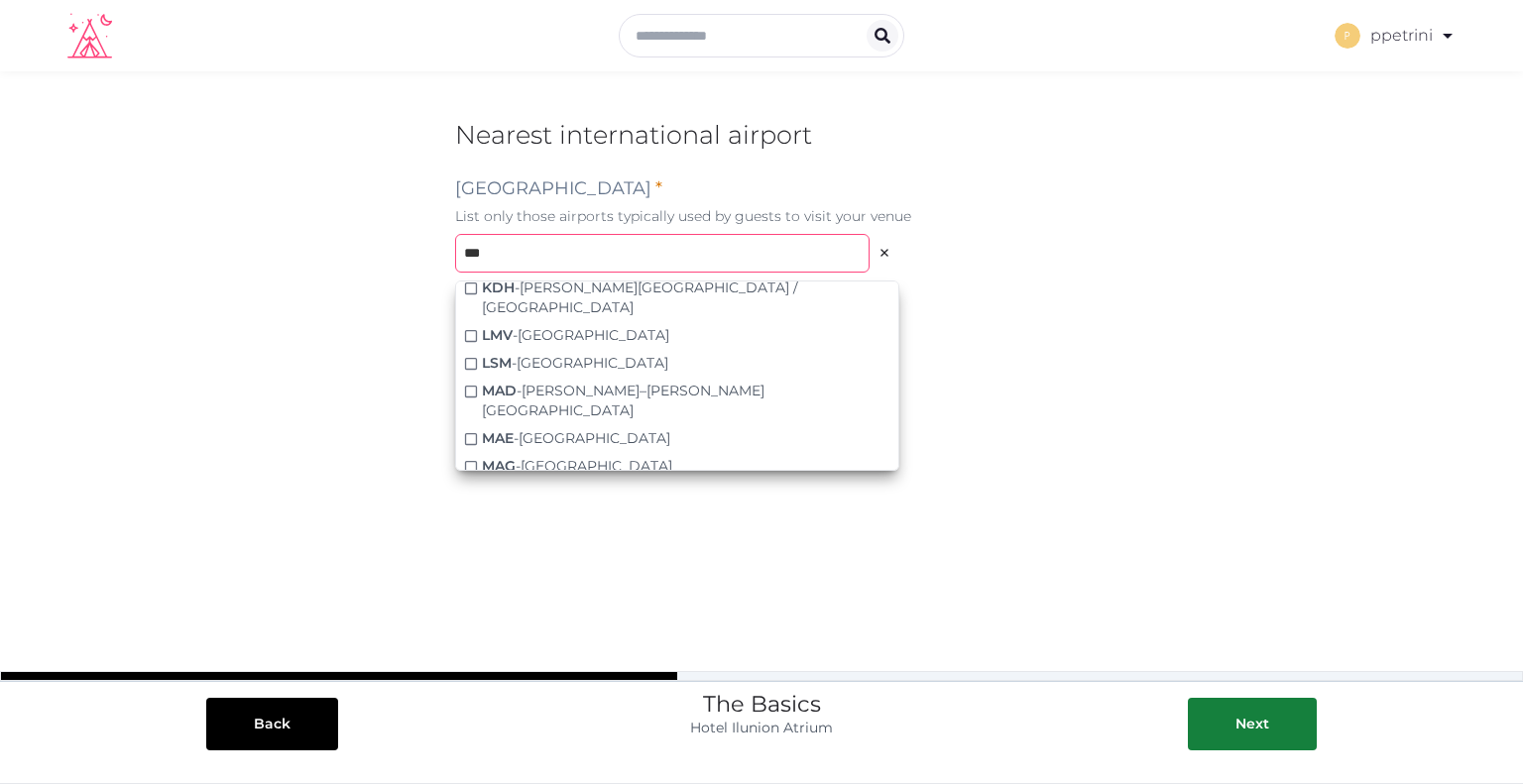 scroll, scrollTop: 420, scrollLeft: 0, axis: vertical 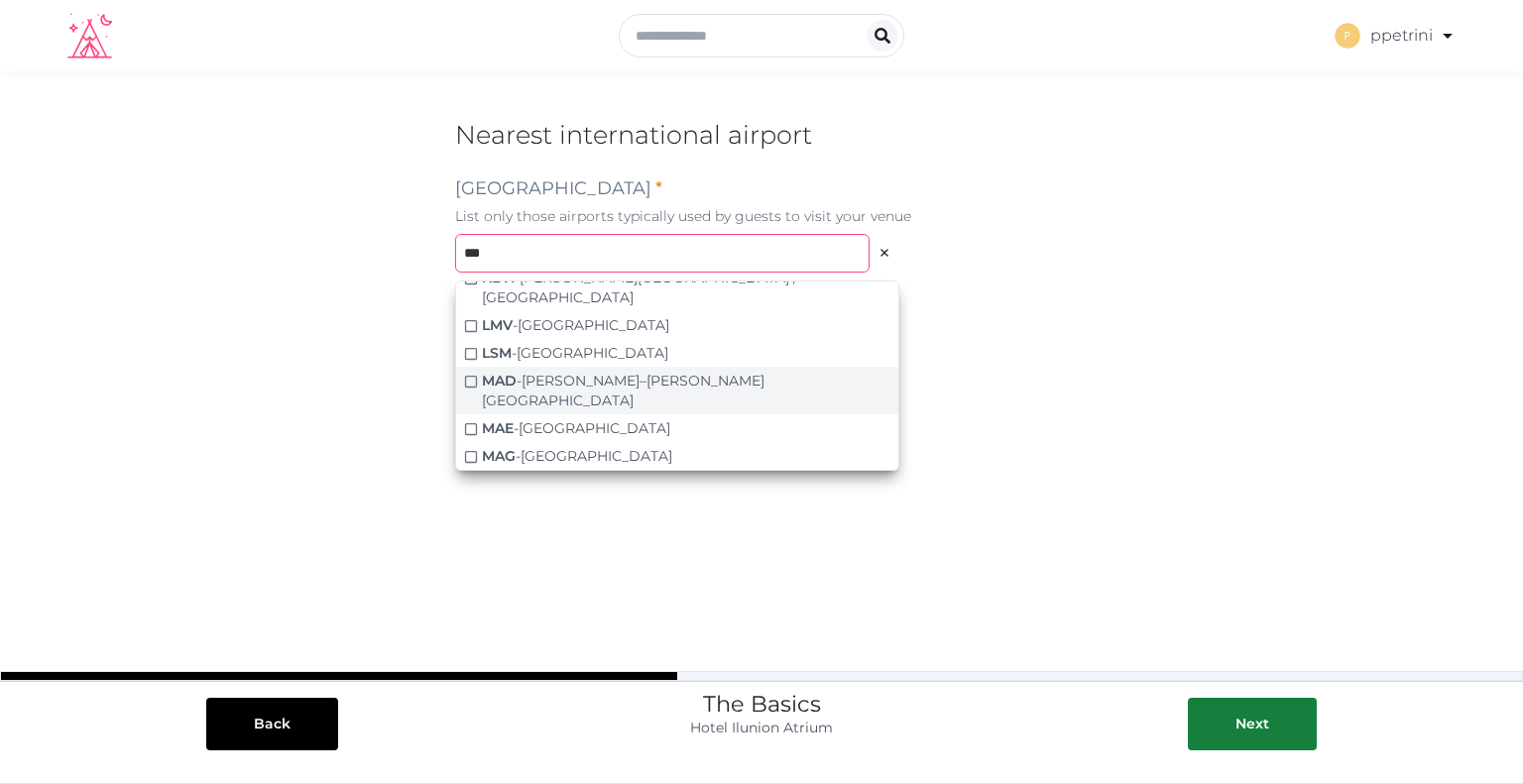 type on "***" 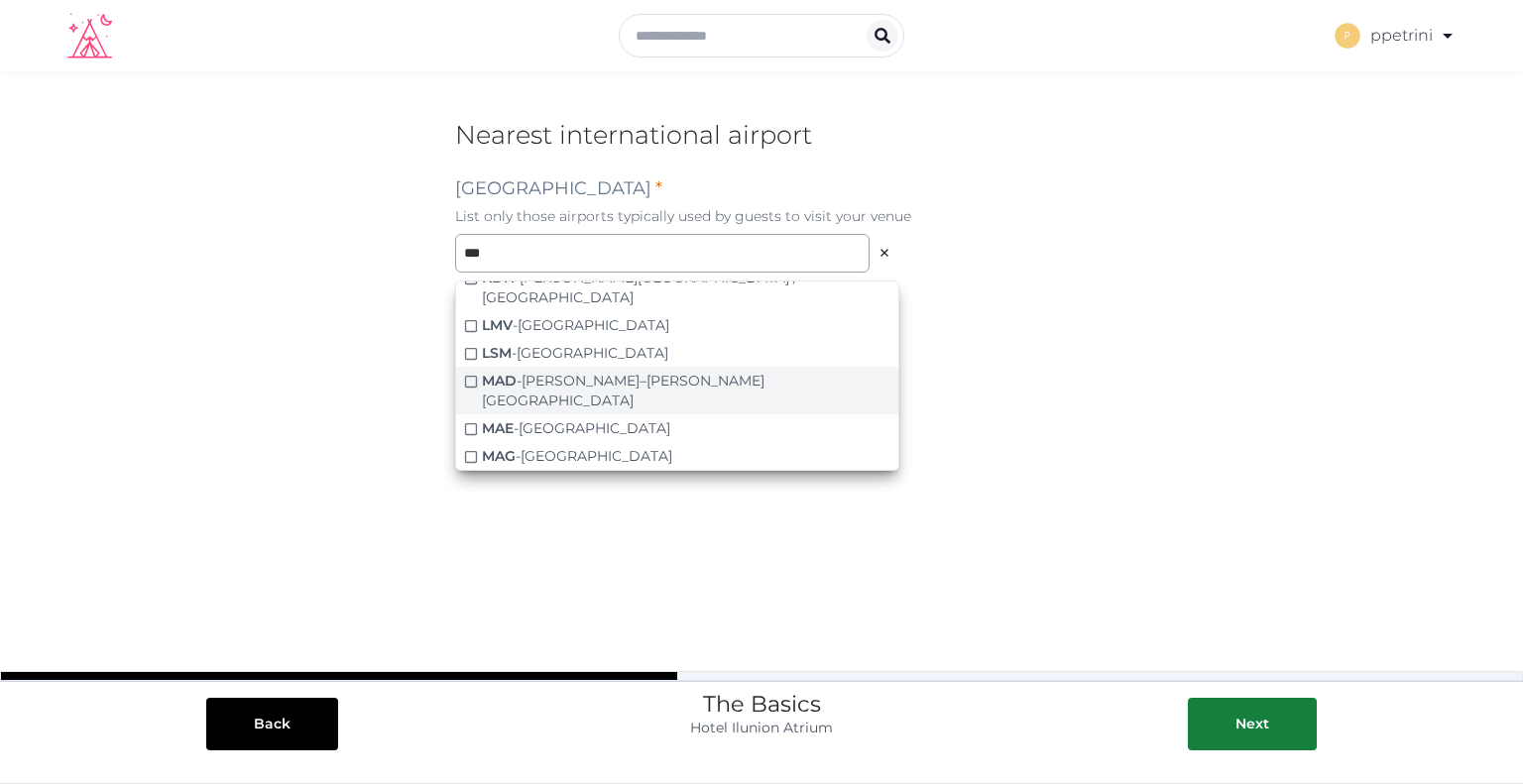 click 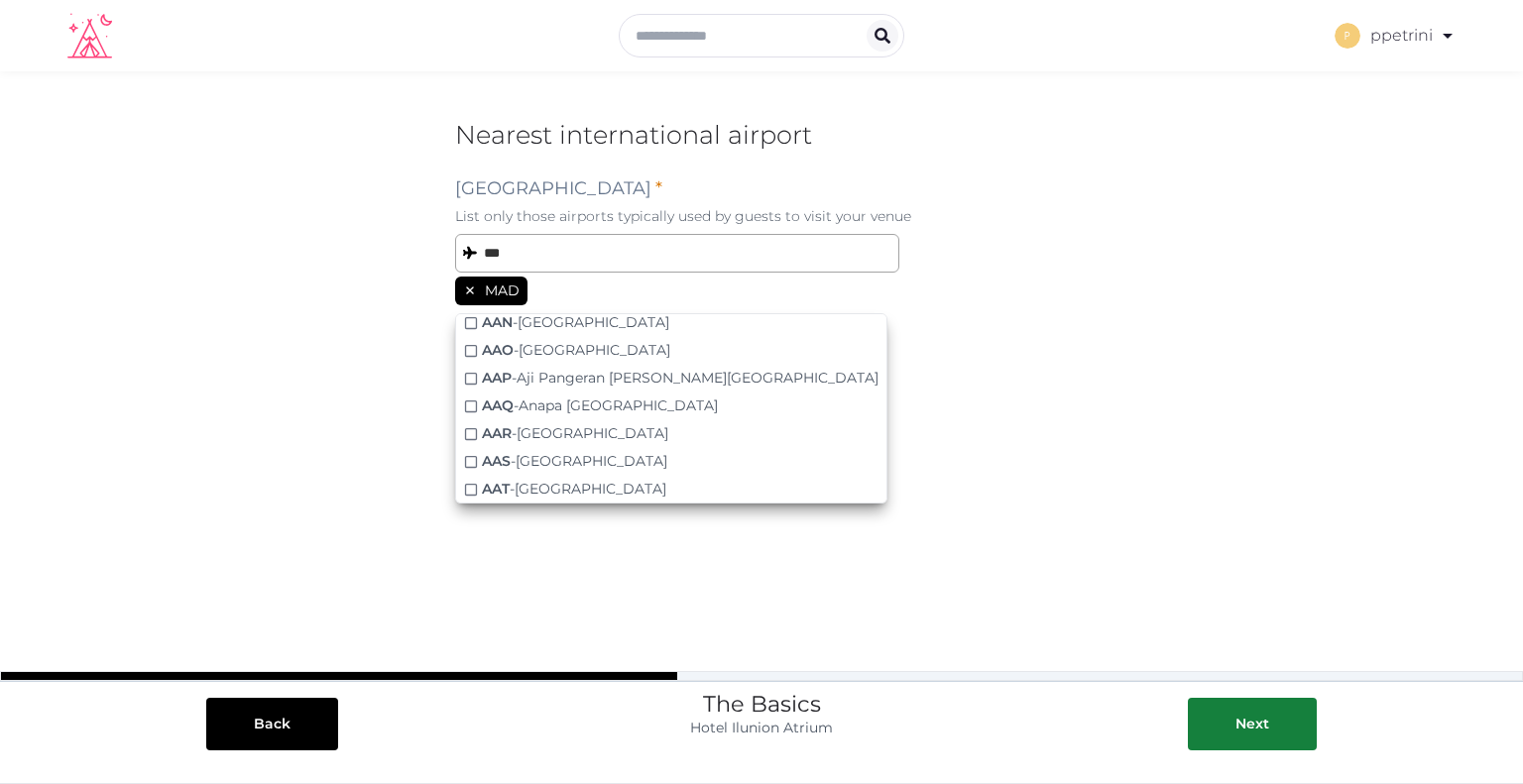 click on "**********" at bounding box center [762, 384] 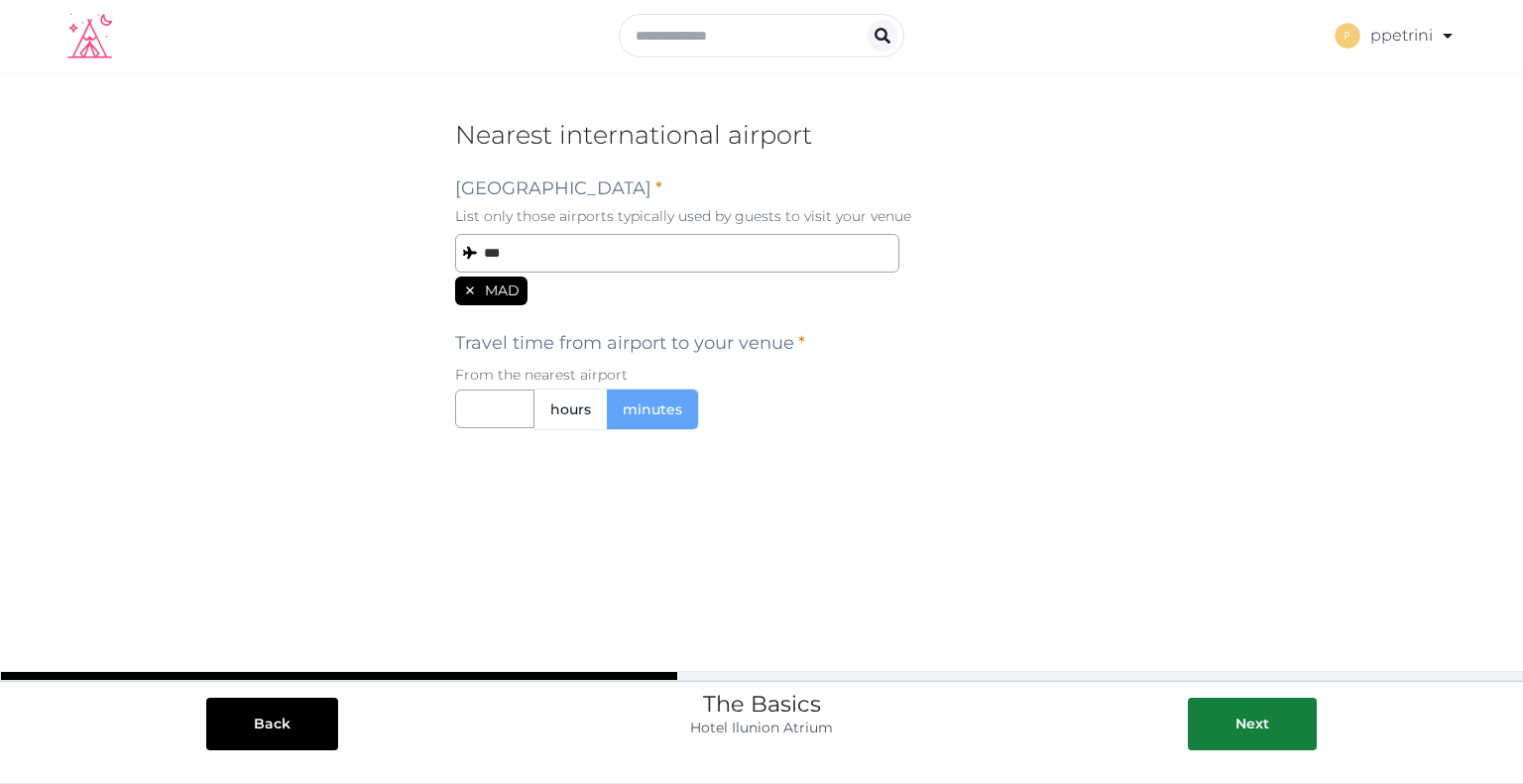 scroll, scrollTop: 400, scrollLeft: 0, axis: vertical 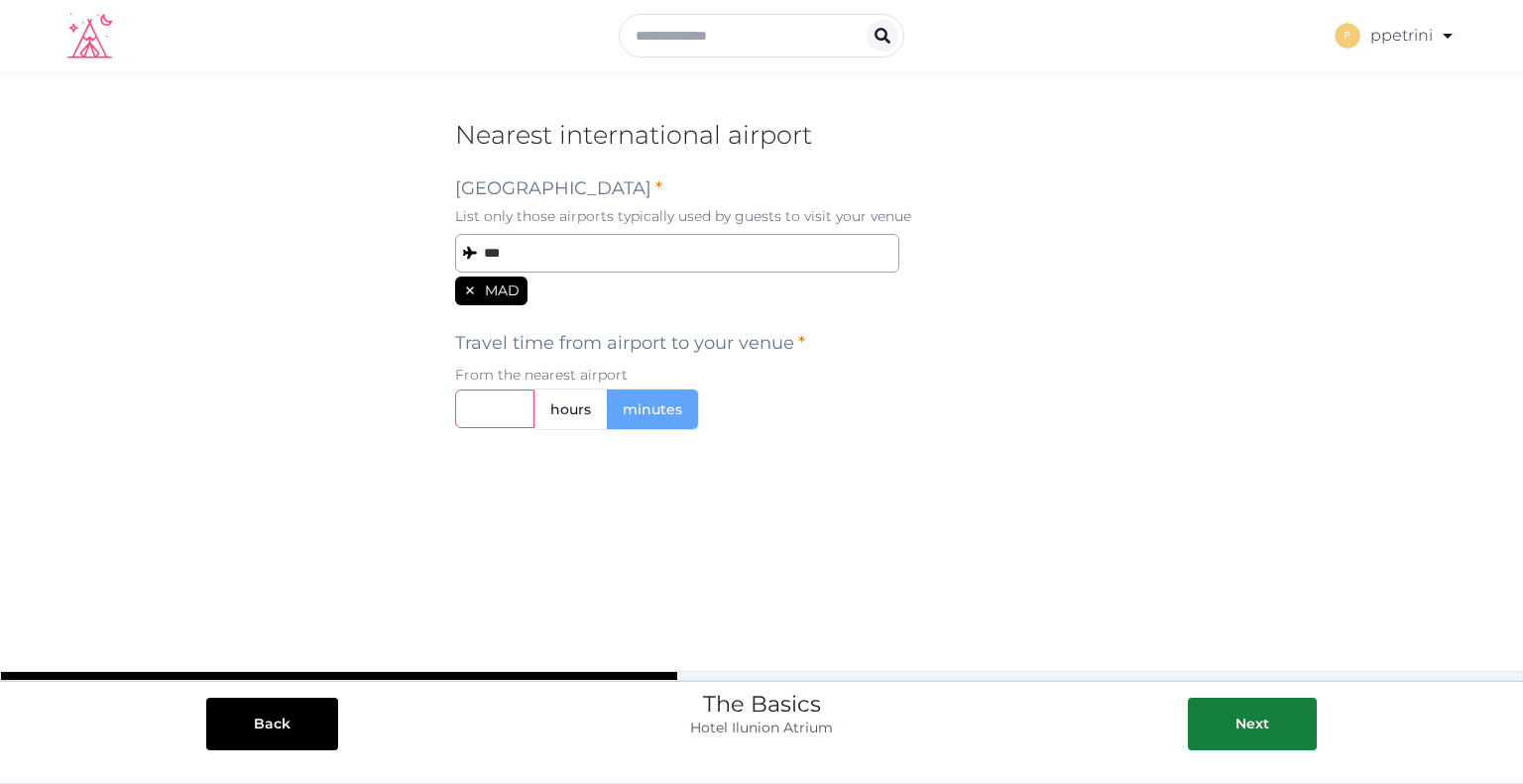 click at bounding box center [495, 408] 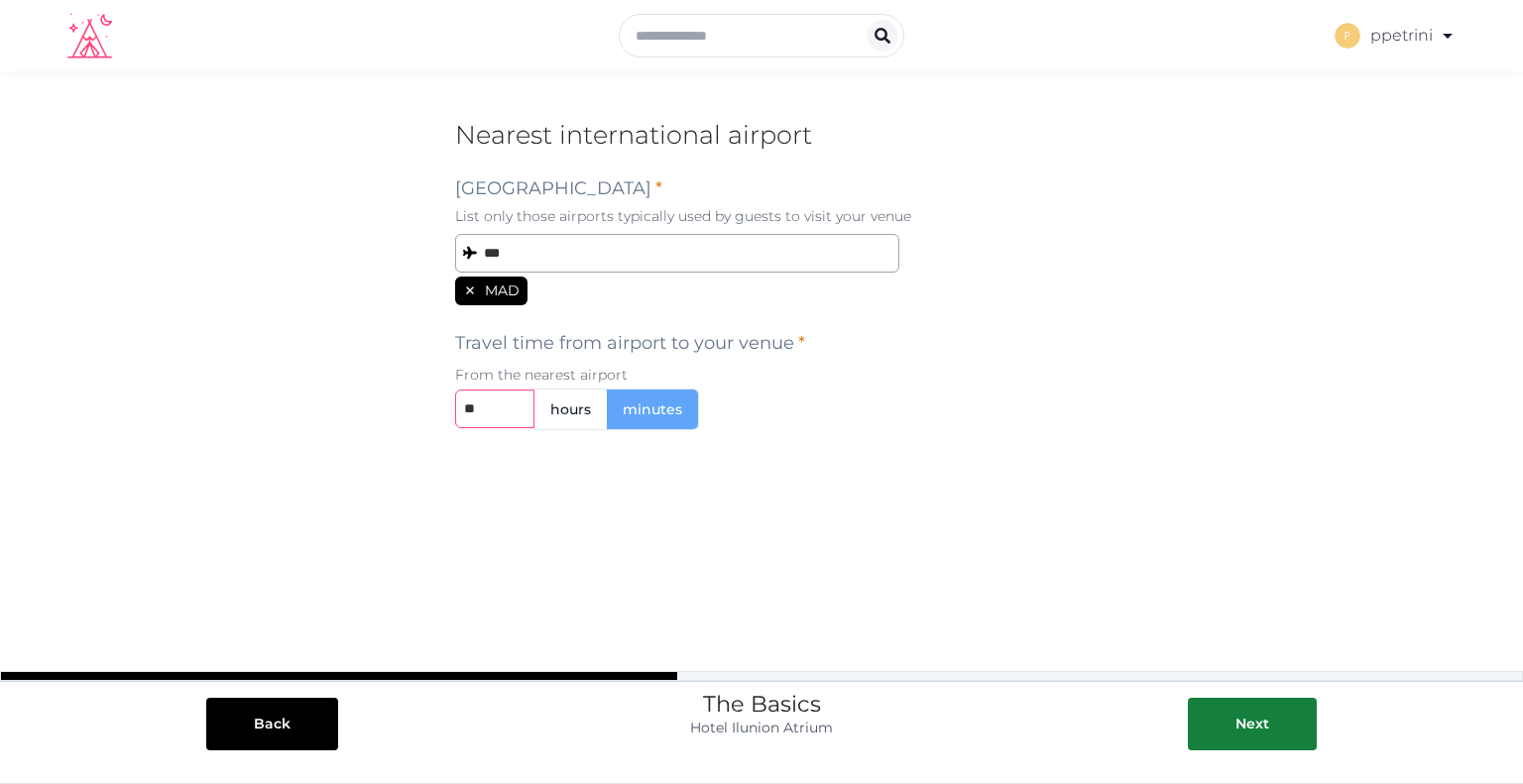 type on "**" 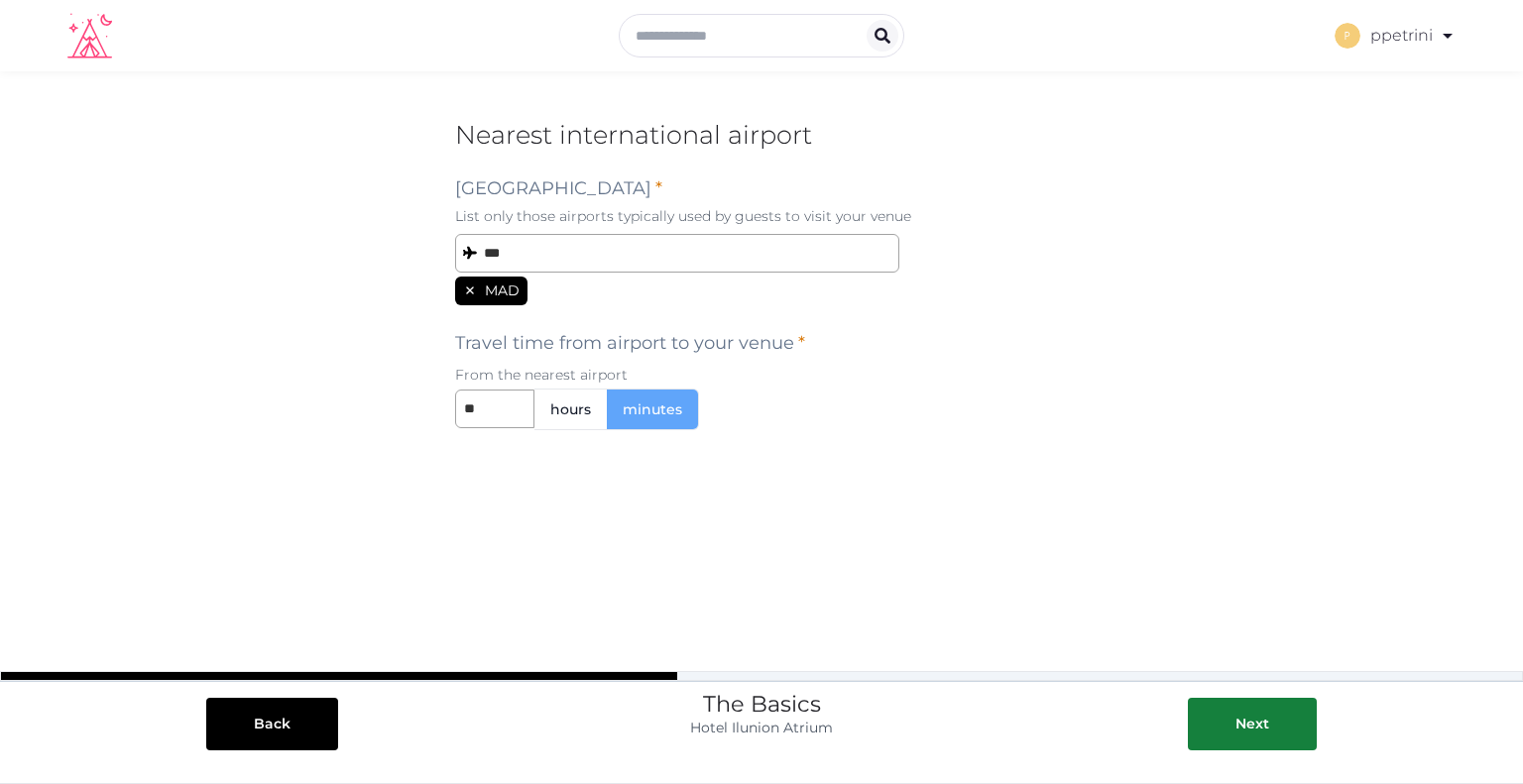 click on "**********" at bounding box center (762, 384) 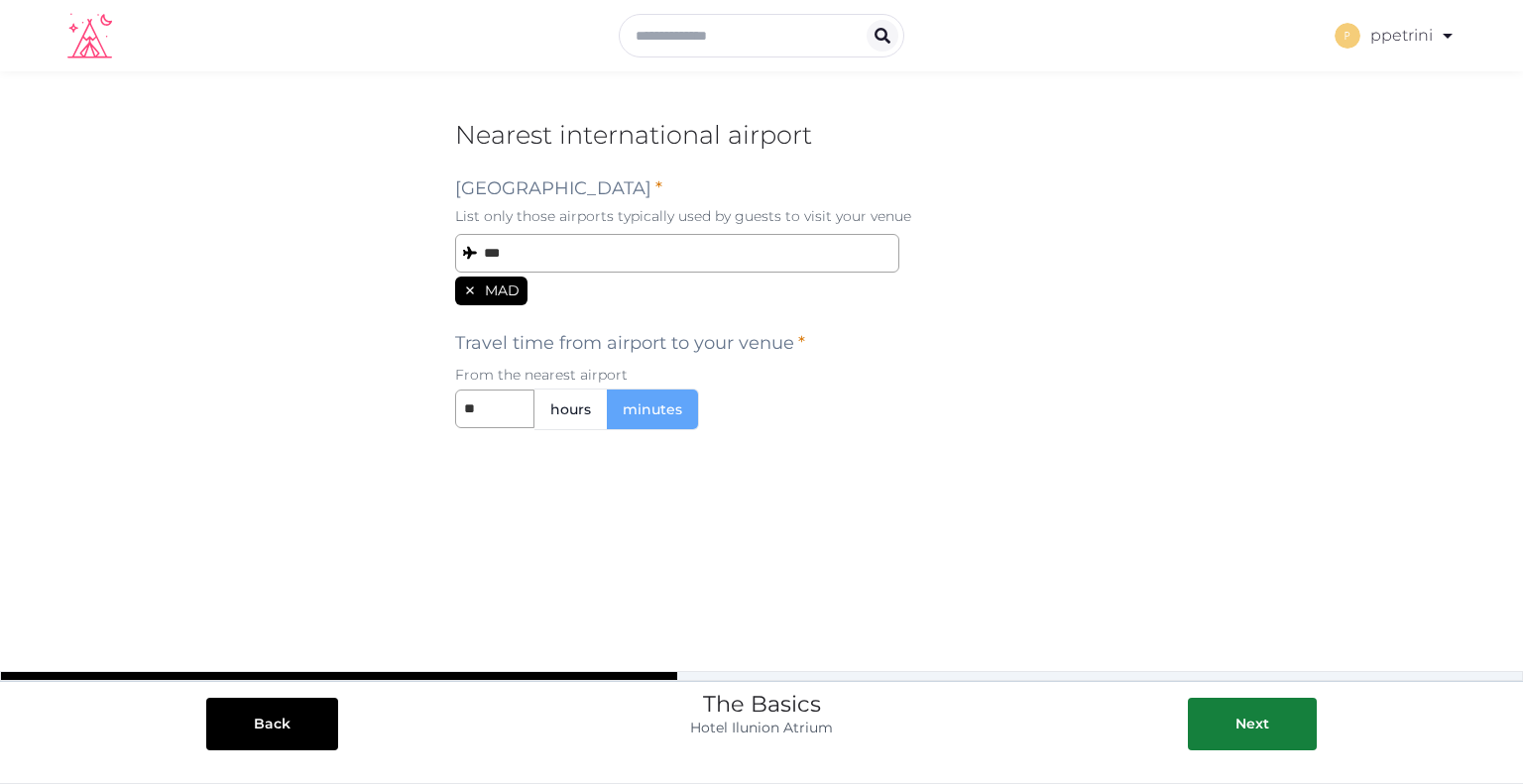 click on "hours" at bounding box center (570, 409) 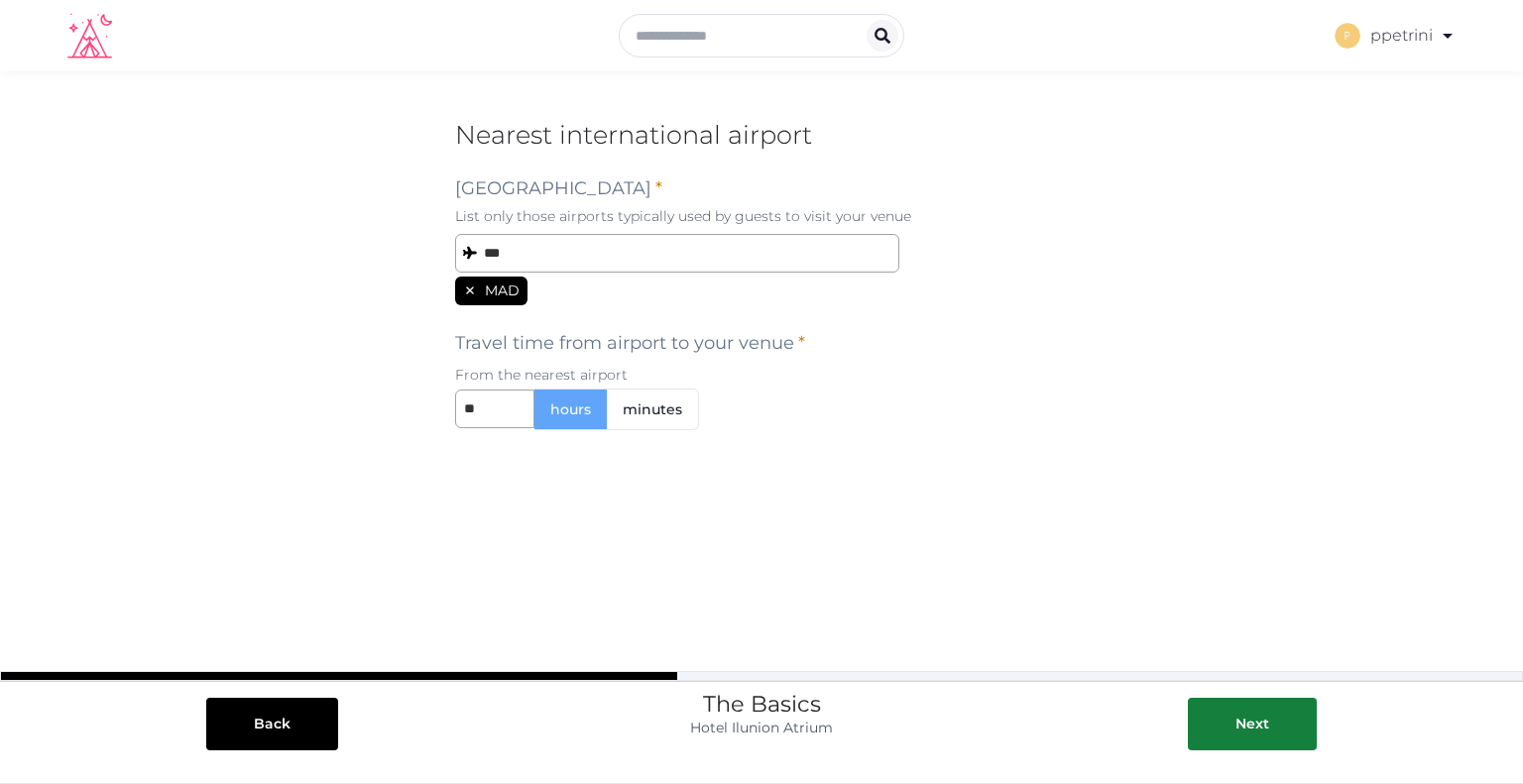 click on "minutes" at bounding box center [652, 409] 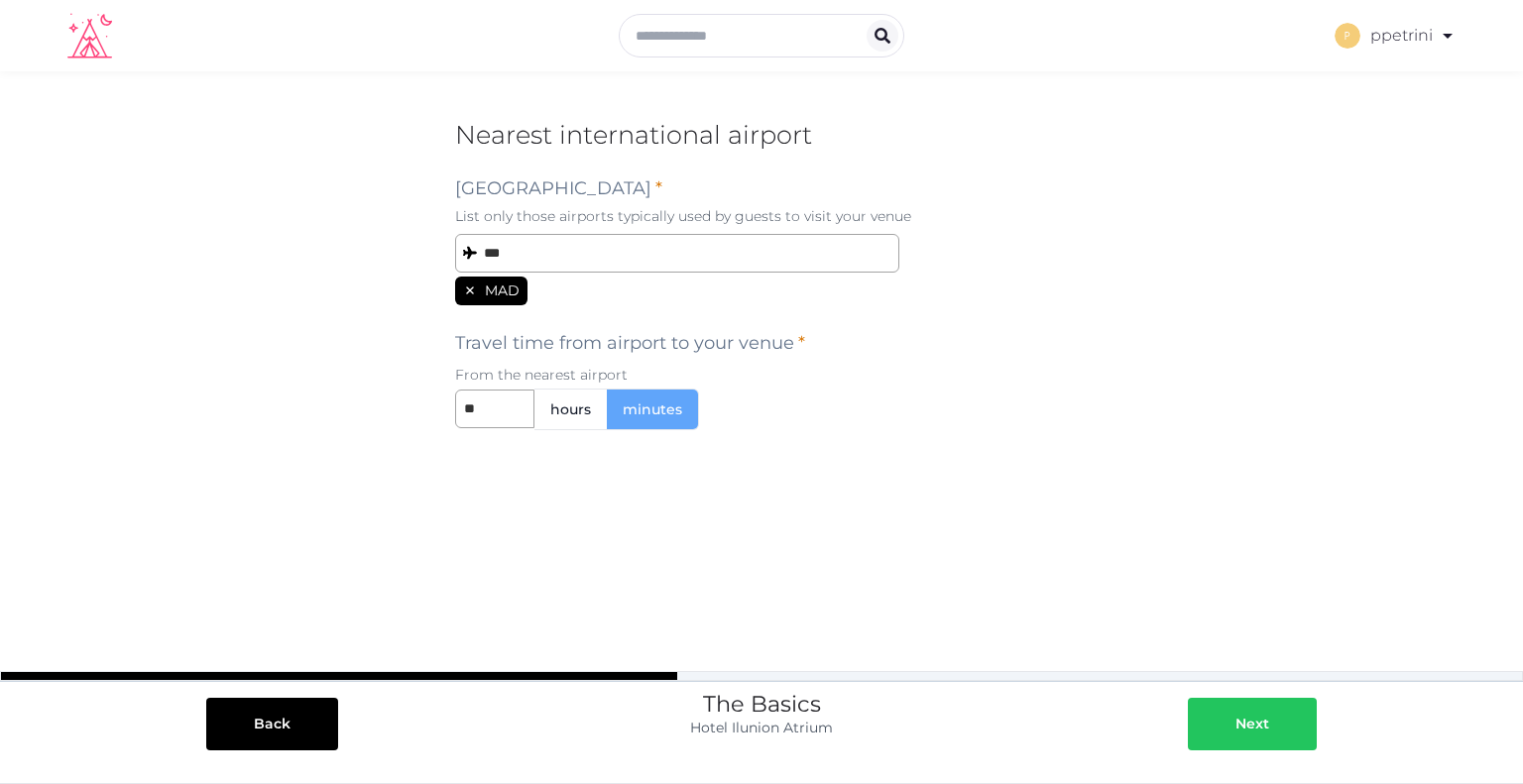 click on "Next" at bounding box center [1252, 724] 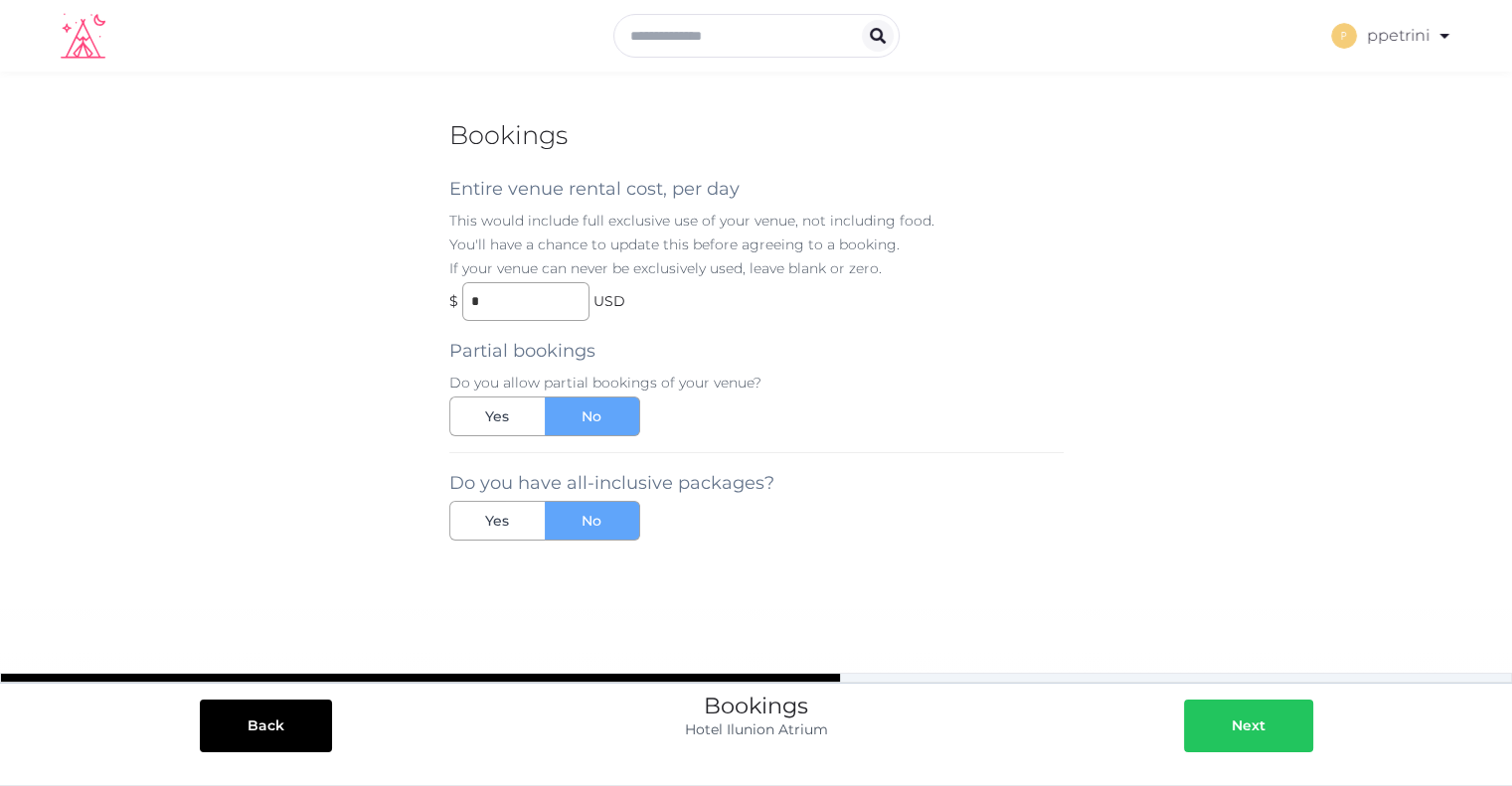 click on "Next" at bounding box center [1249, 725] 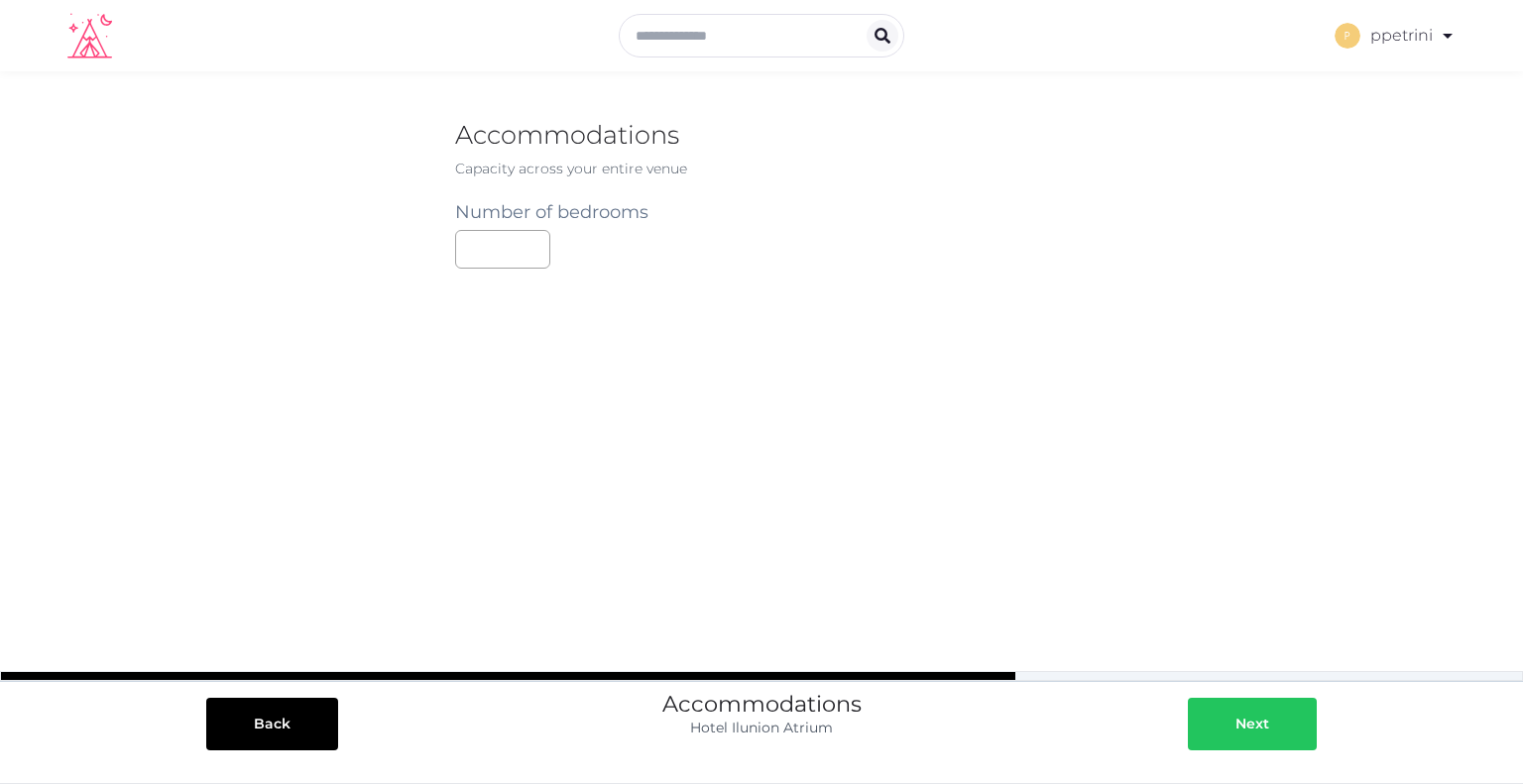 click at bounding box center (1216, 724) 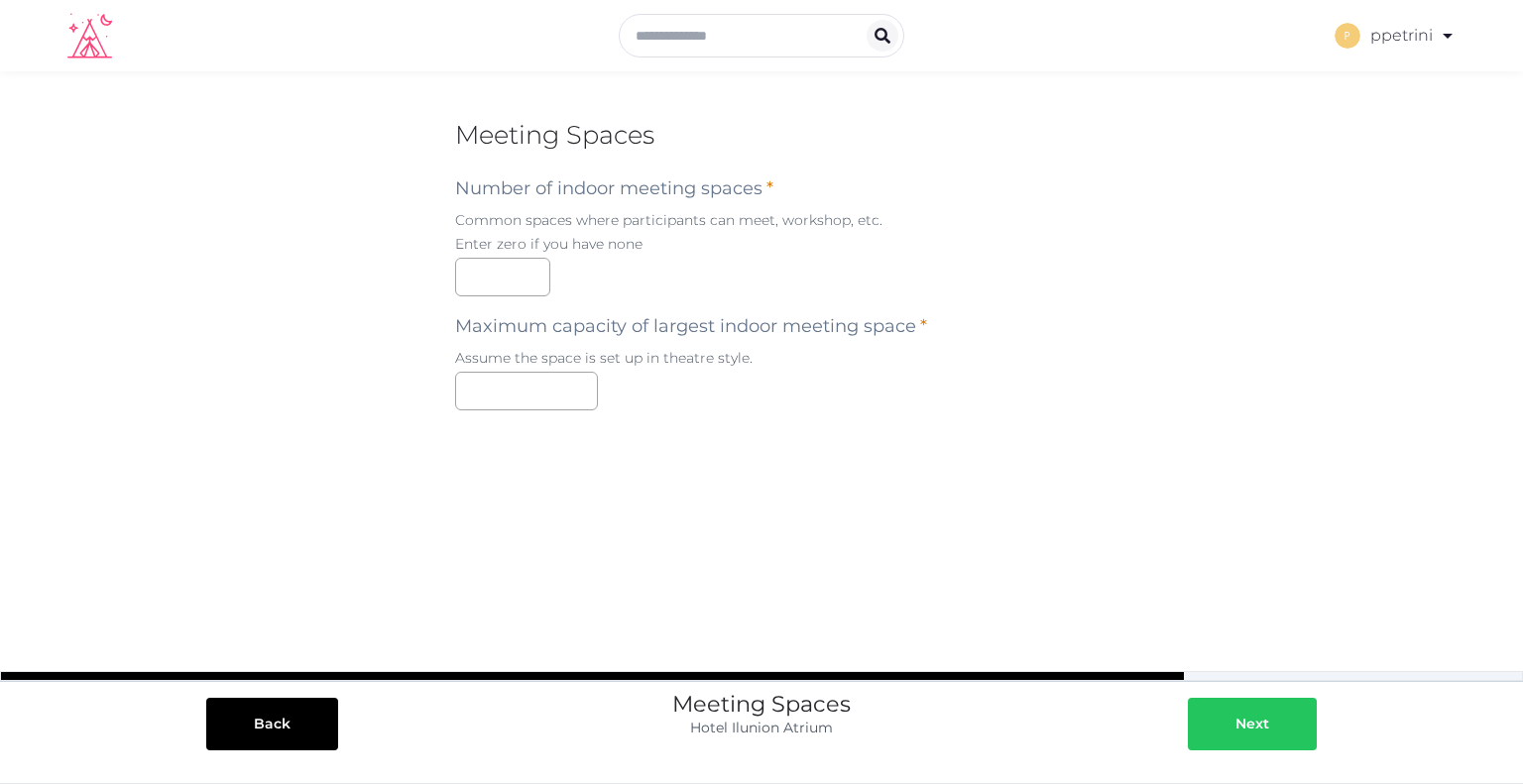 type 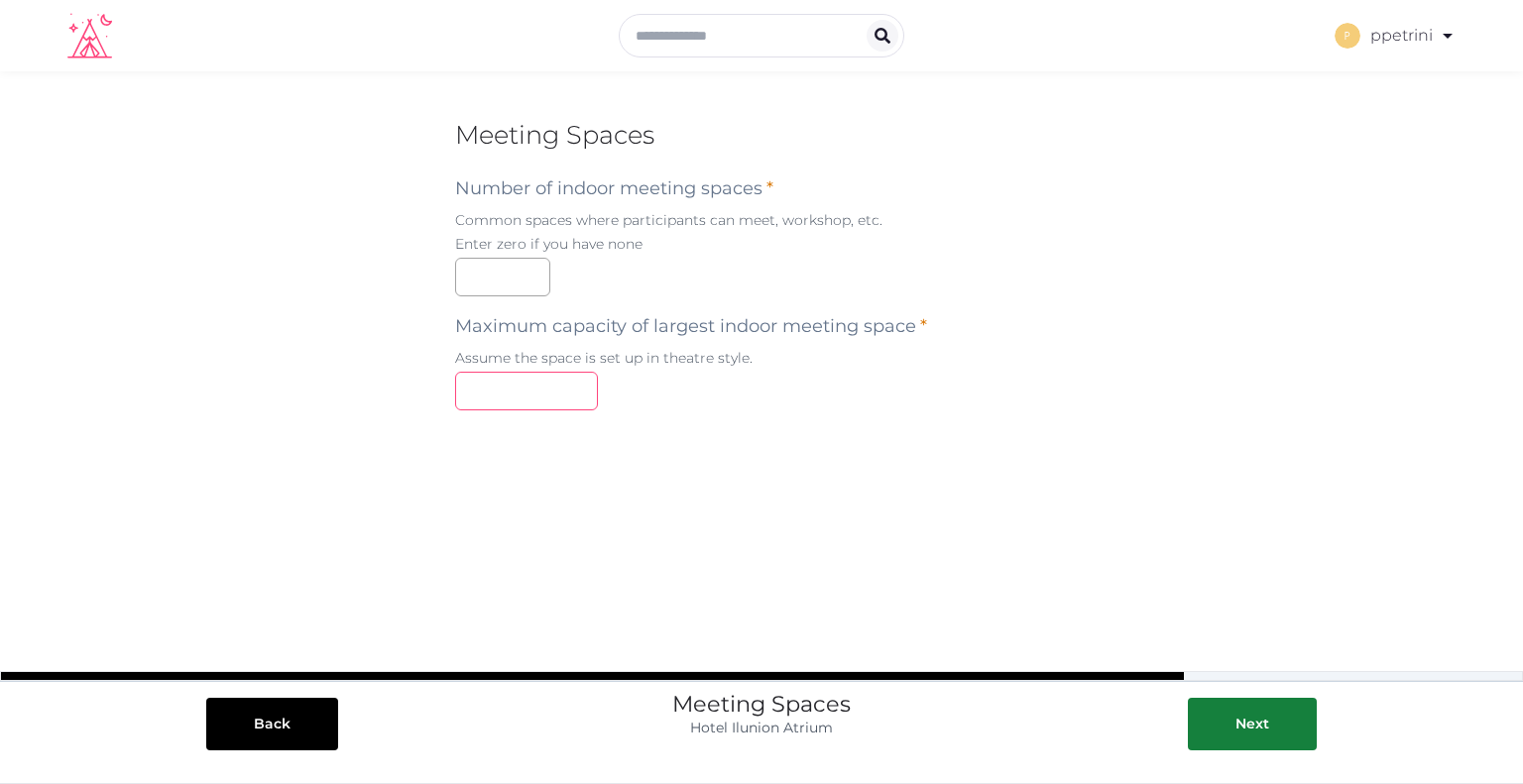 click at bounding box center [527, 391] 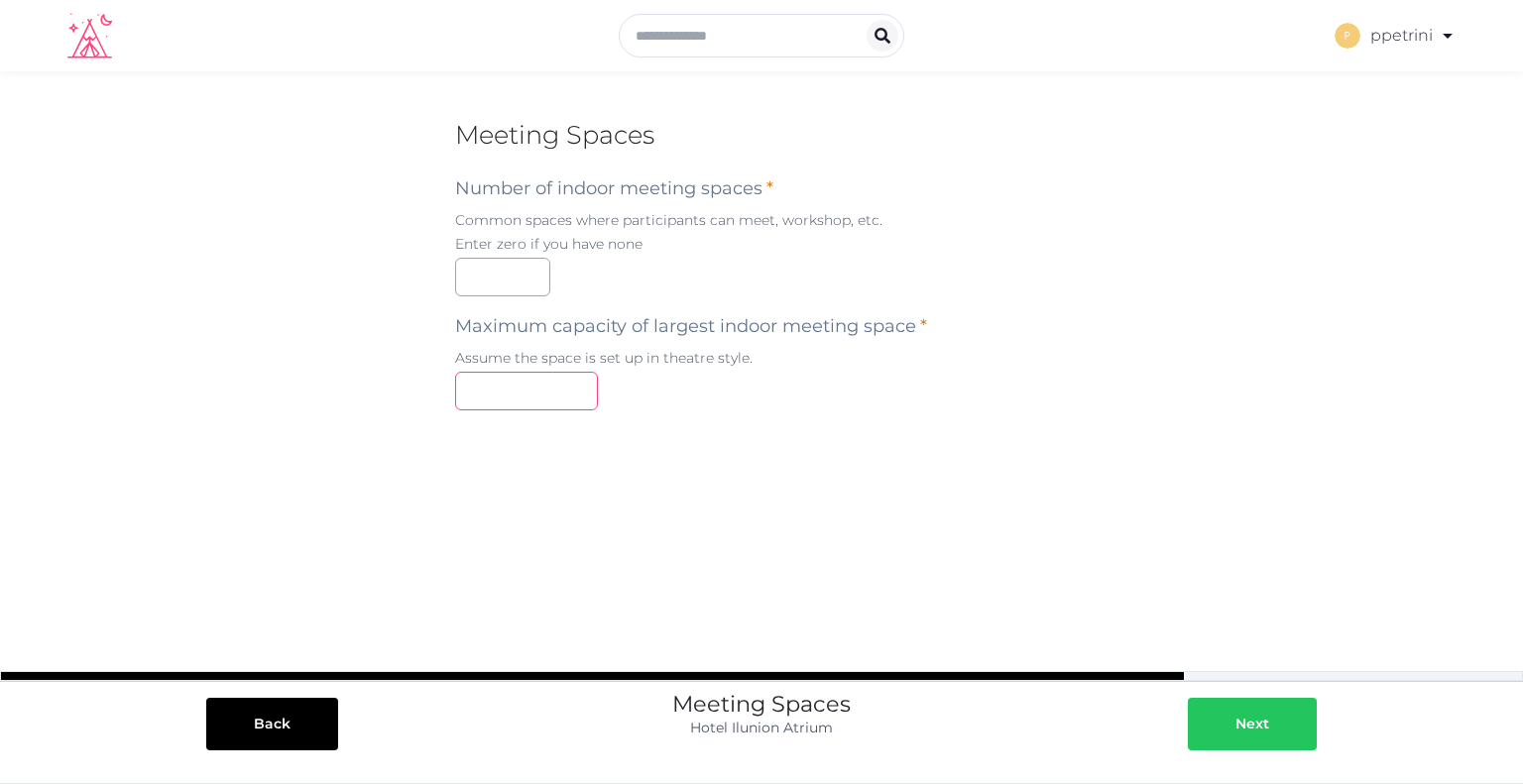 type on "***" 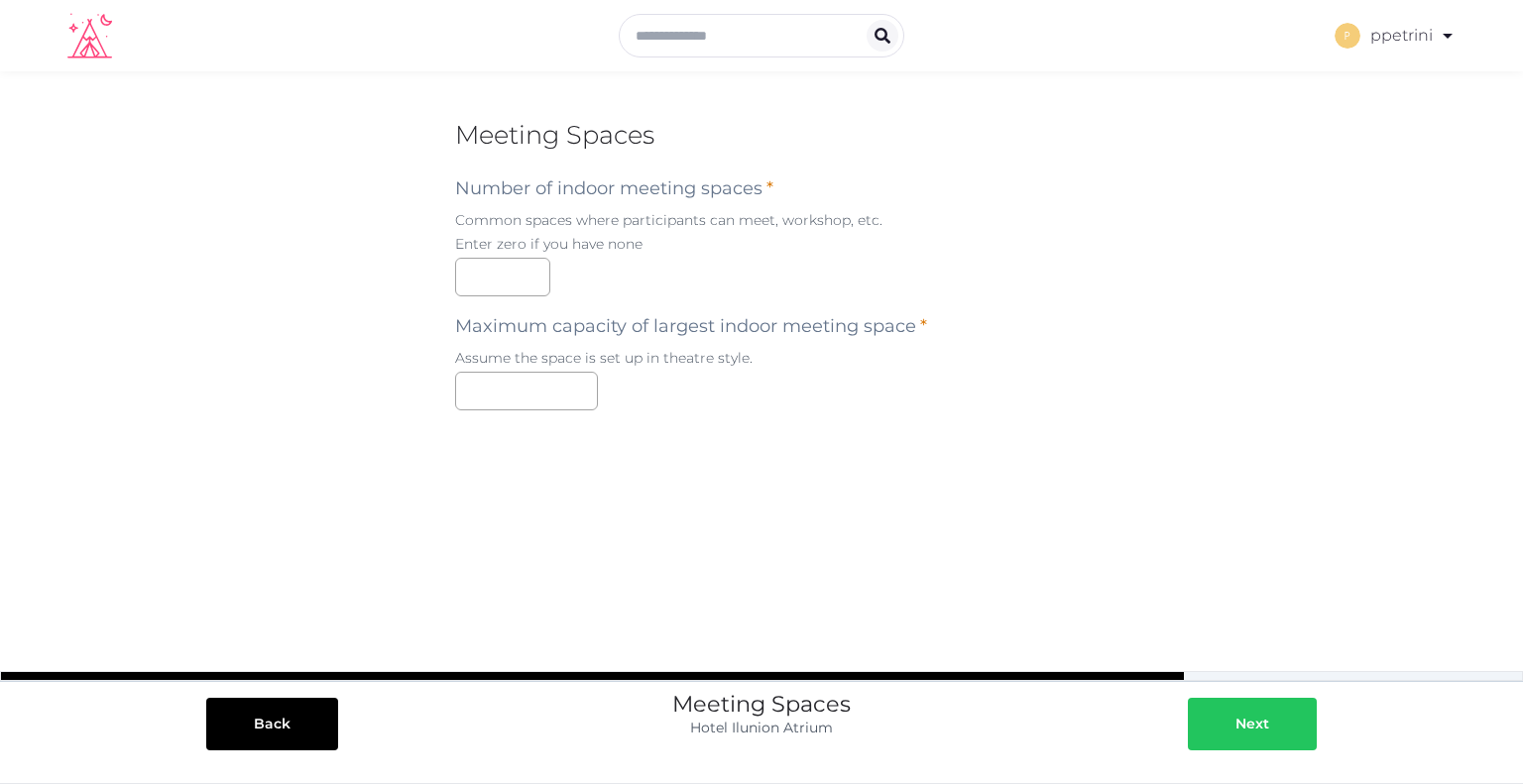 click on "Next" at bounding box center [1252, 724] 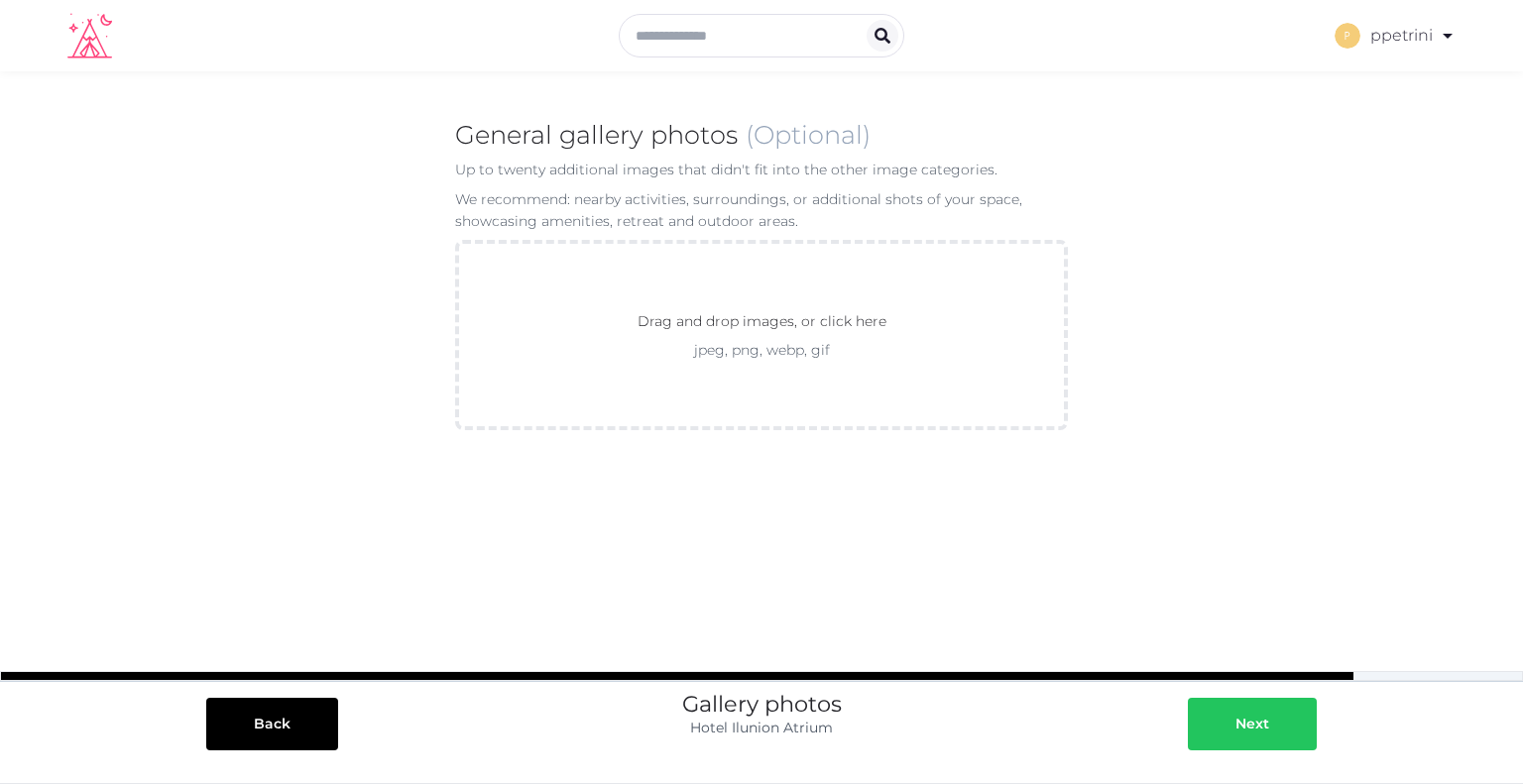 click on "Next" at bounding box center [1252, 724] 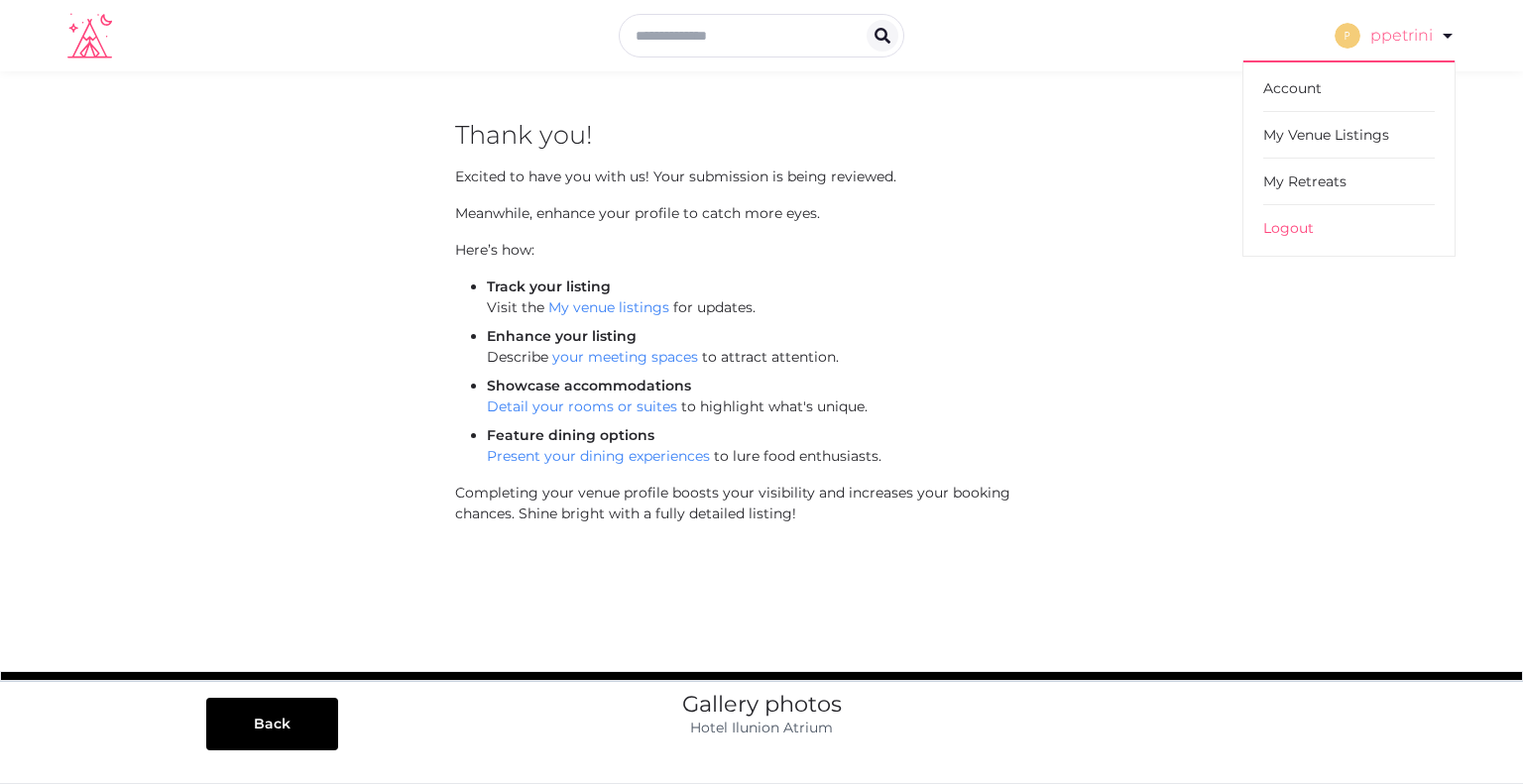 click on "ppetrini" at bounding box center (1395, 36) 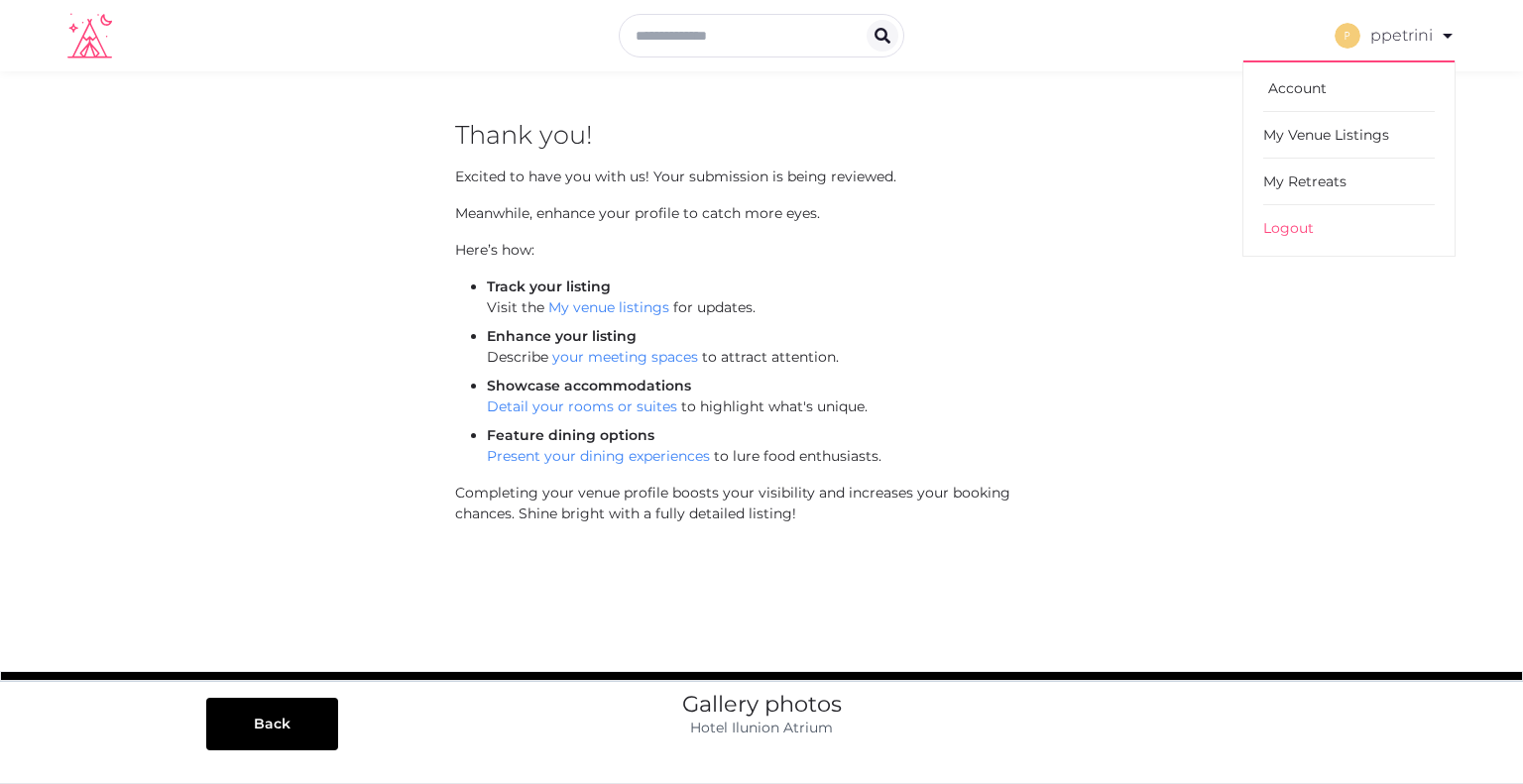 click on "Account" at bounding box center (1348, 88) 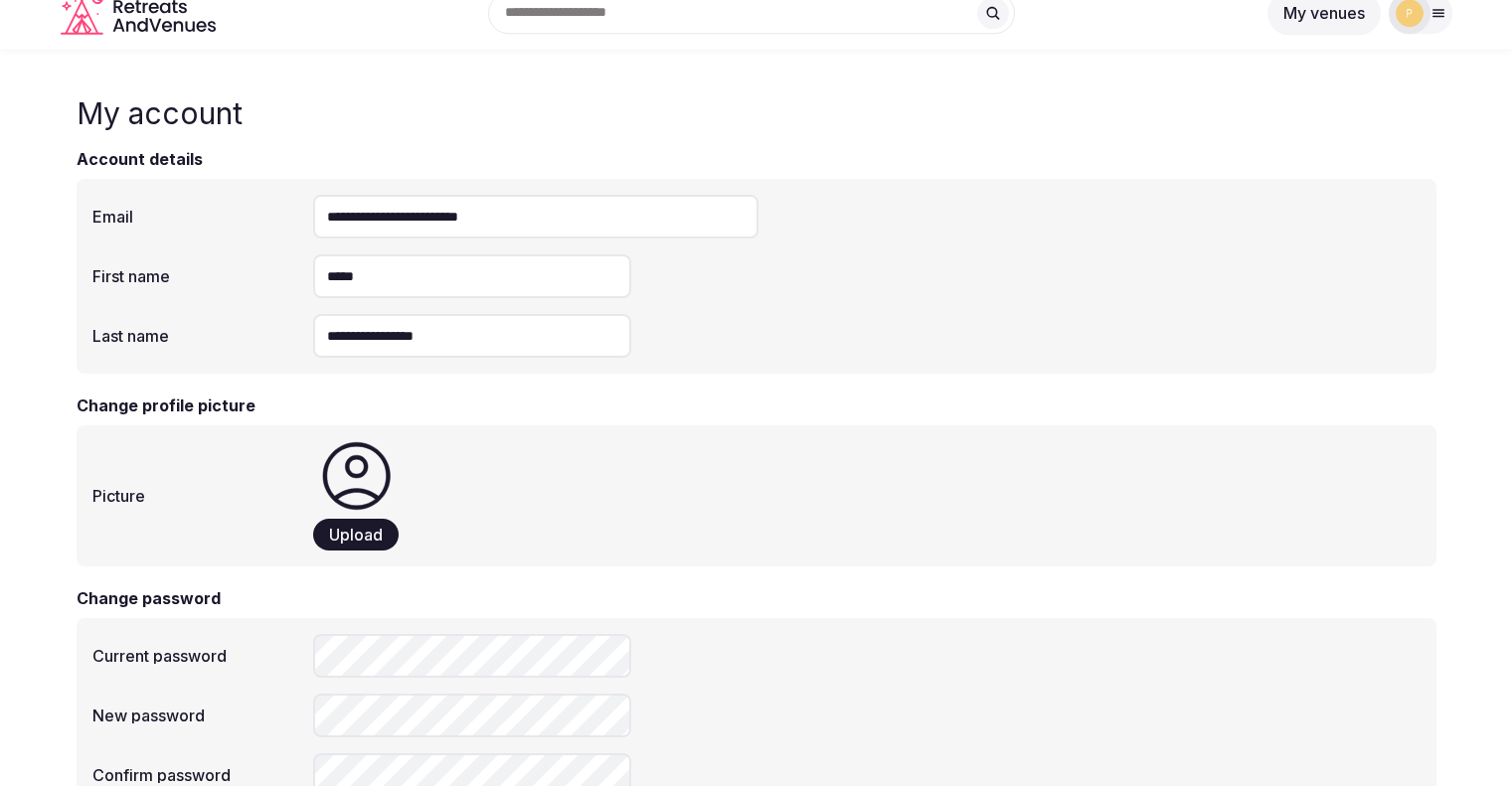 scroll, scrollTop: 0, scrollLeft: 0, axis: both 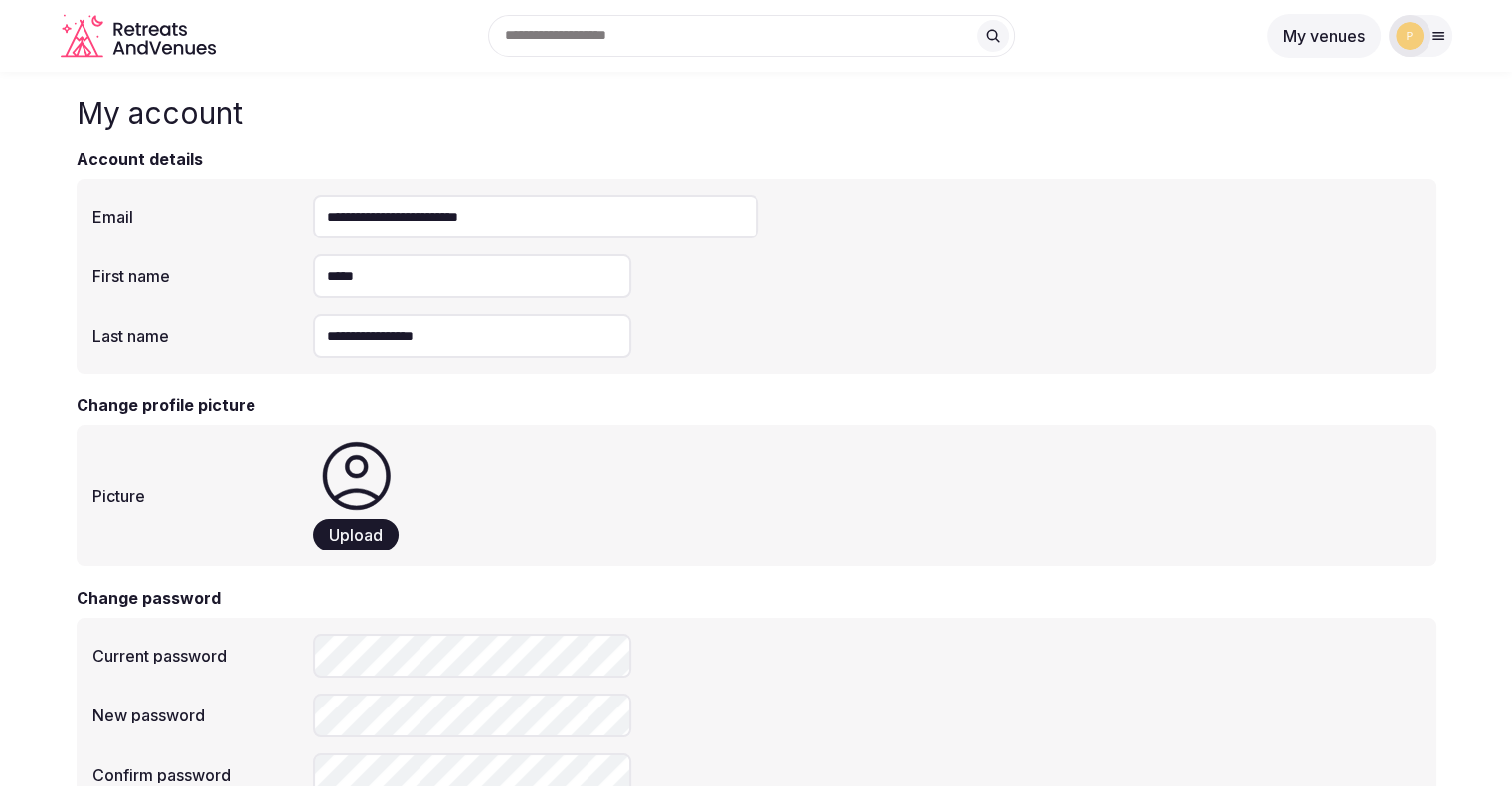 click on "Upload" at bounding box center [356, 535] 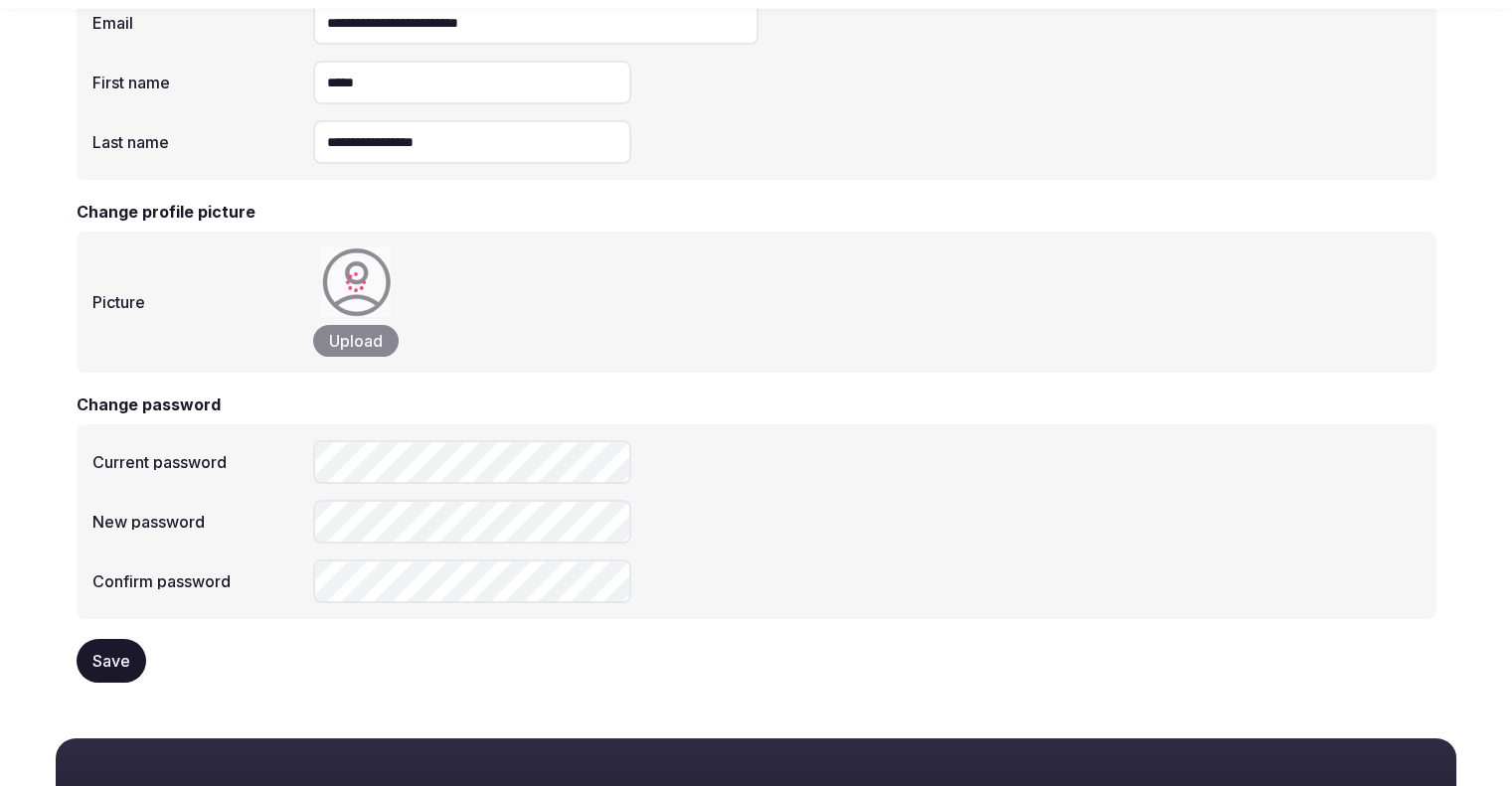 scroll, scrollTop: 199, scrollLeft: 0, axis: vertical 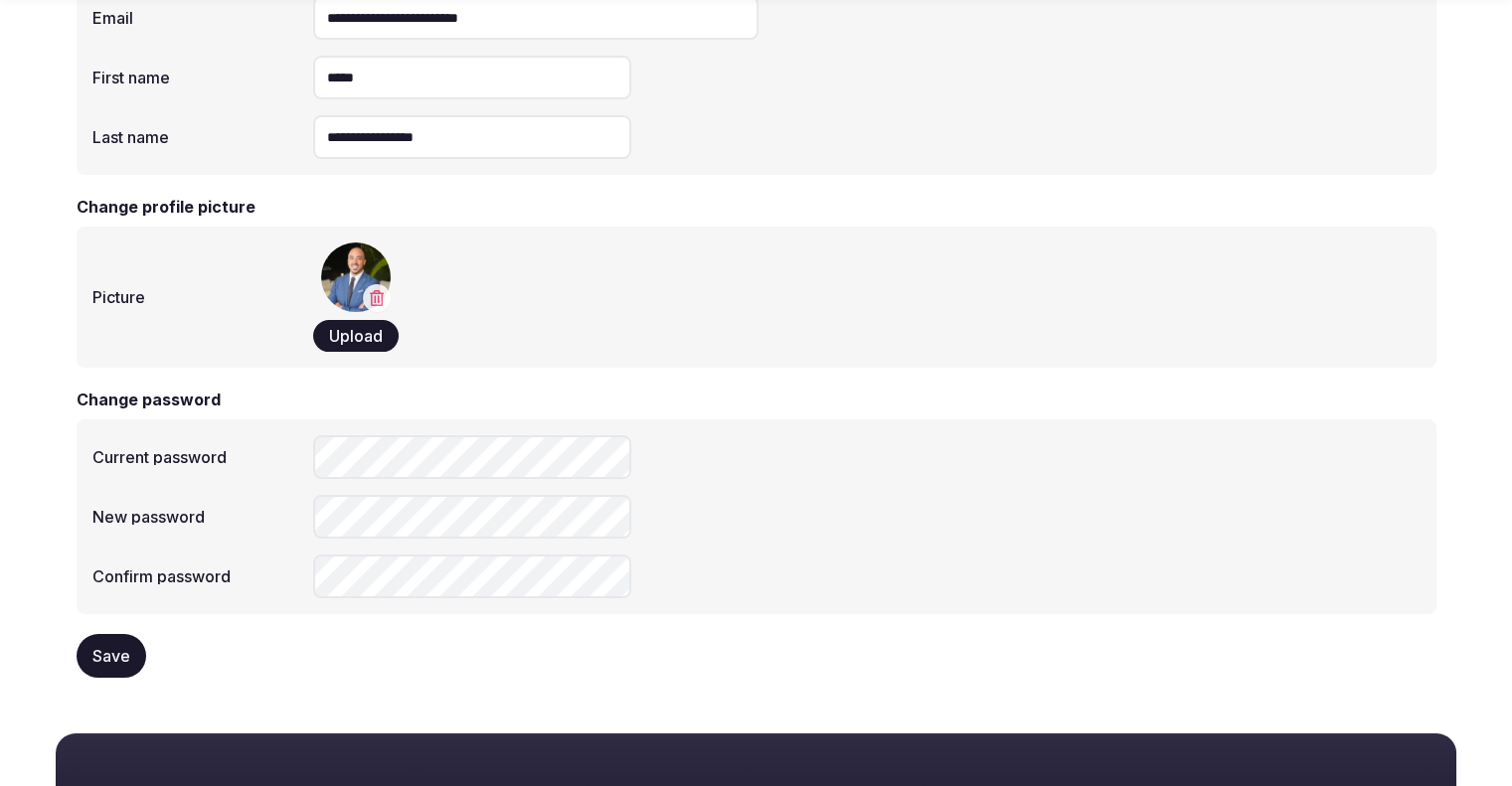 click on "Save" at bounding box center [111, 656] 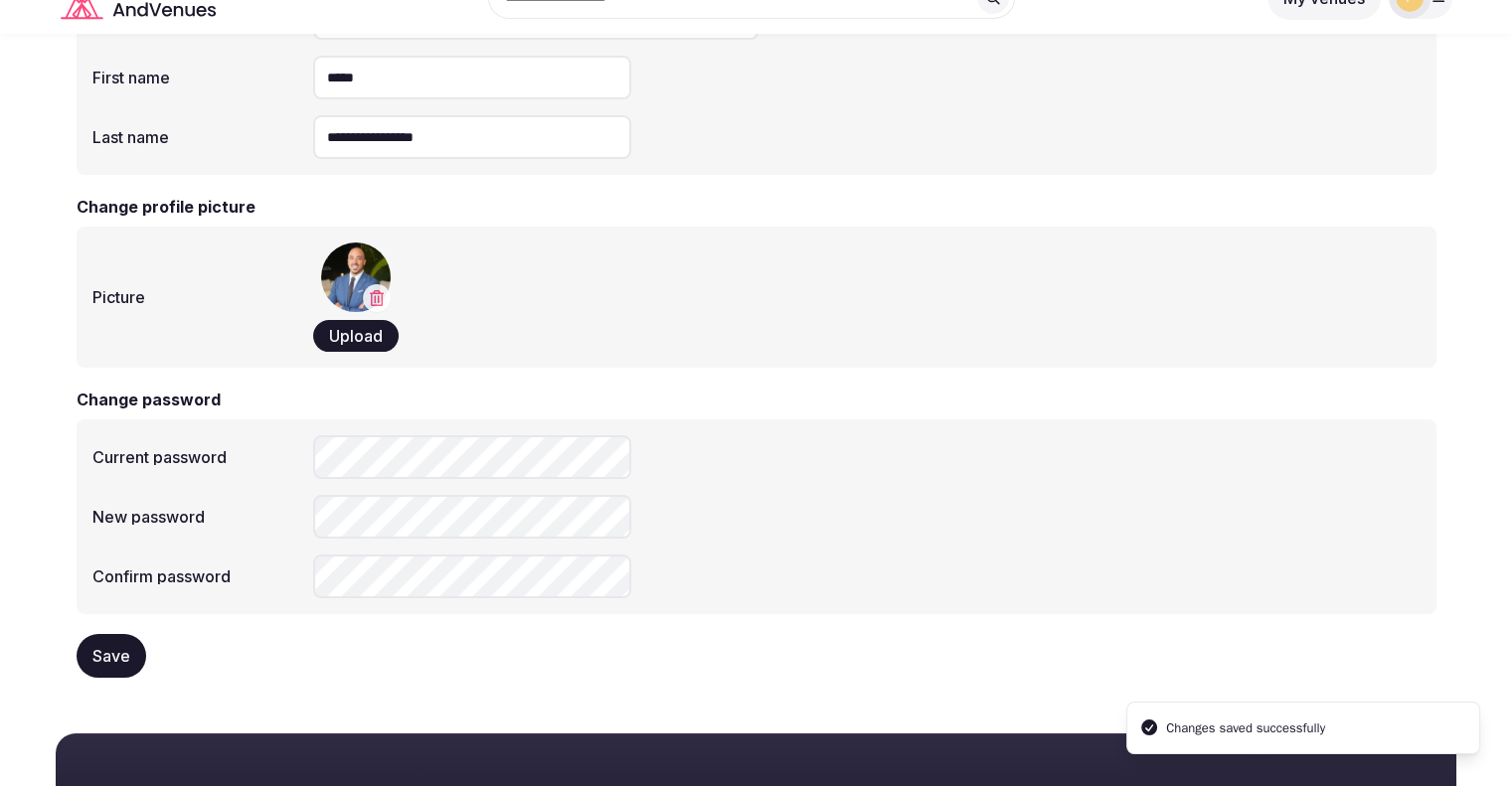scroll, scrollTop: 0, scrollLeft: 0, axis: both 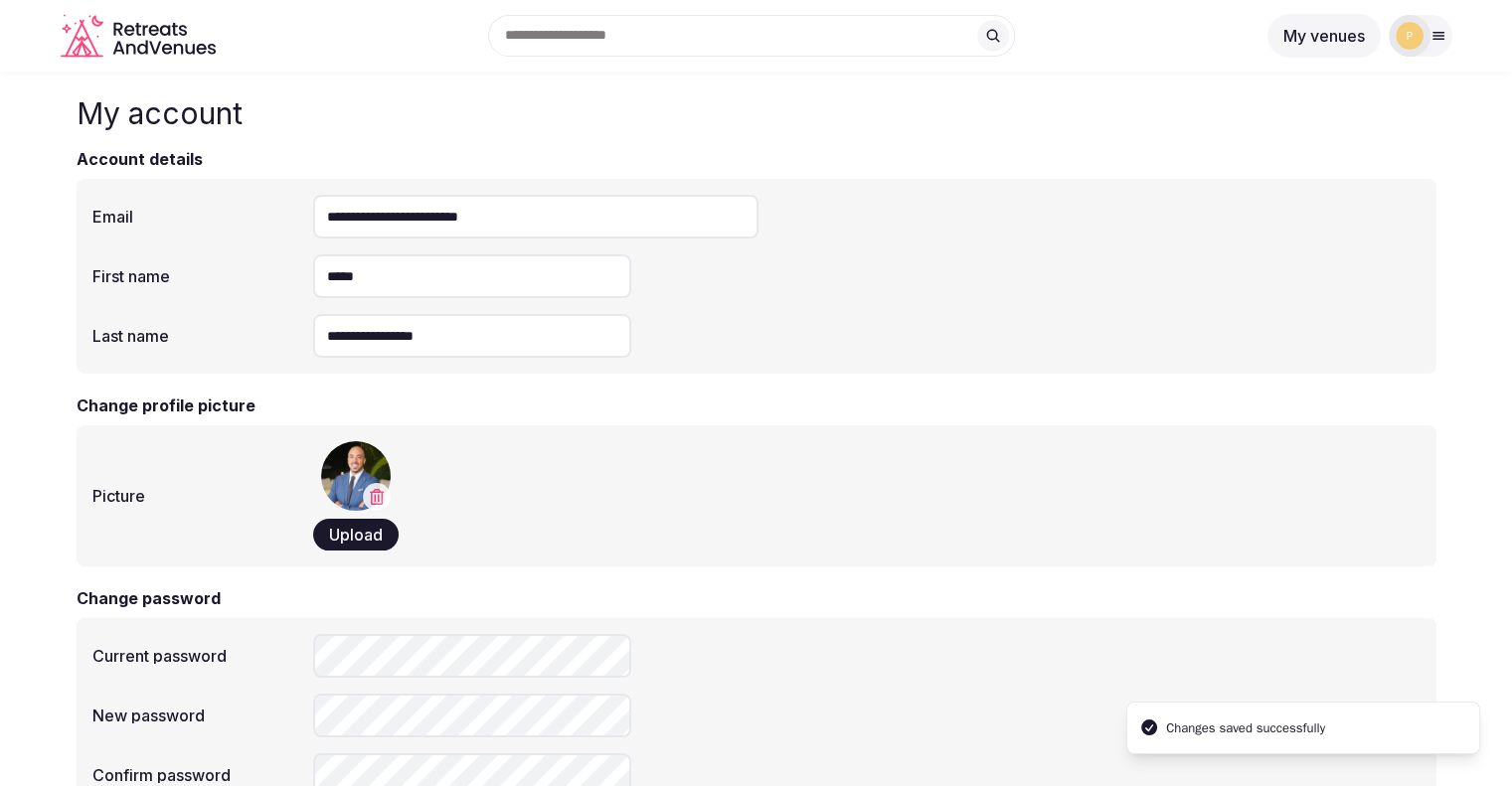 click on "My venues" at bounding box center [1324, 36] 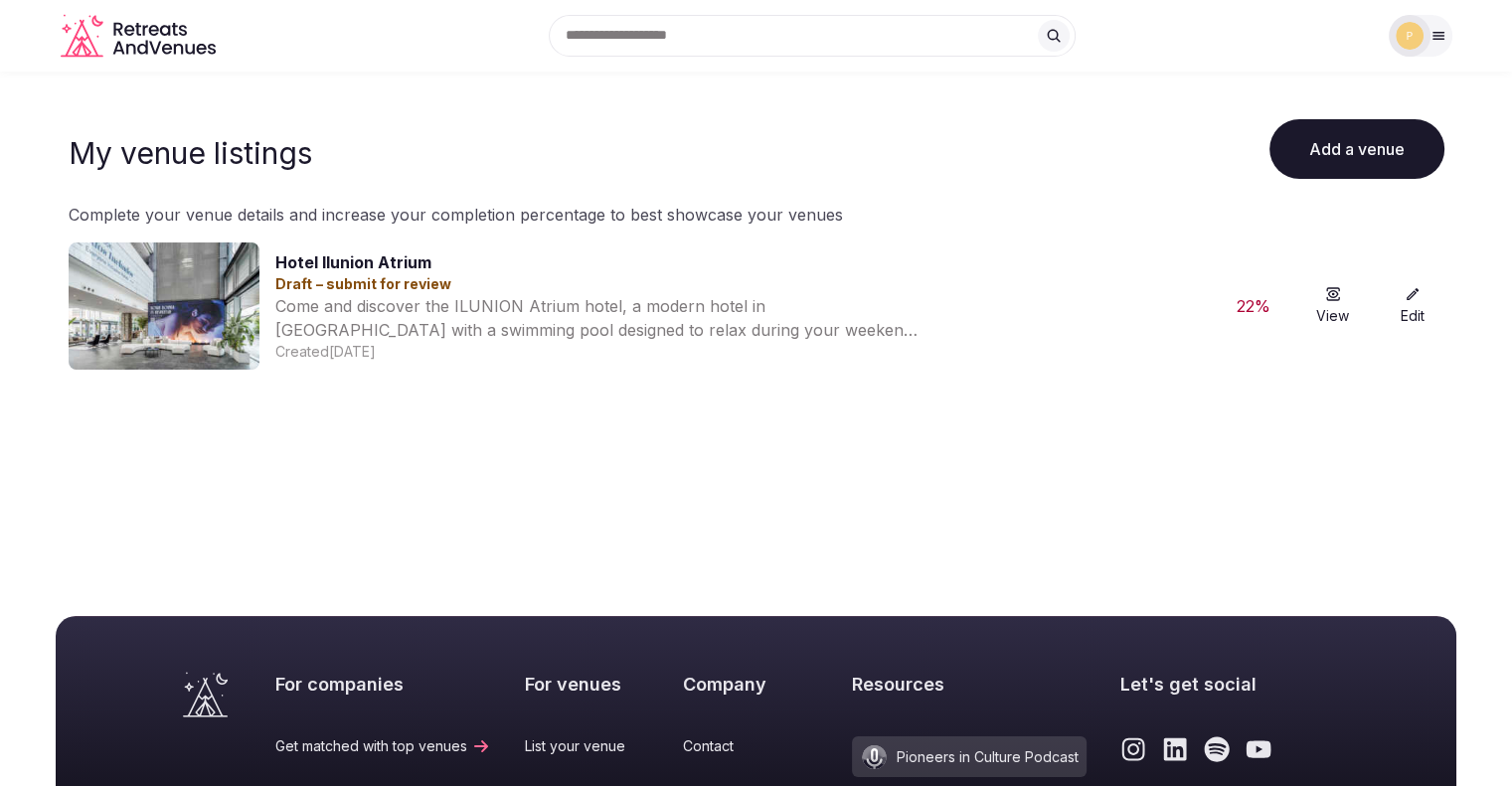 click 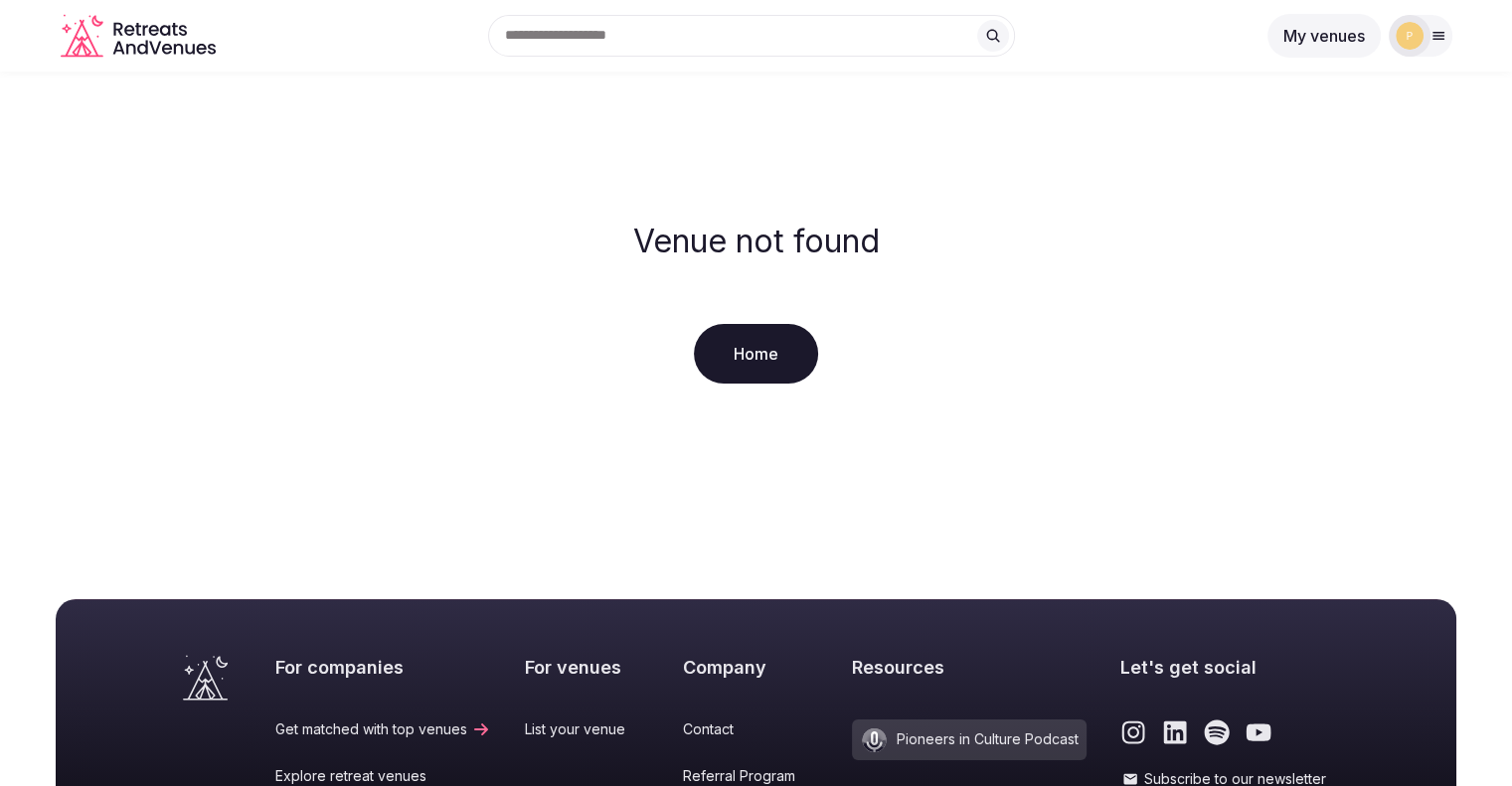 click on "Home" at bounding box center [756, 354] 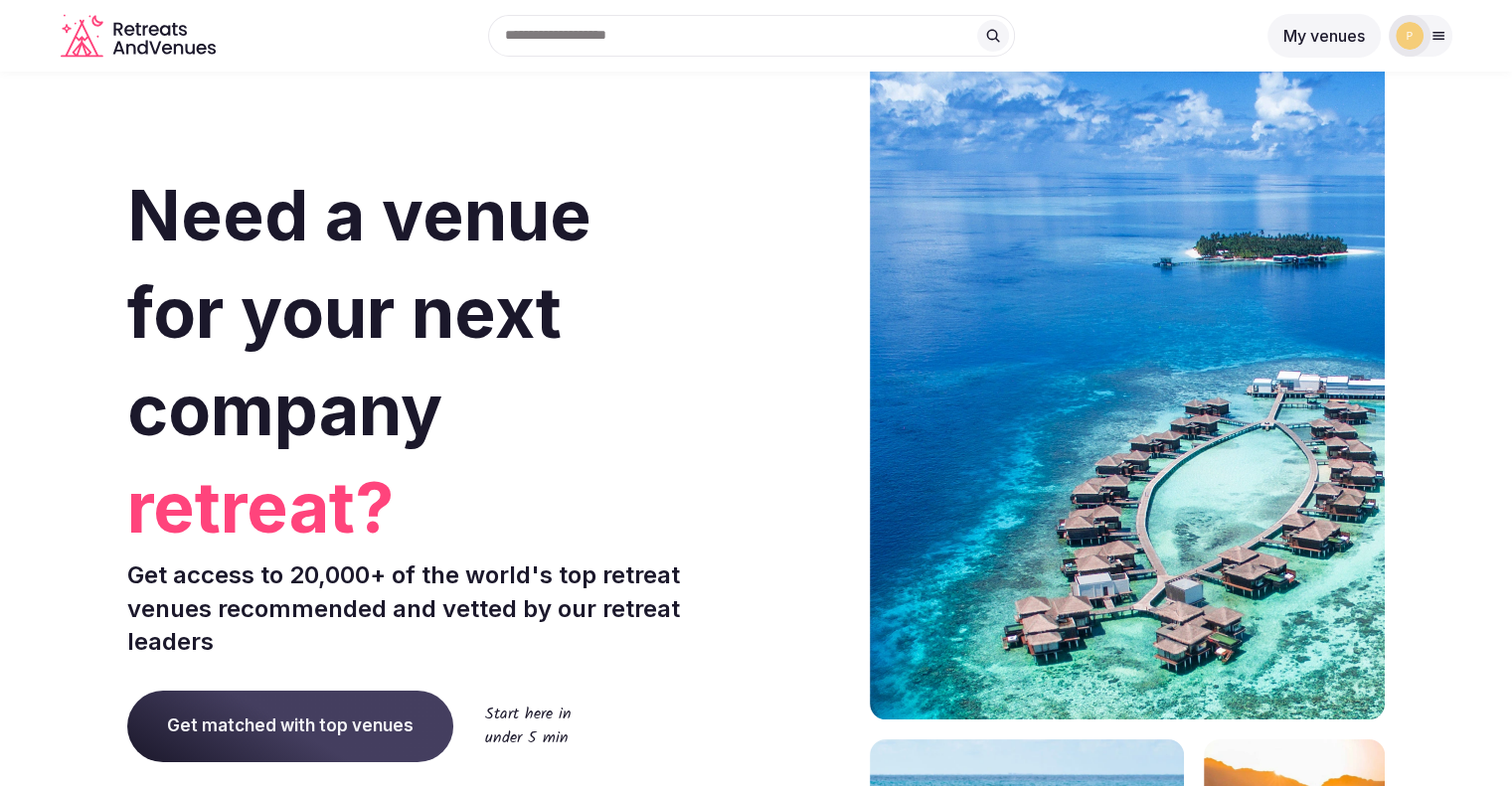click on "My venues" at bounding box center (1324, 36) 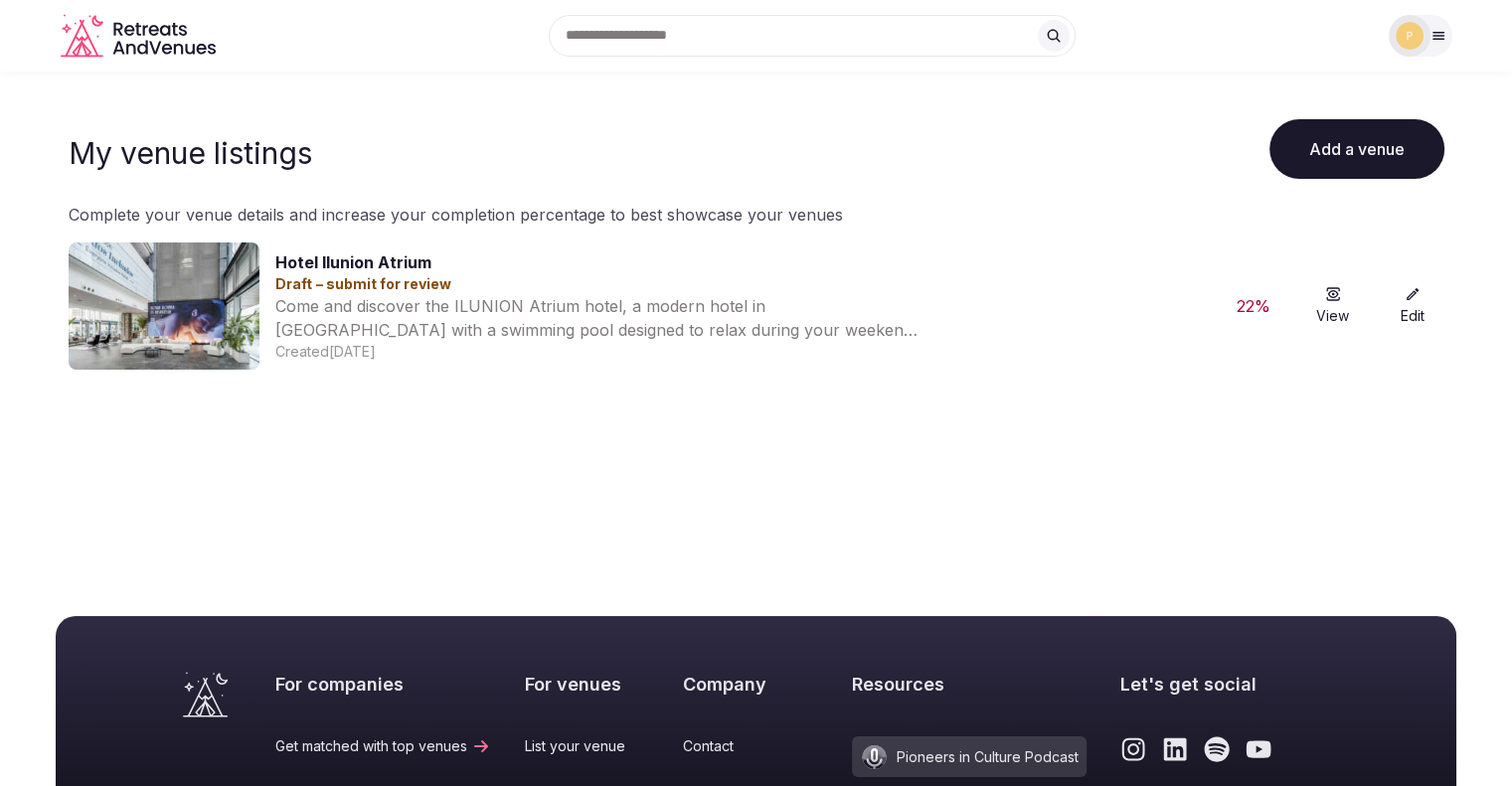 click on "Edit" at bounding box center (1413, 306) 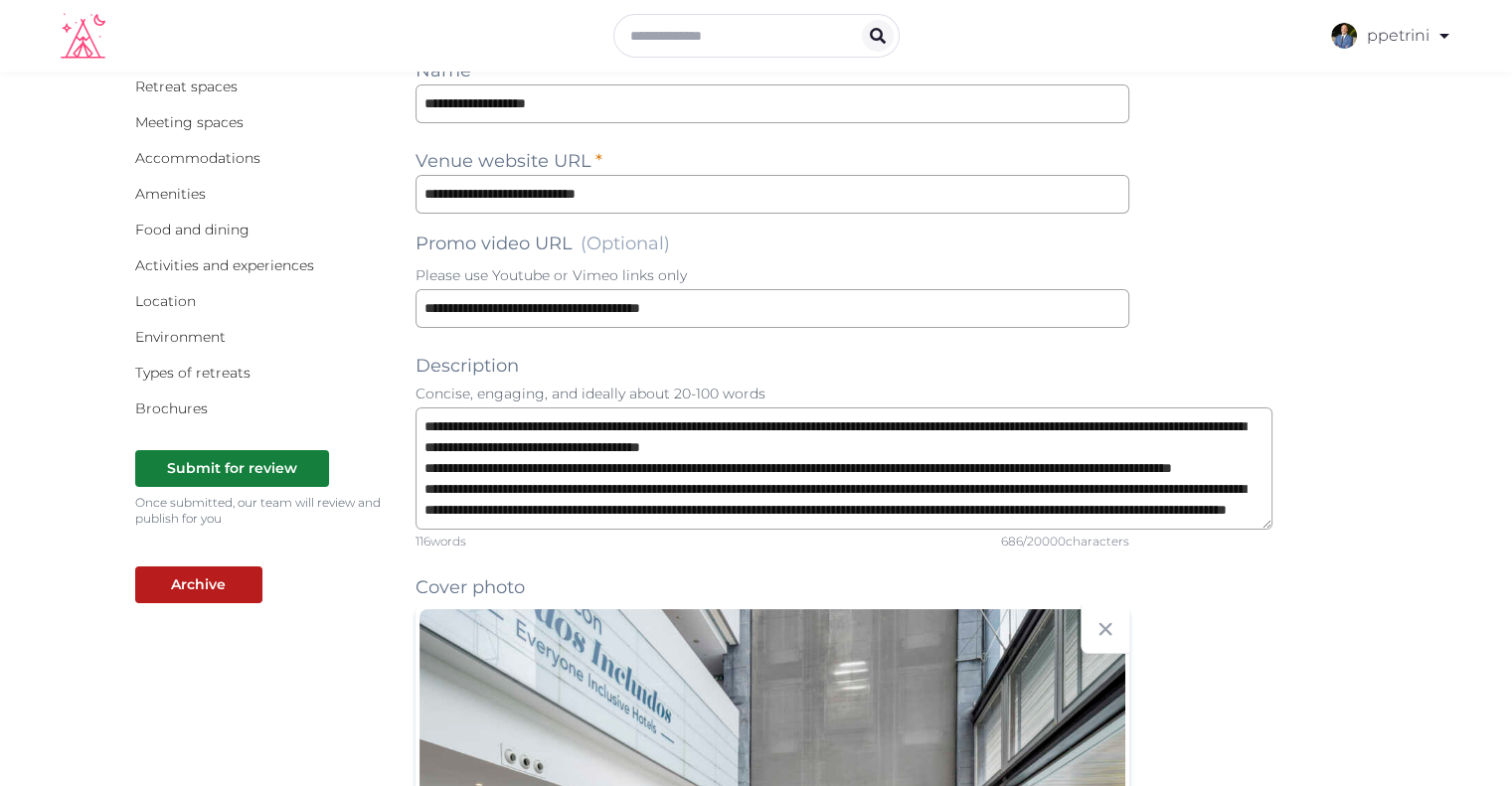 scroll, scrollTop: 298, scrollLeft: 0, axis: vertical 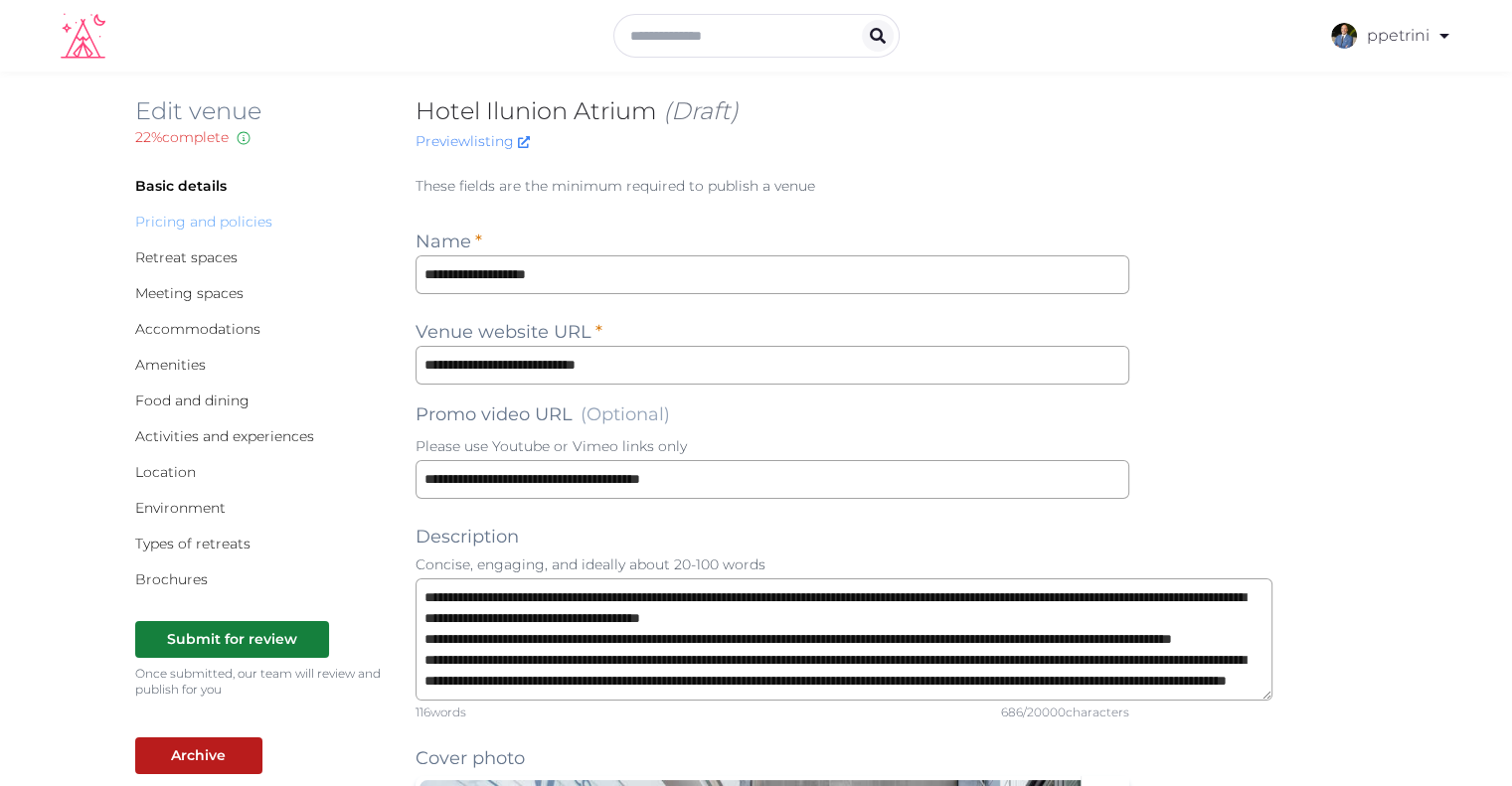 click on "Pricing and policies" at bounding box center [204, 222] 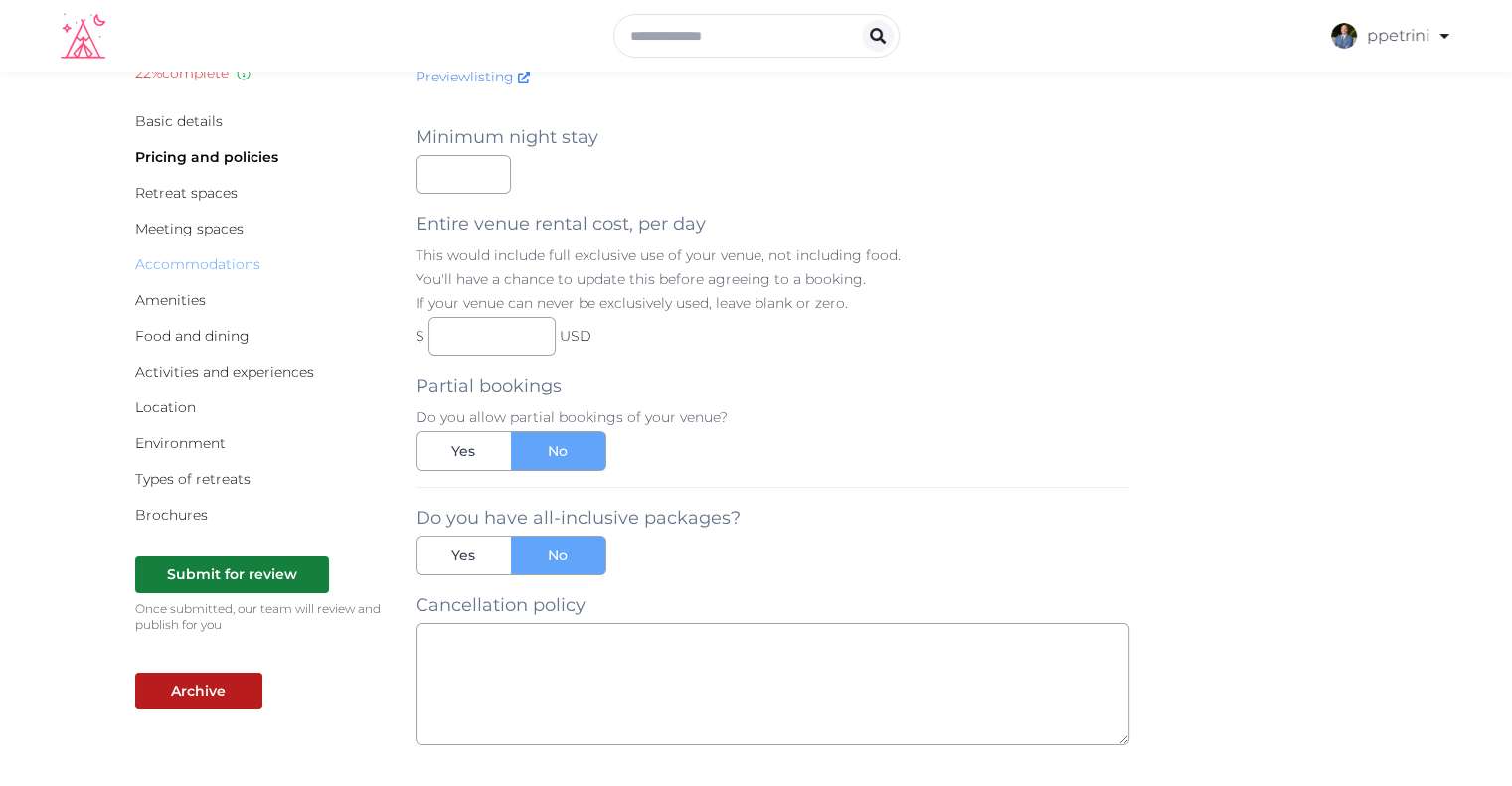 scroll, scrollTop: 99, scrollLeft: 0, axis: vertical 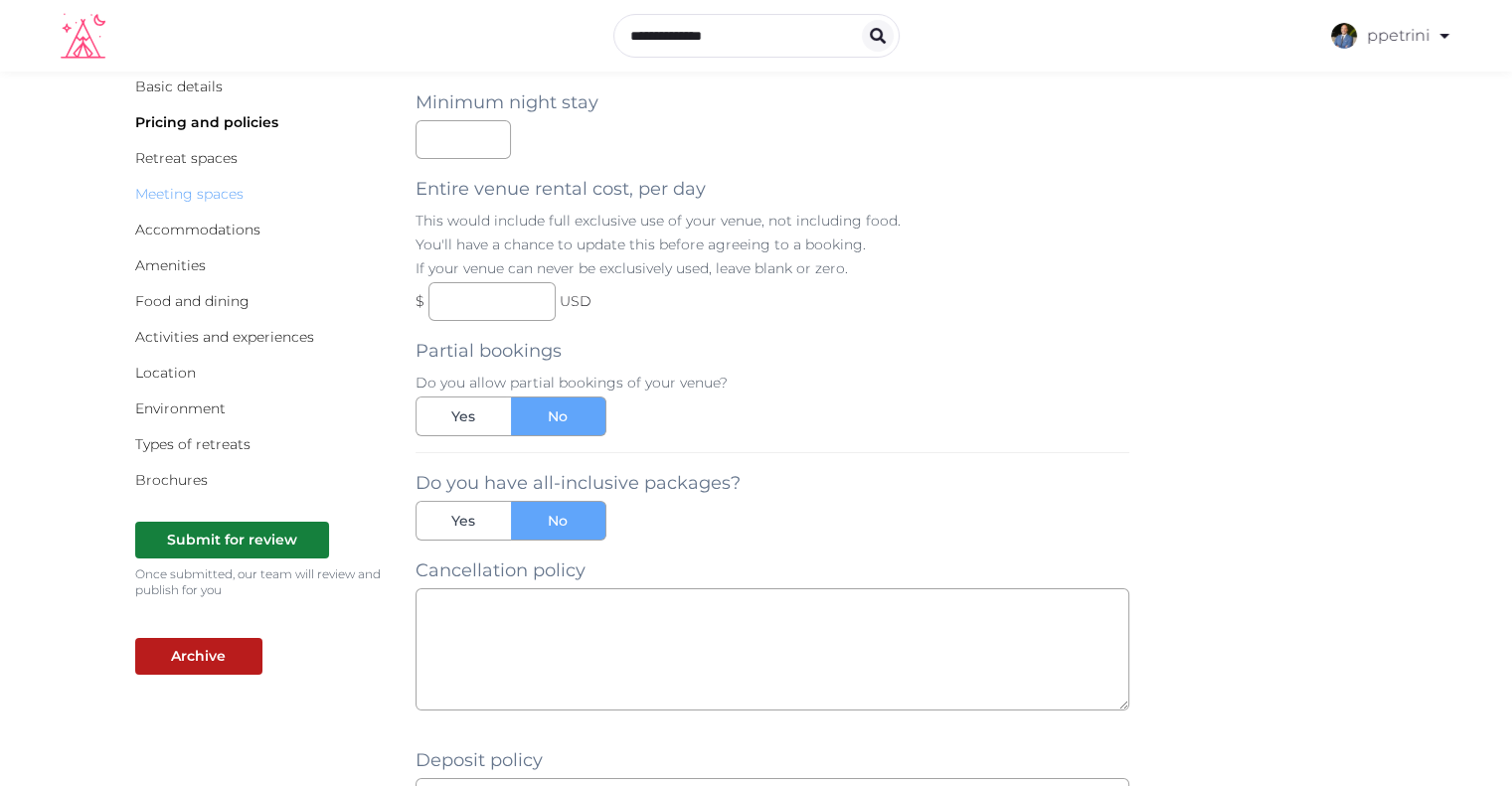 click on "Meeting spaces" at bounding box center (189, 194) 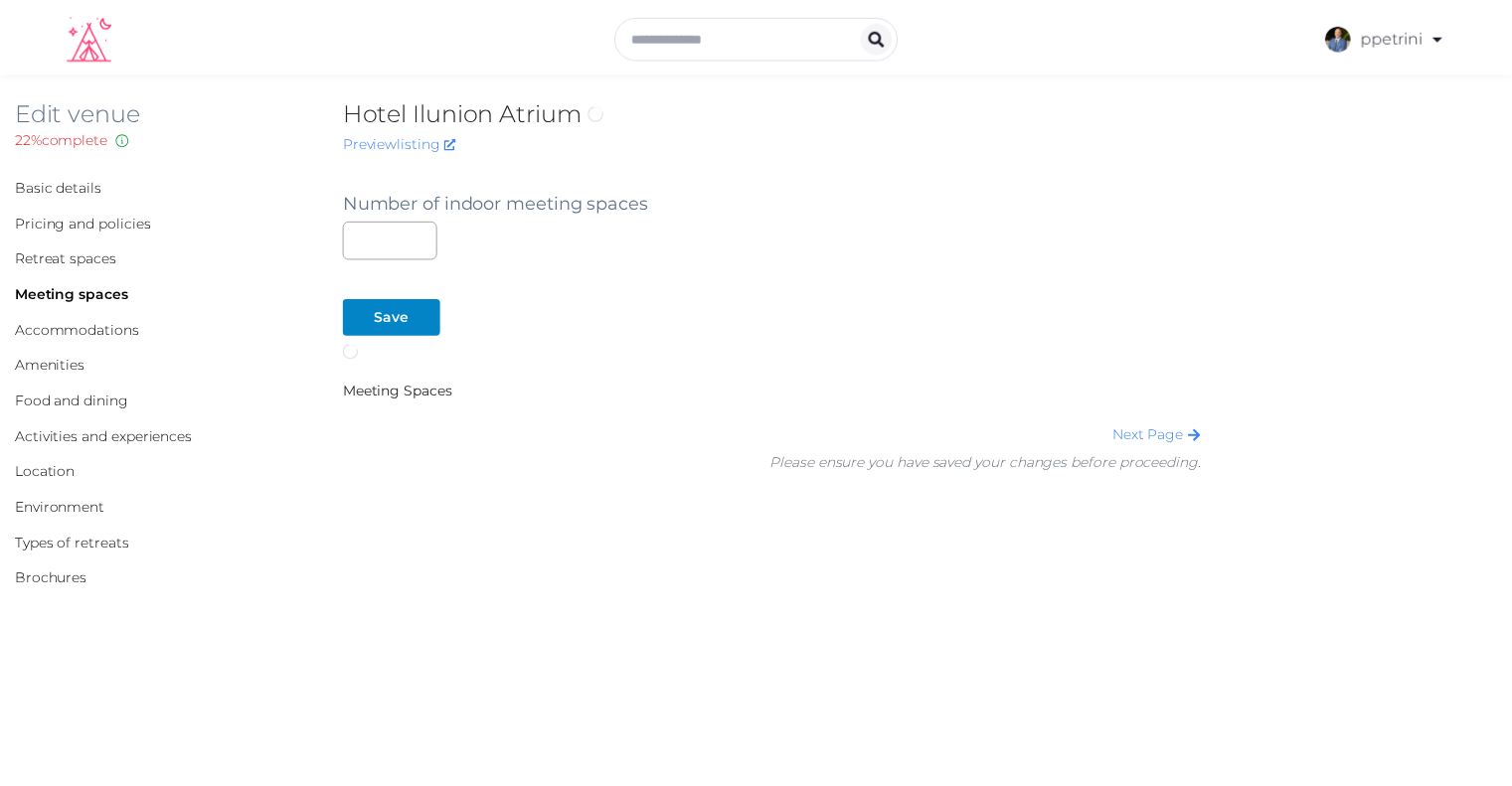 scroll, scrollTop: 0, scrollLeft: 0, axis: both 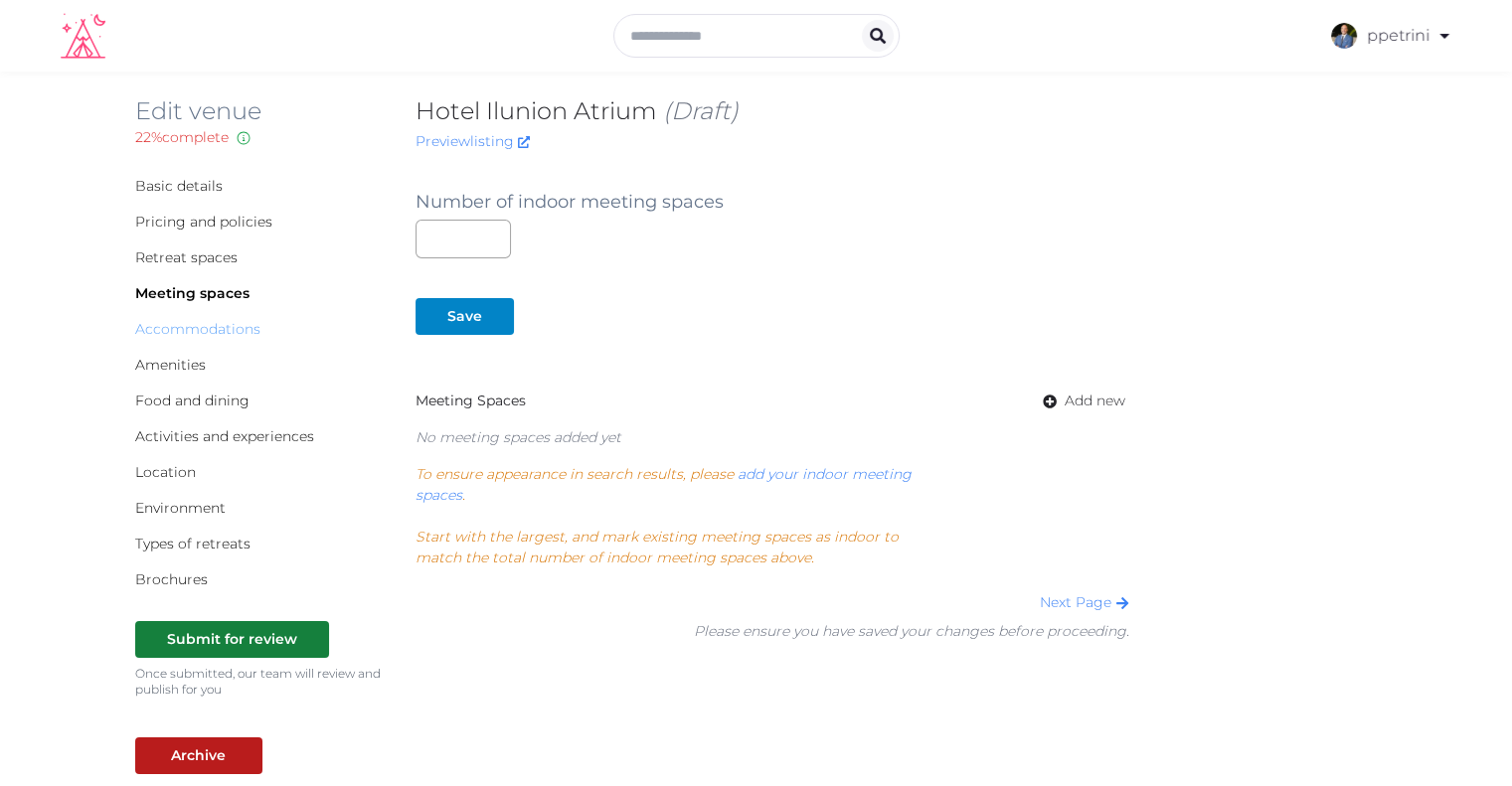 click on "Accommodations" at bounding box center [198, 329] 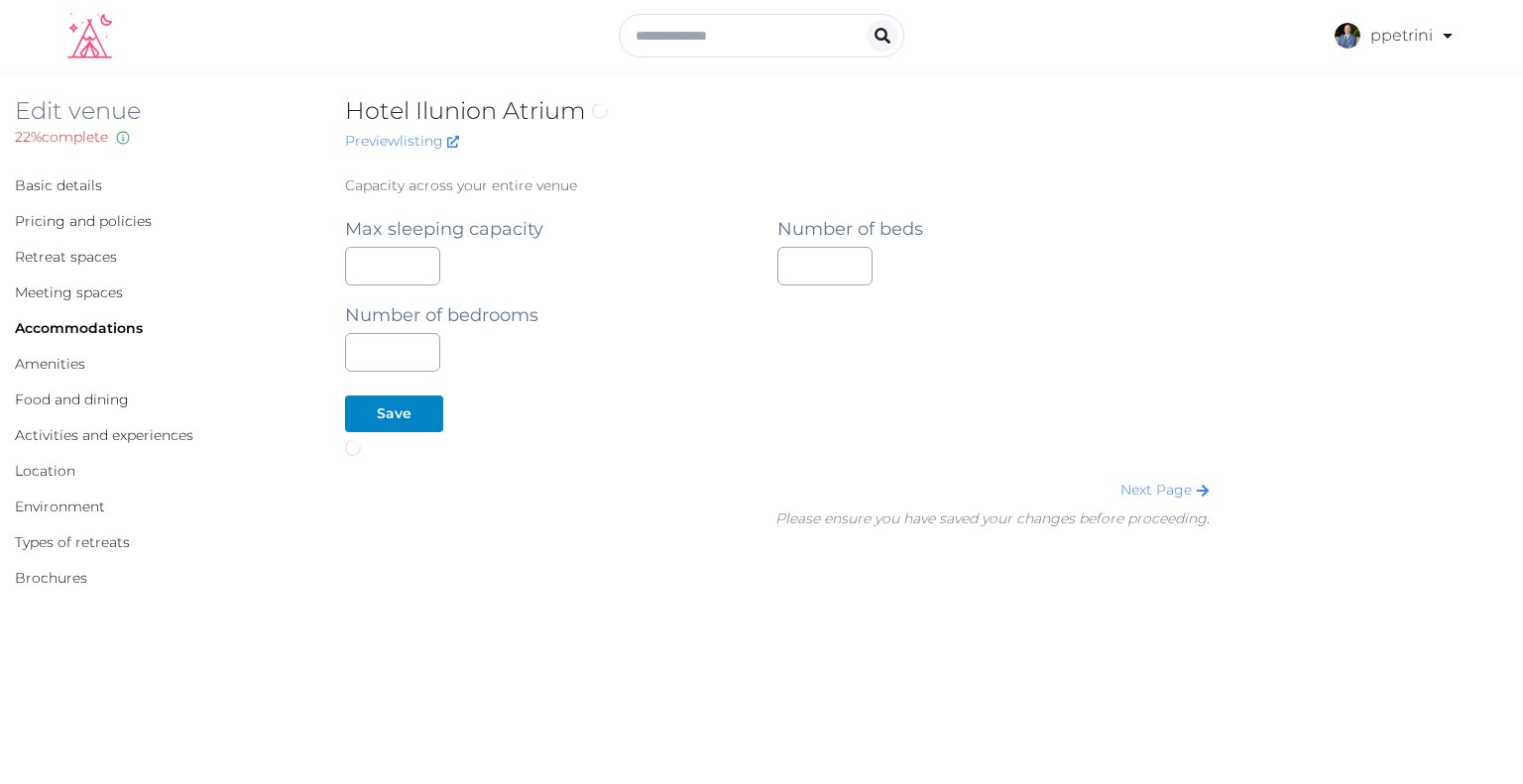 scroll, scrollTop: 0, scrollLeft: 0, axis: both 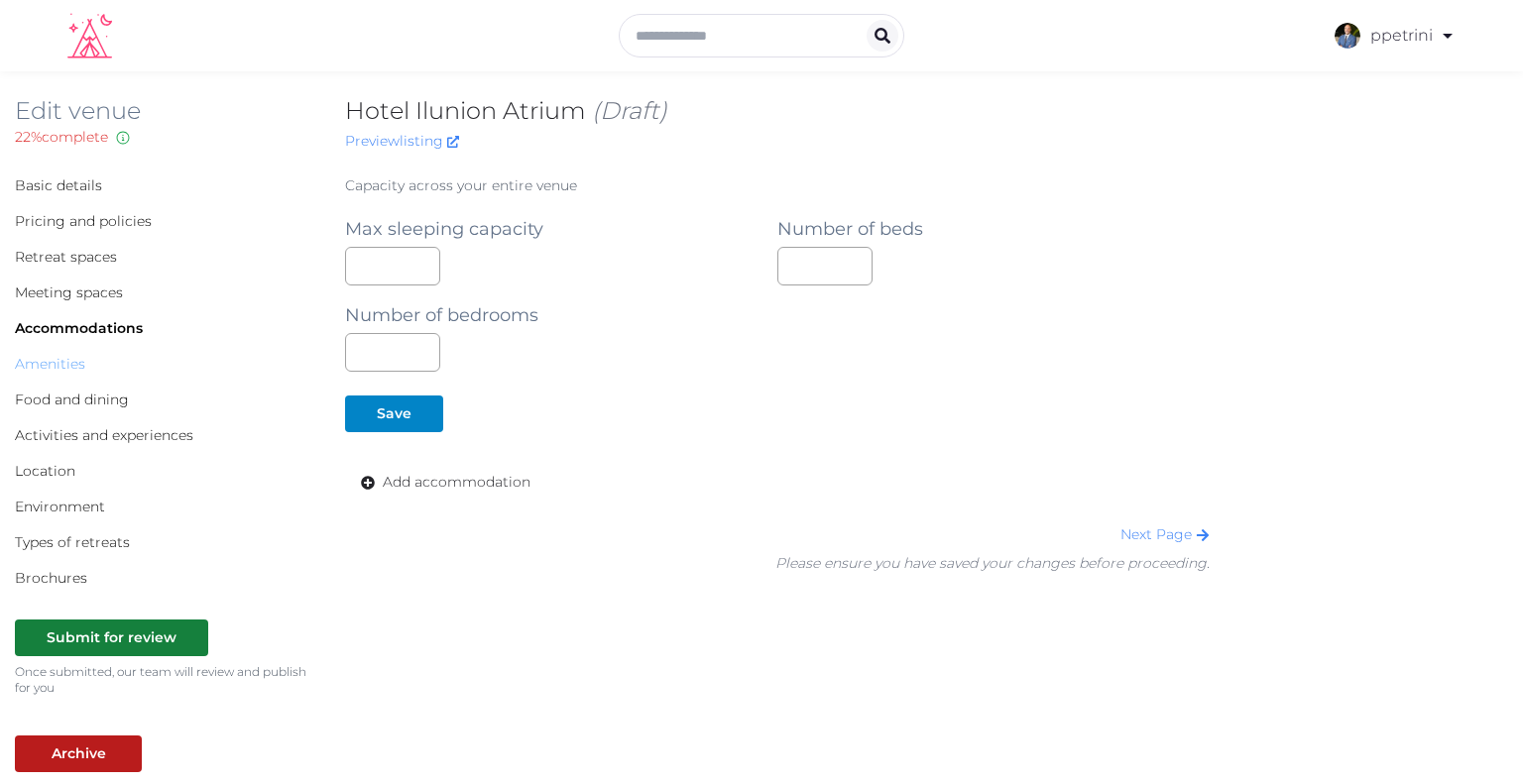 click on "Amenities" at bounding box center [50, 364] 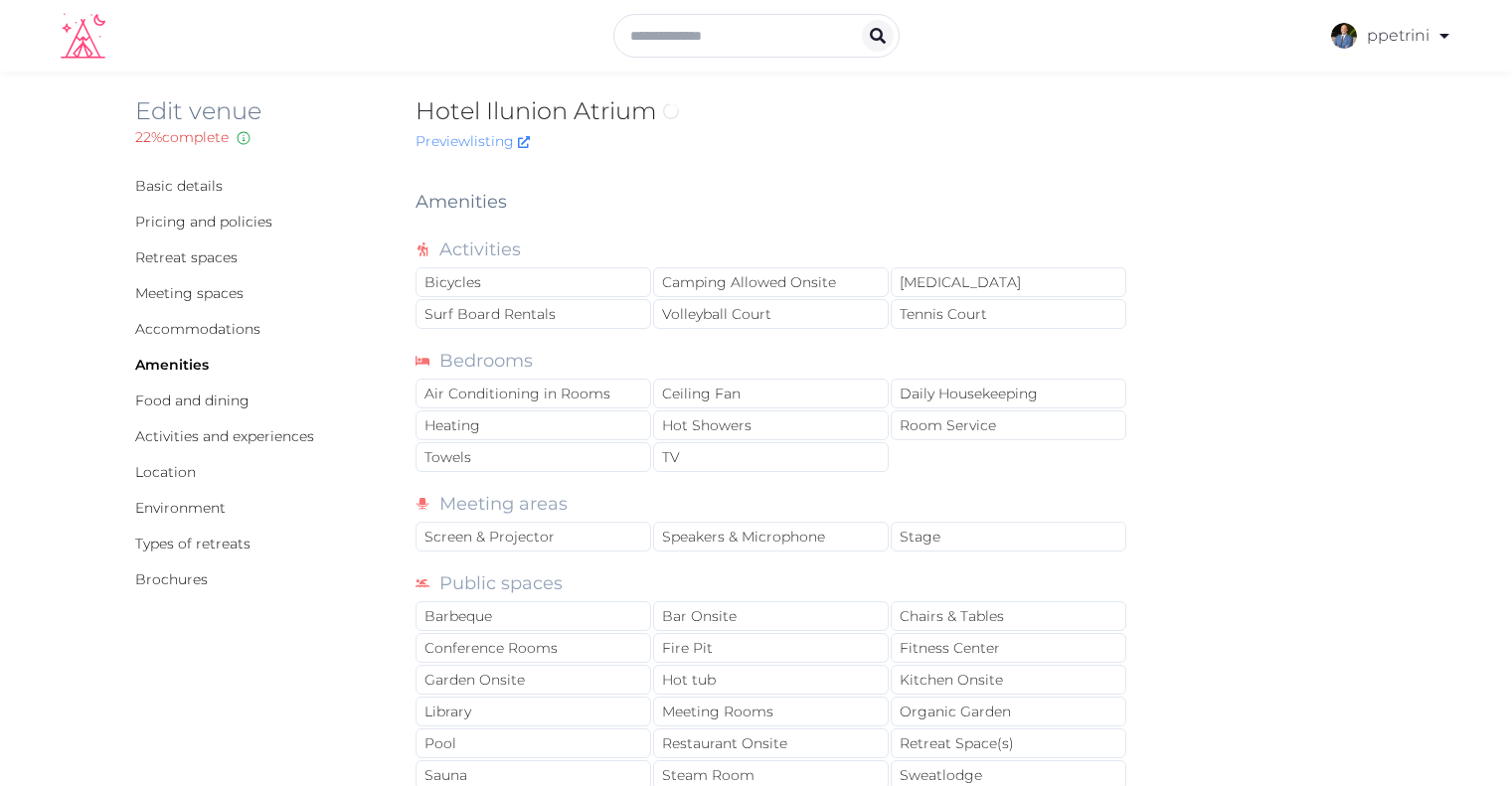 scroll, scrollTop: 0, scrollLeft: 0, axis: both 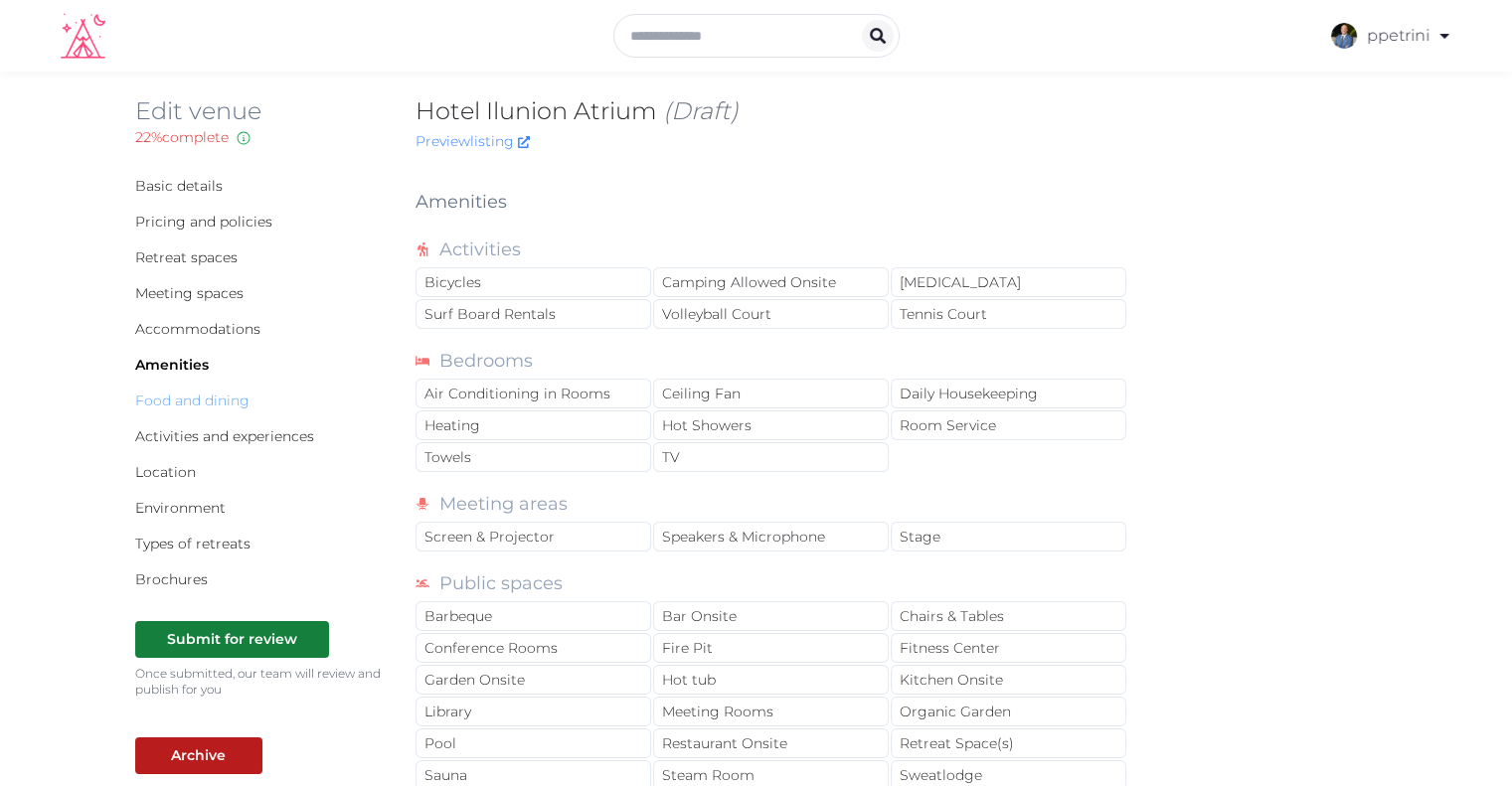 click on "Food and dining" at bounding box center (192, 400) 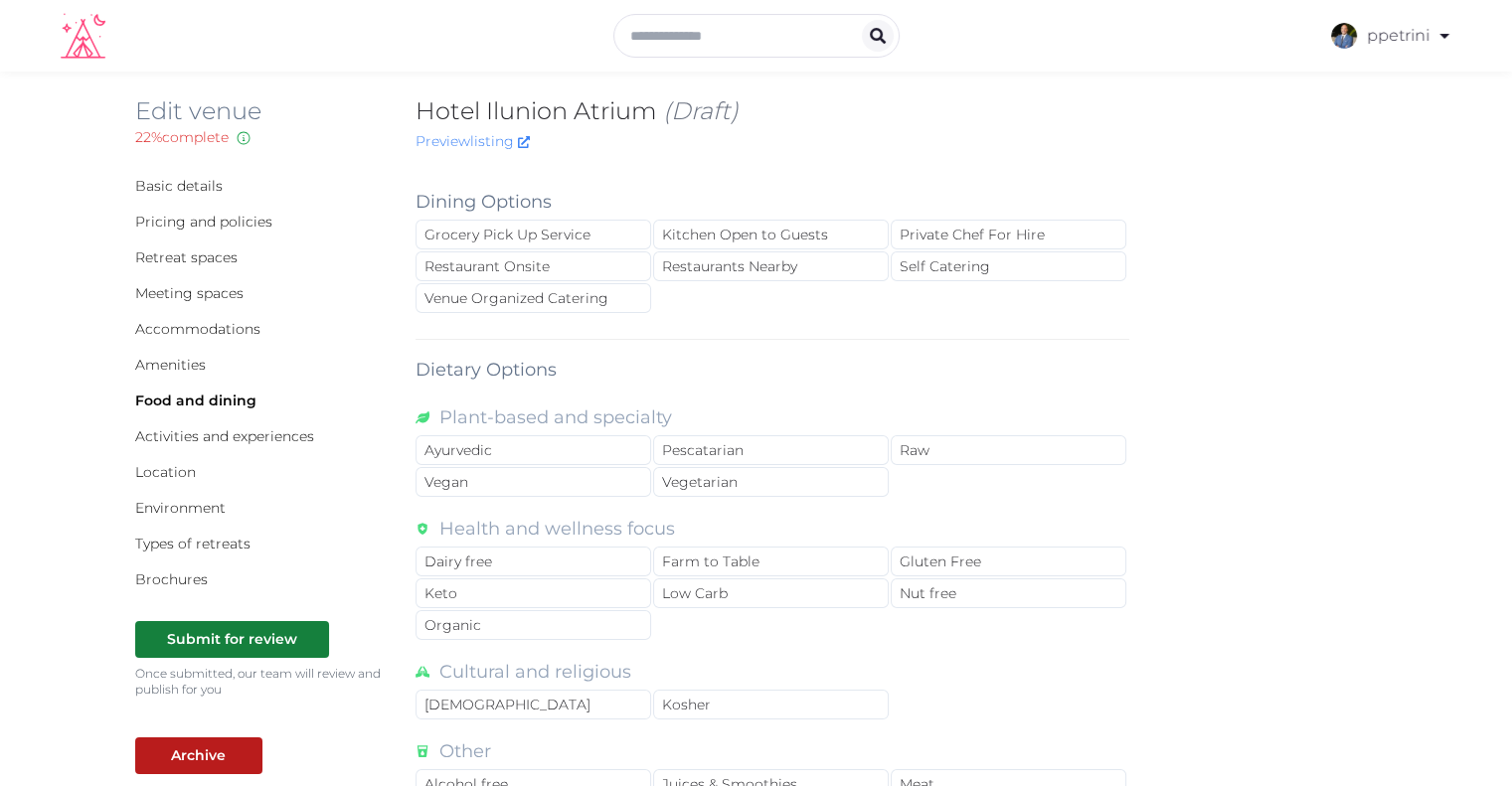 scroll, scrollTop: 99, scrollLeft: 0, axis: vertical 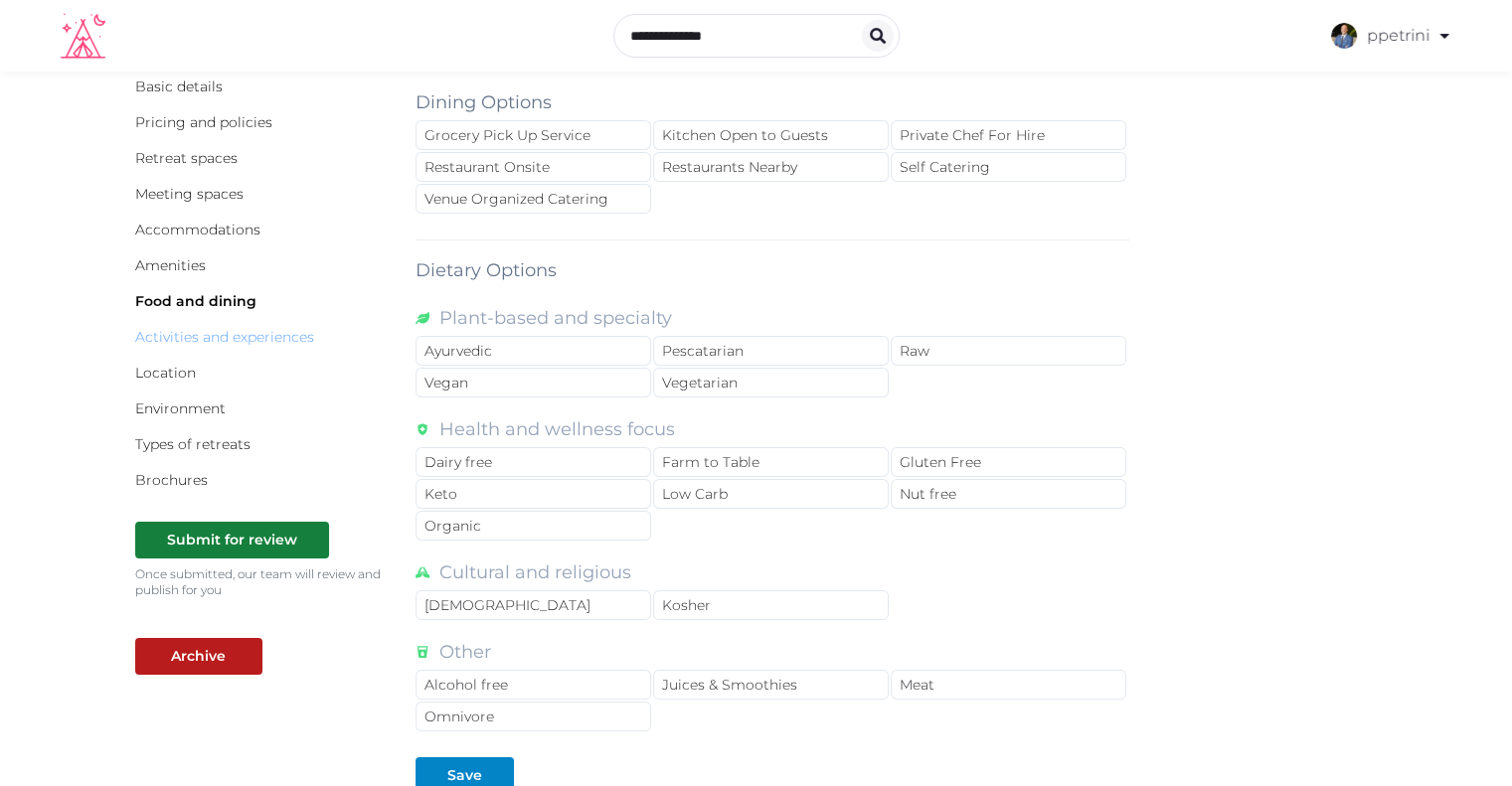 click on "Activities and experiences" at bounding box center [225, 337] 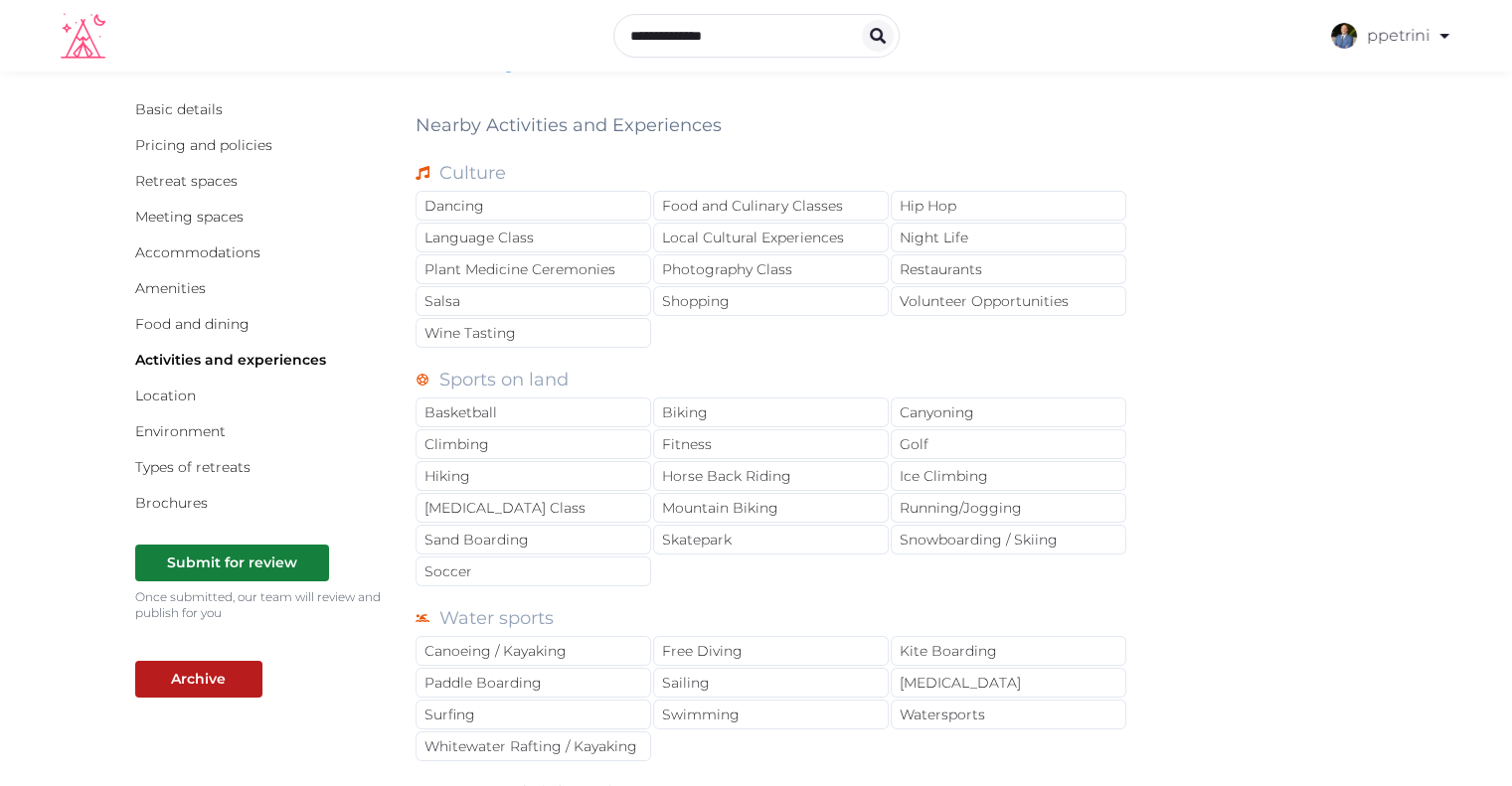 scroll, scrollTop: 0, scrollLeft: 0, axis: both 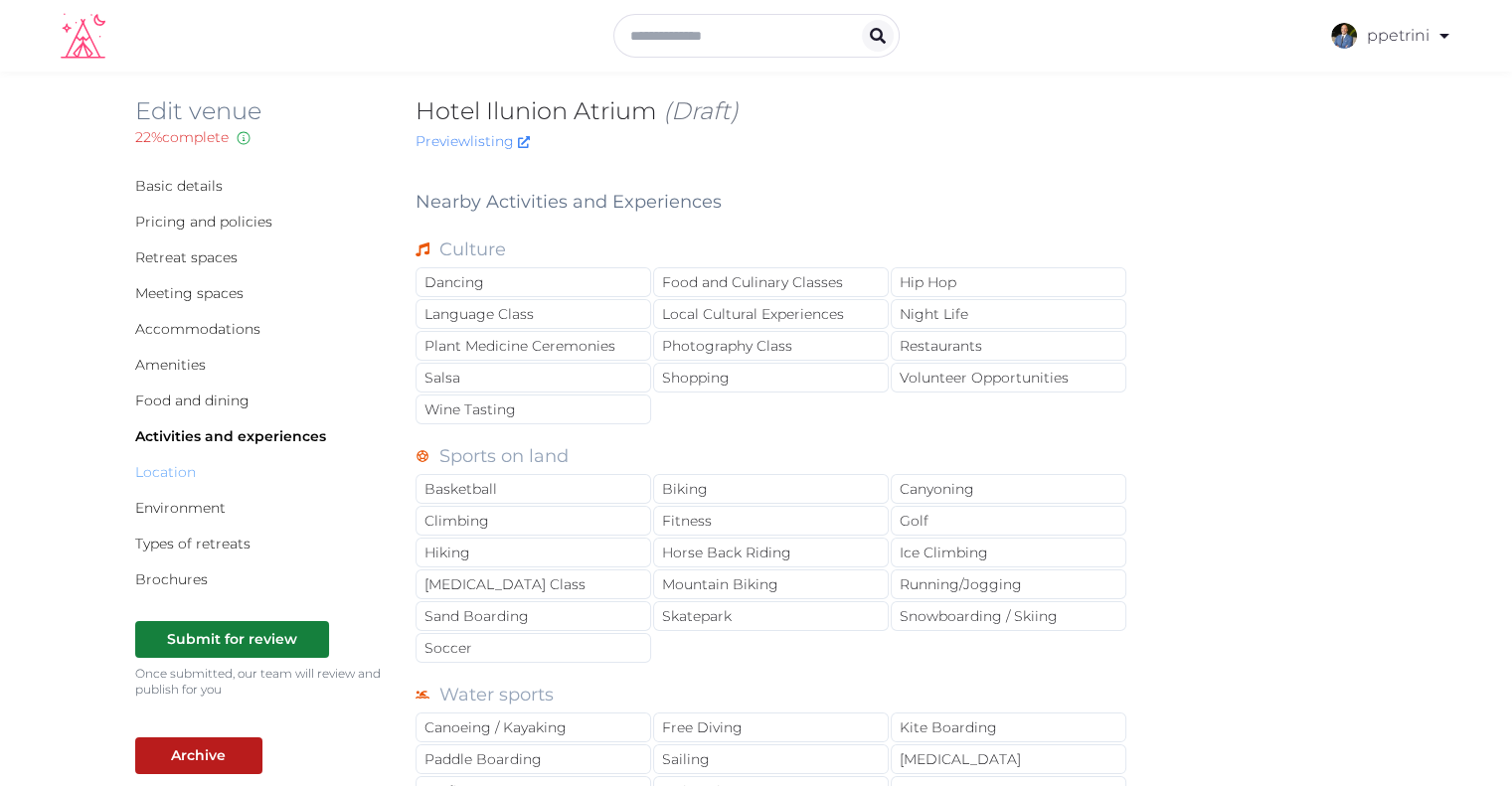 click on "Location" at bounding box center (165, 472) 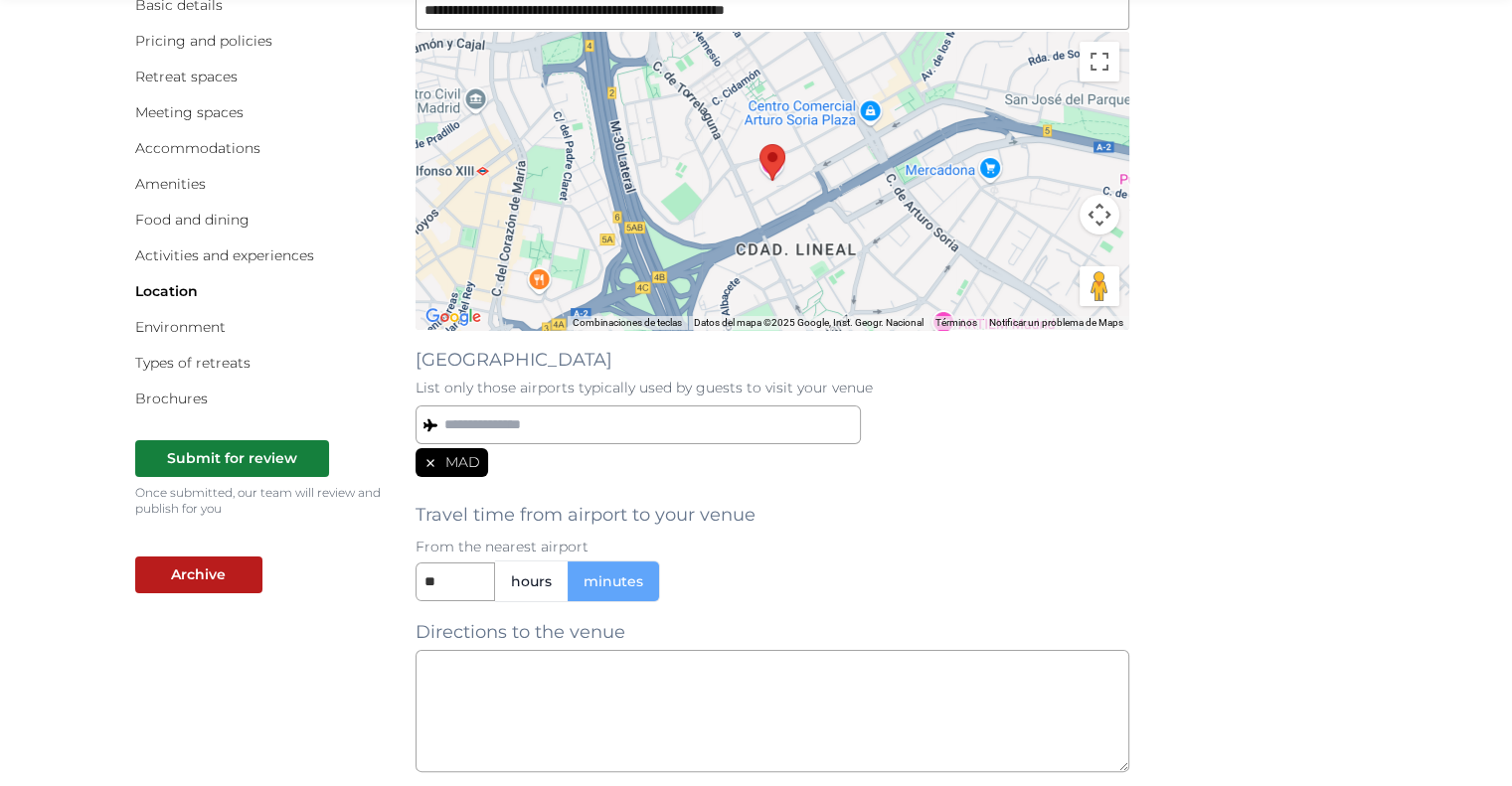 scroll, scrollTop: 99, scrollLeft: 0, axis: vertical 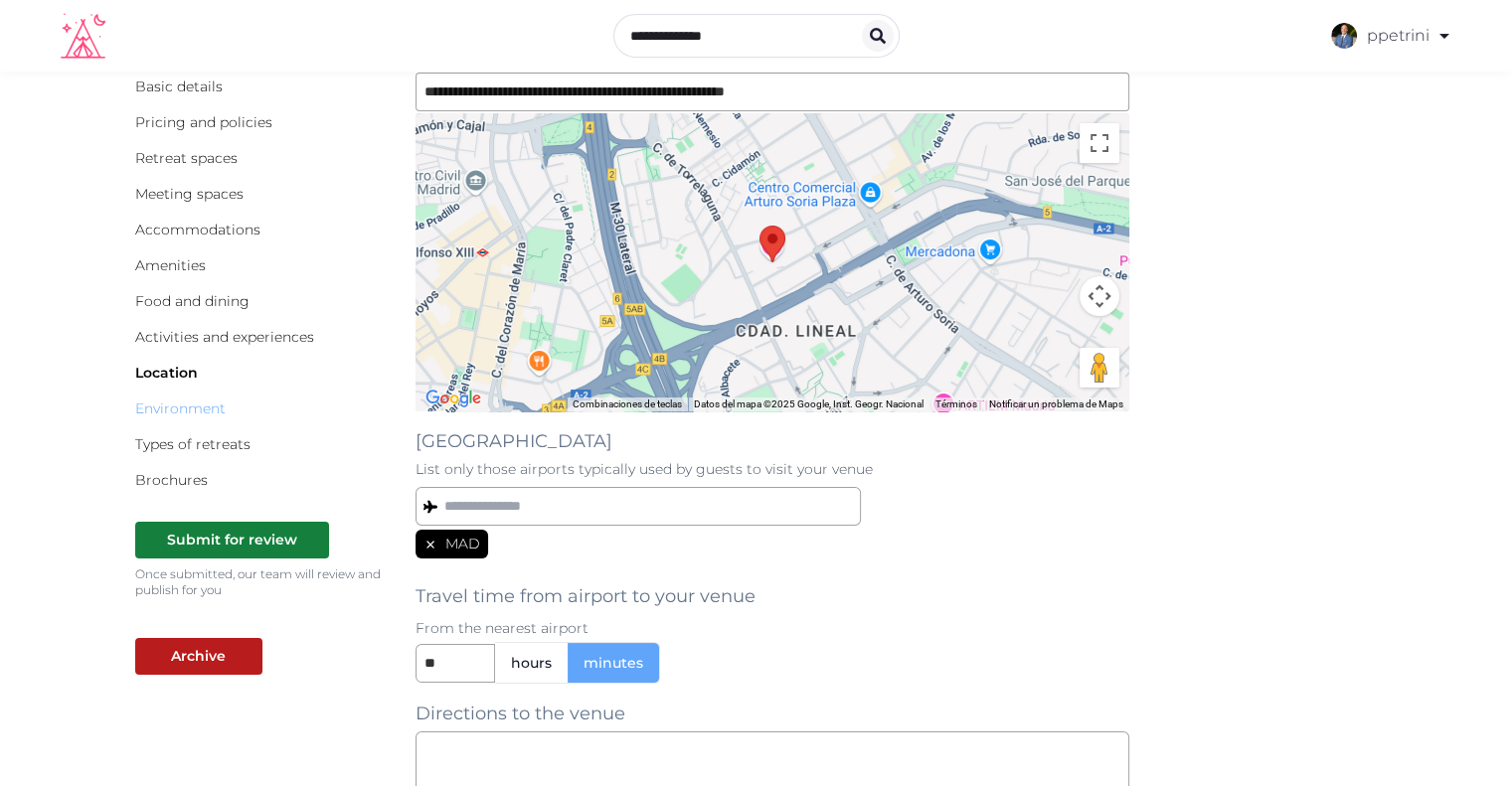 click on "Environment" at bounding box center (180, 408) 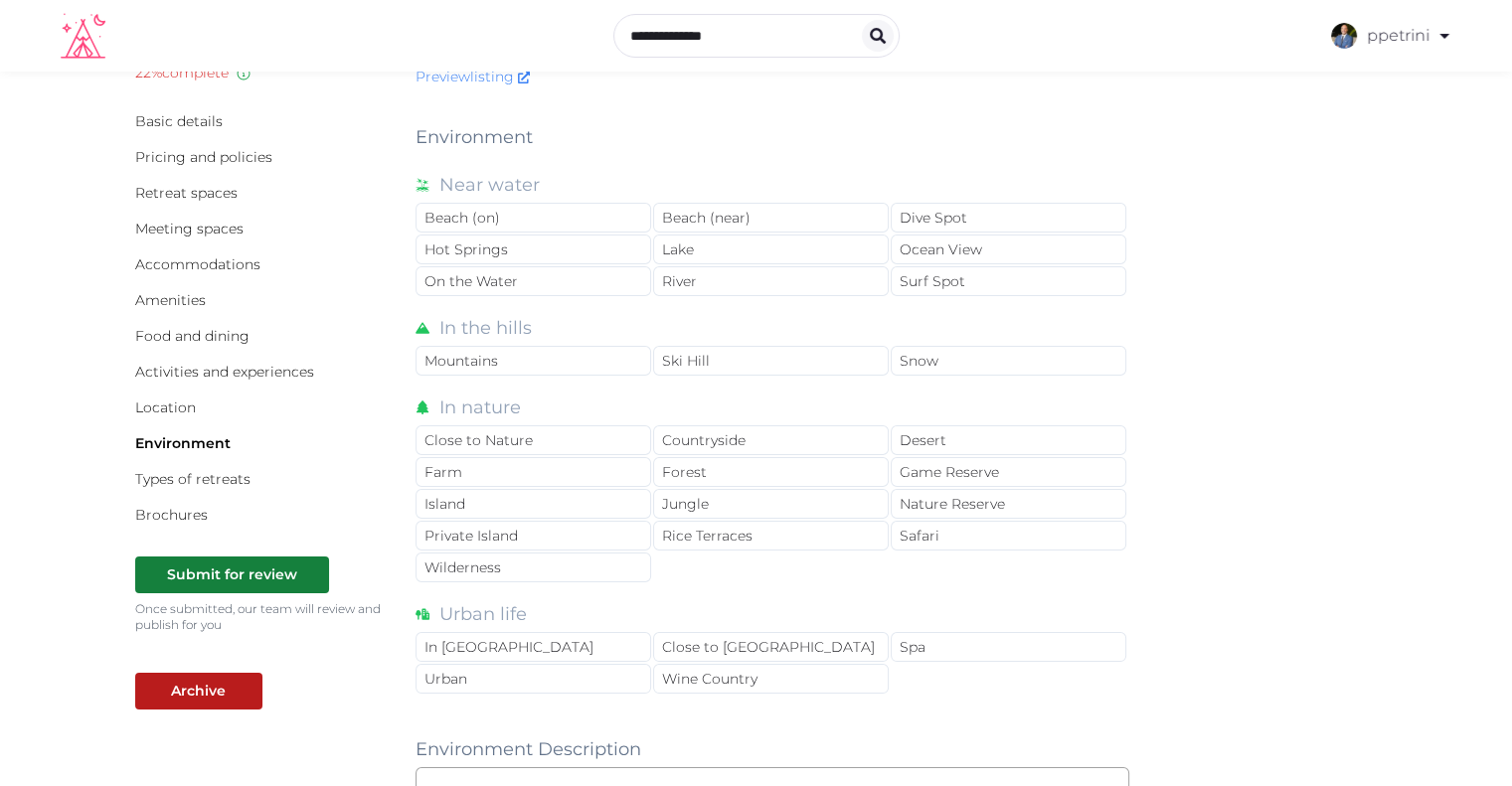 scroll, scrollTop: 99, scrollLeft: 0, axis: vertical 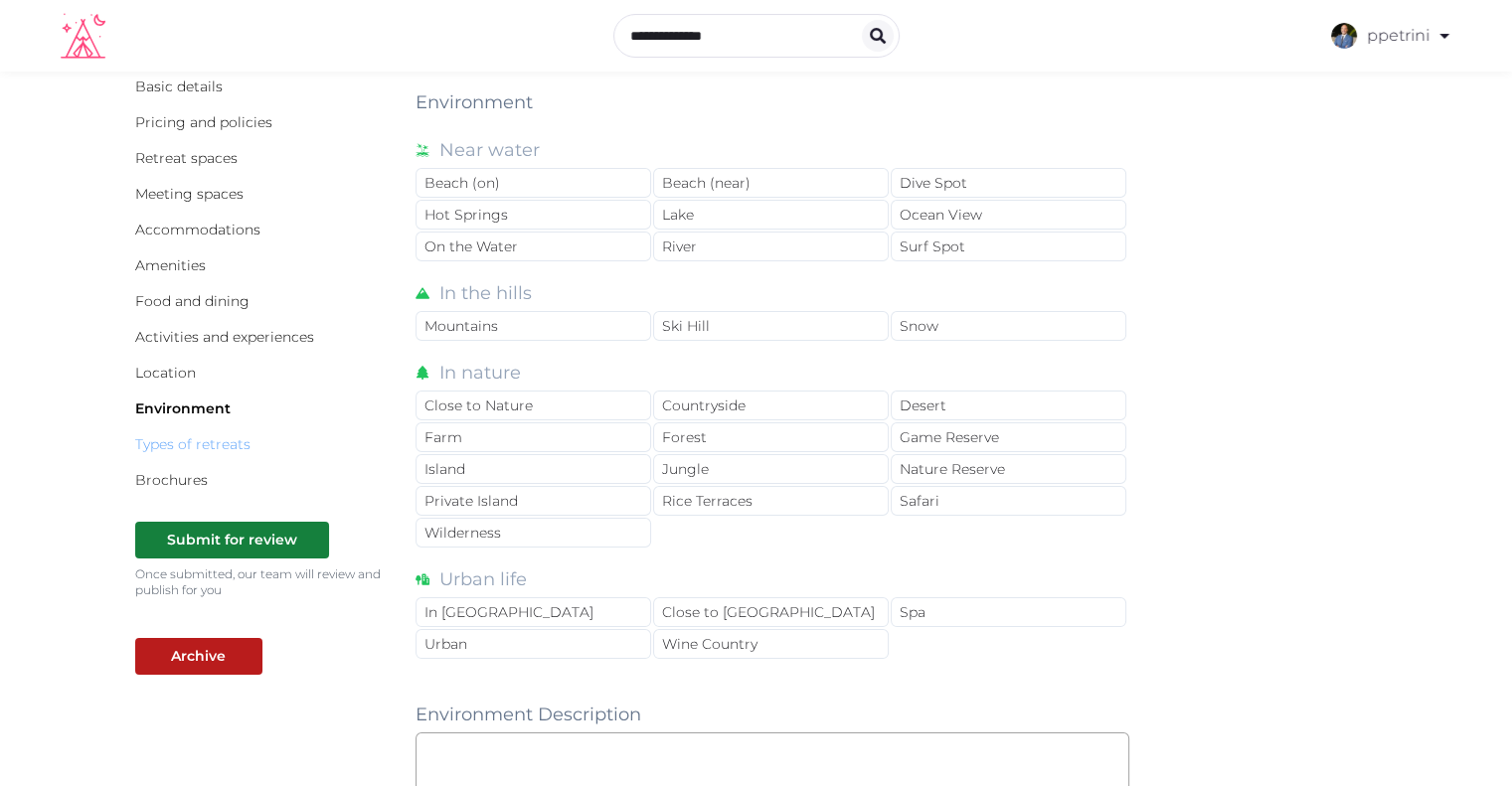 click on "Types of retreats" at bounding box center [193, 444] 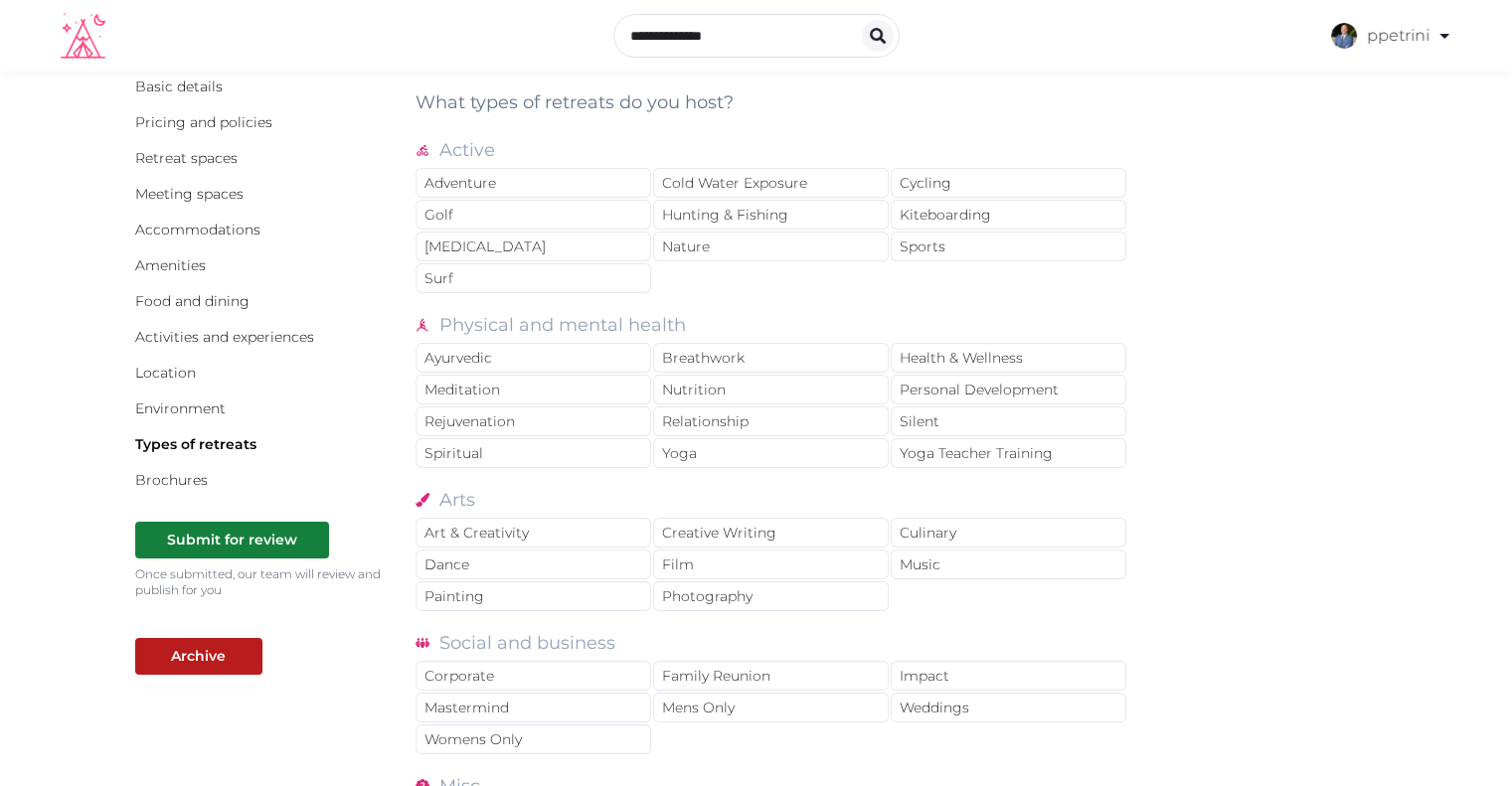 scroll, scrollTop: 99, scrollLeft: 0, axis: vertical 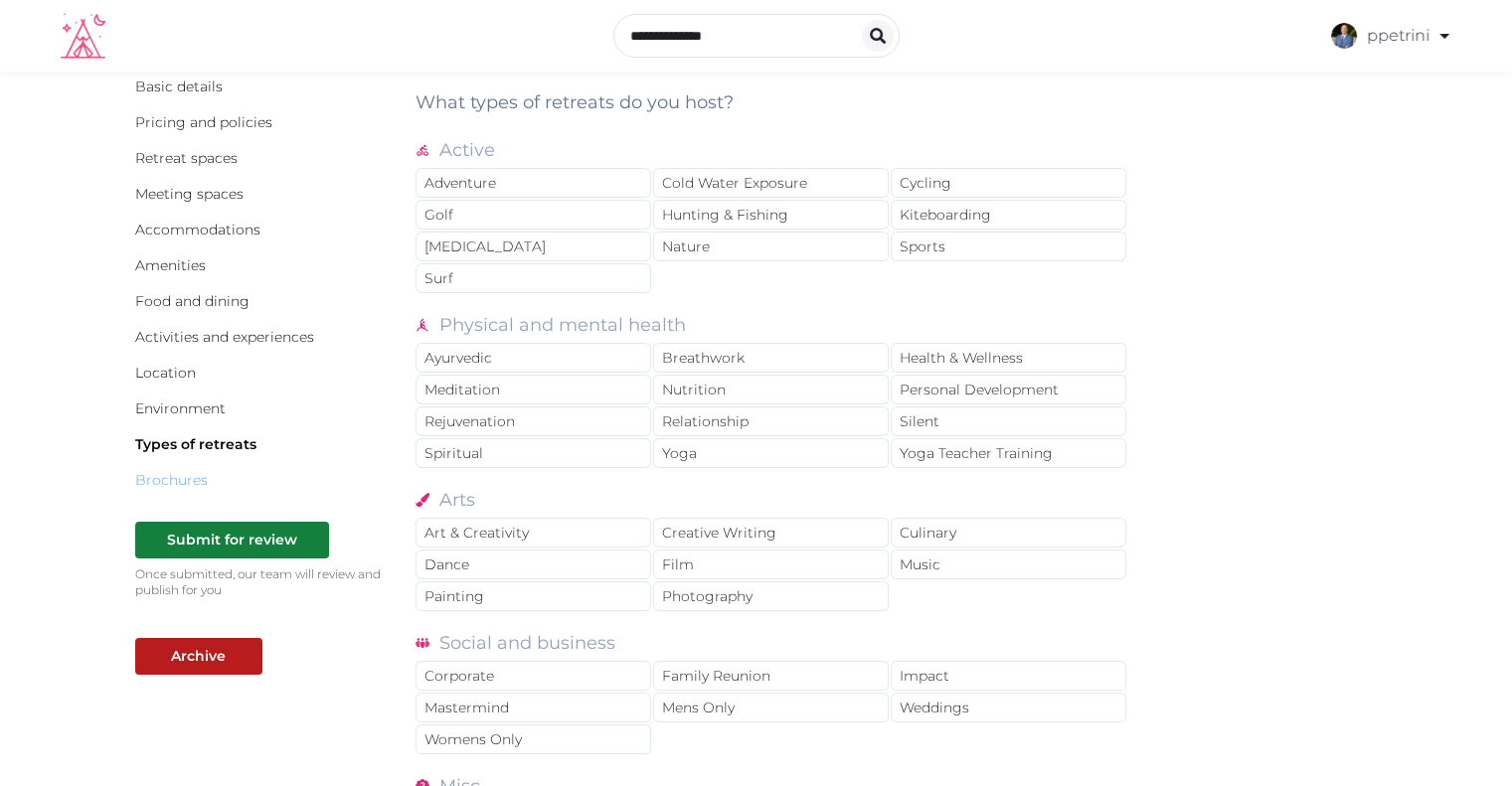 click on "Brochures" at bounding box center [171, 480] 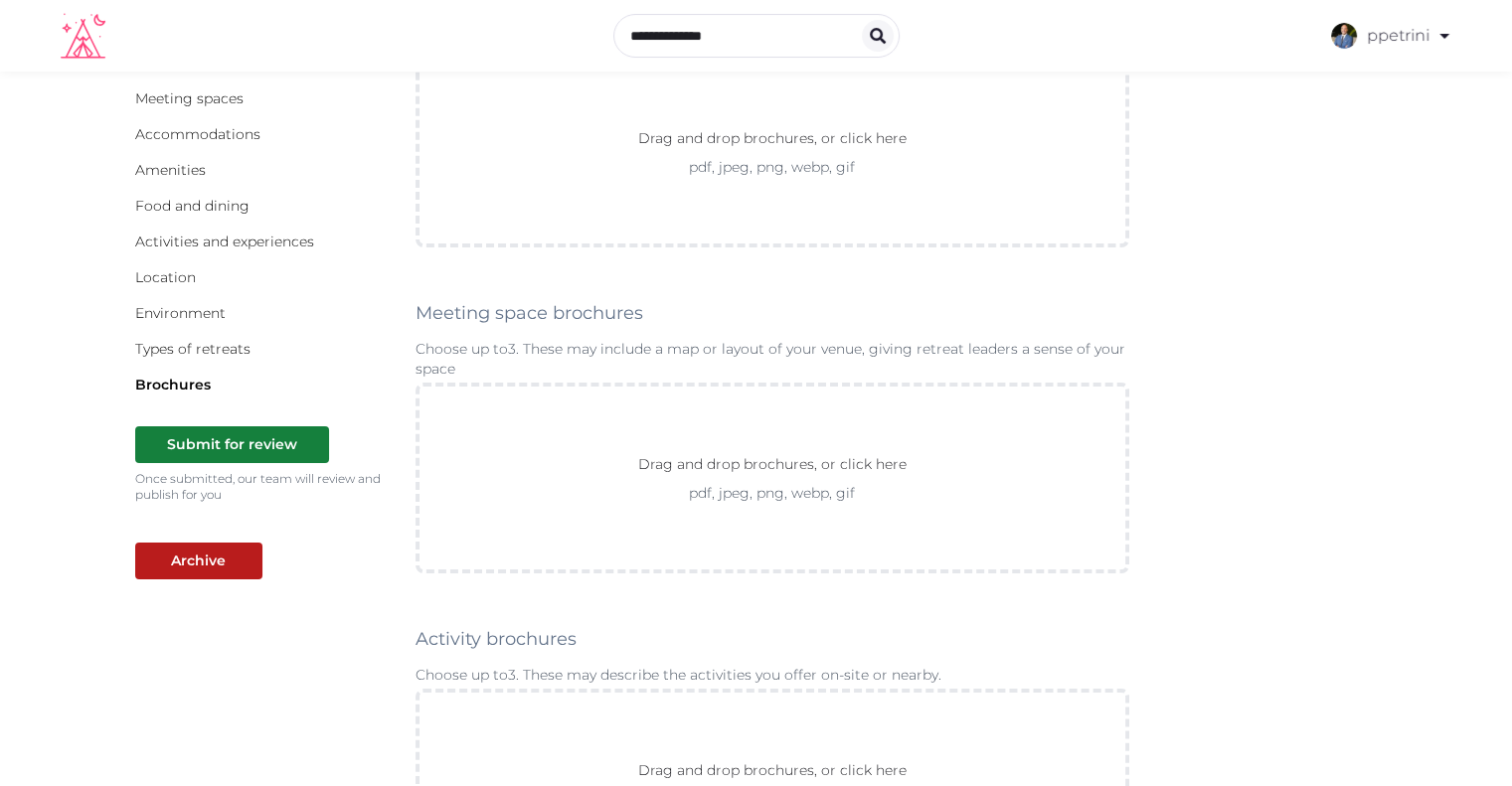 scroll, scrollTop: 0, scrollLeft: 0, axis: both 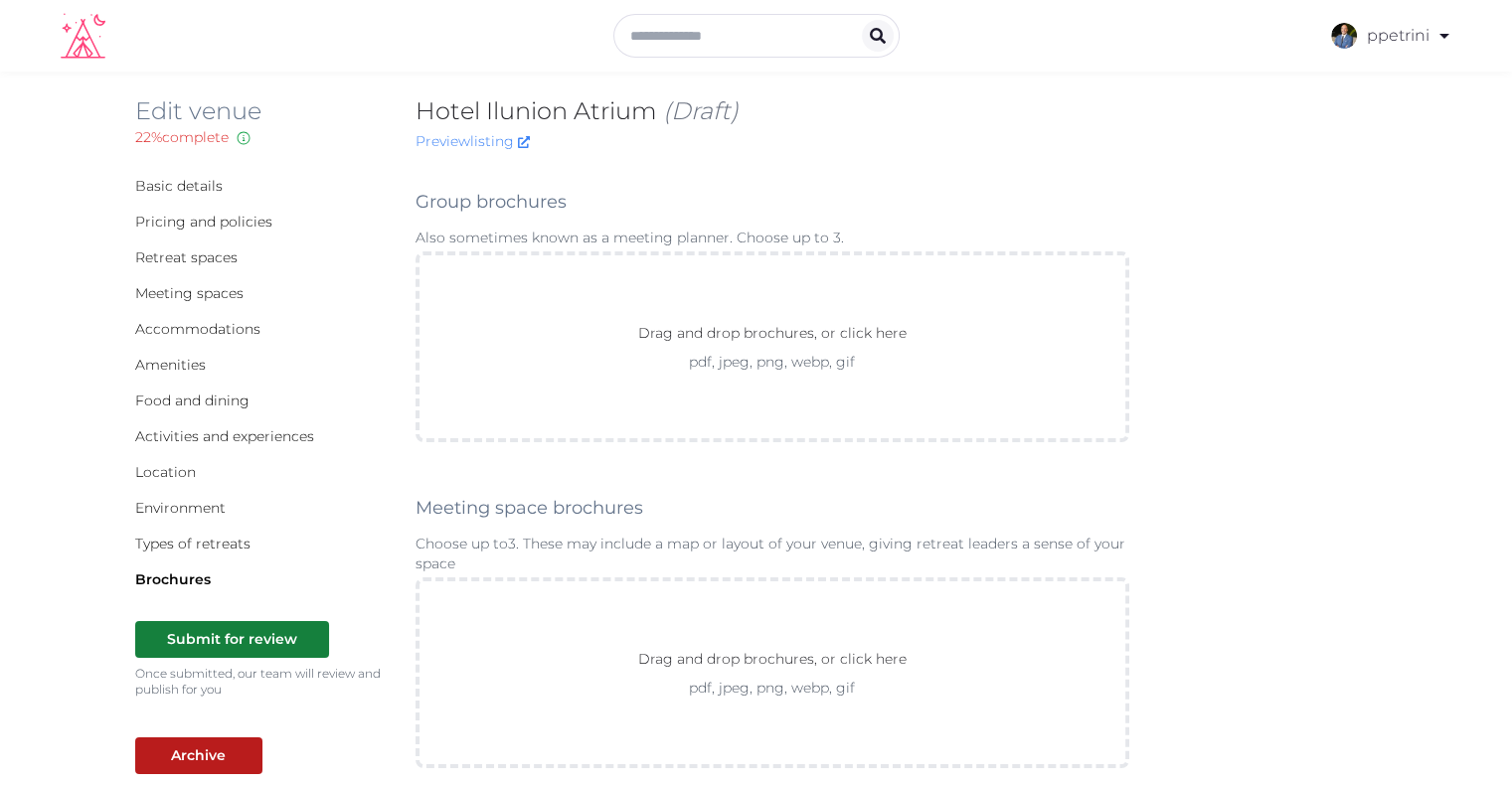 click 